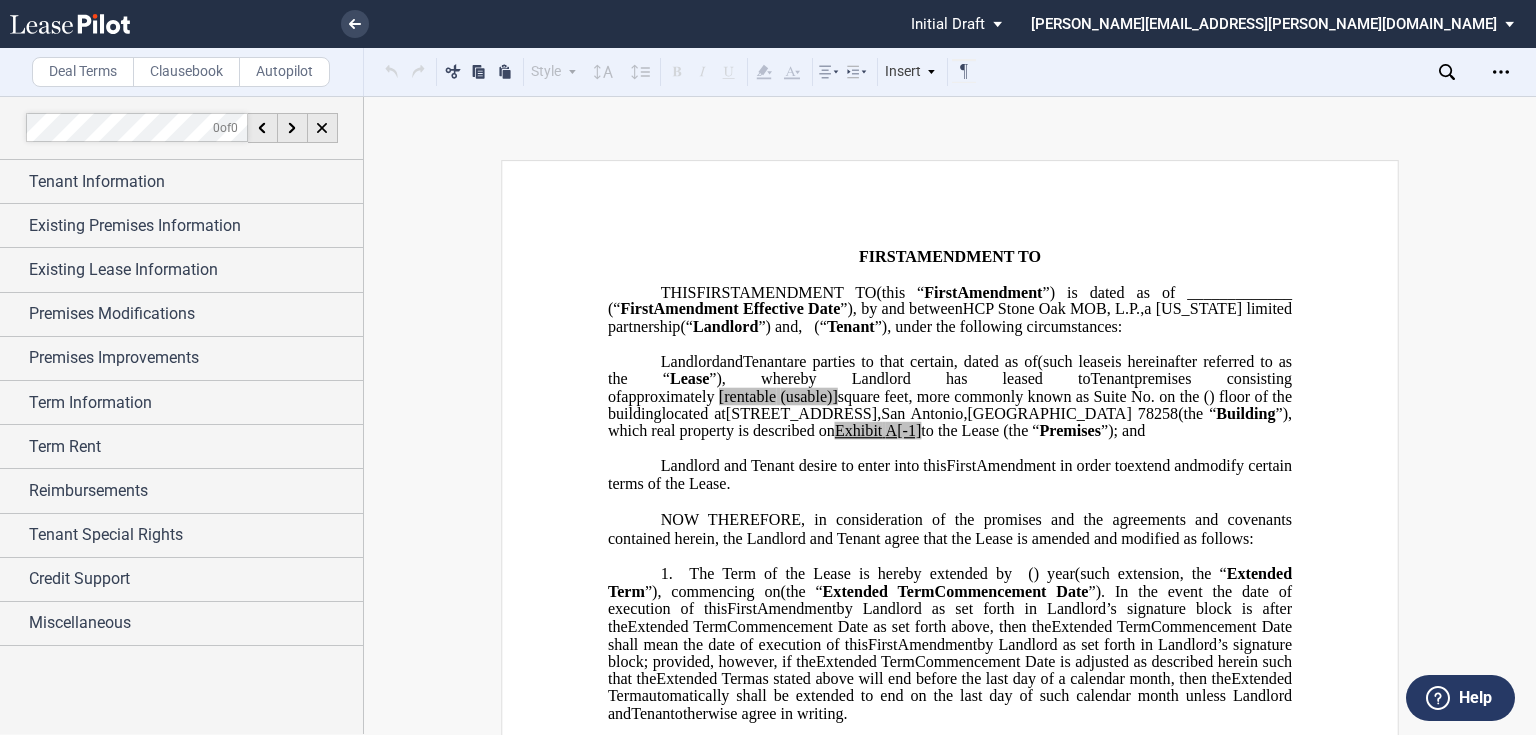 scroll, scrollTop: 0, scrollLeft: 0, axis: both 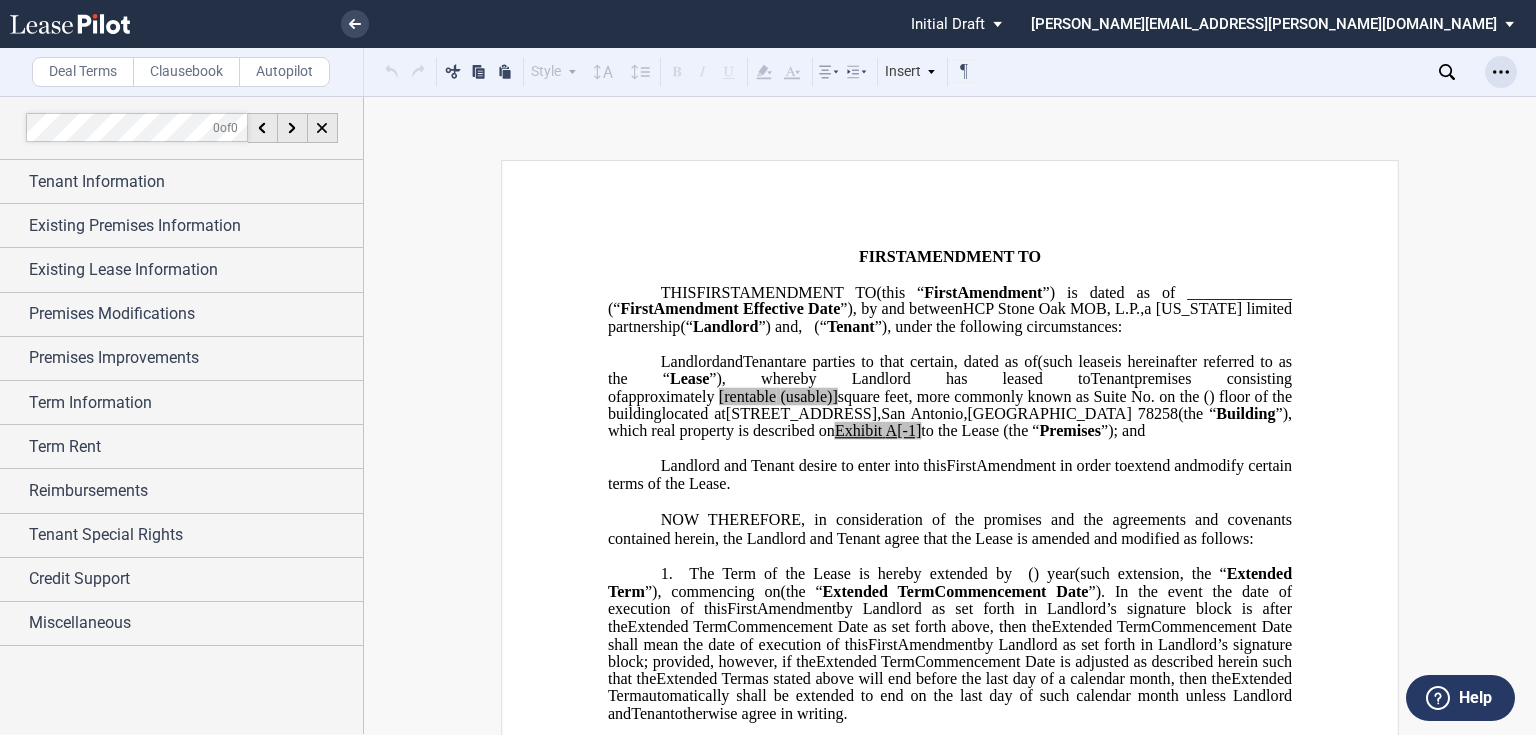 click at bounding box center [1501, 72] 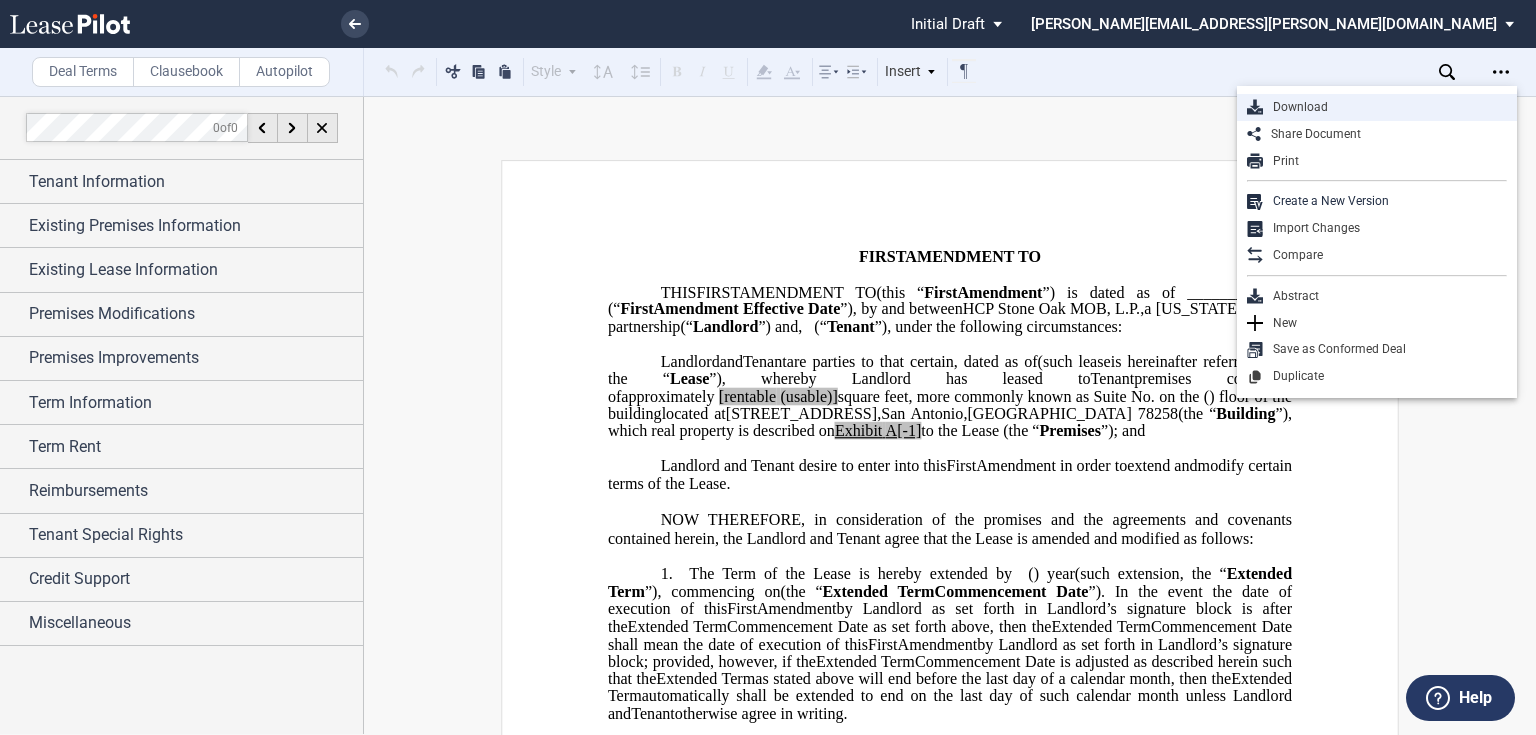 click on "Download" at bounding box center (1385, 107) 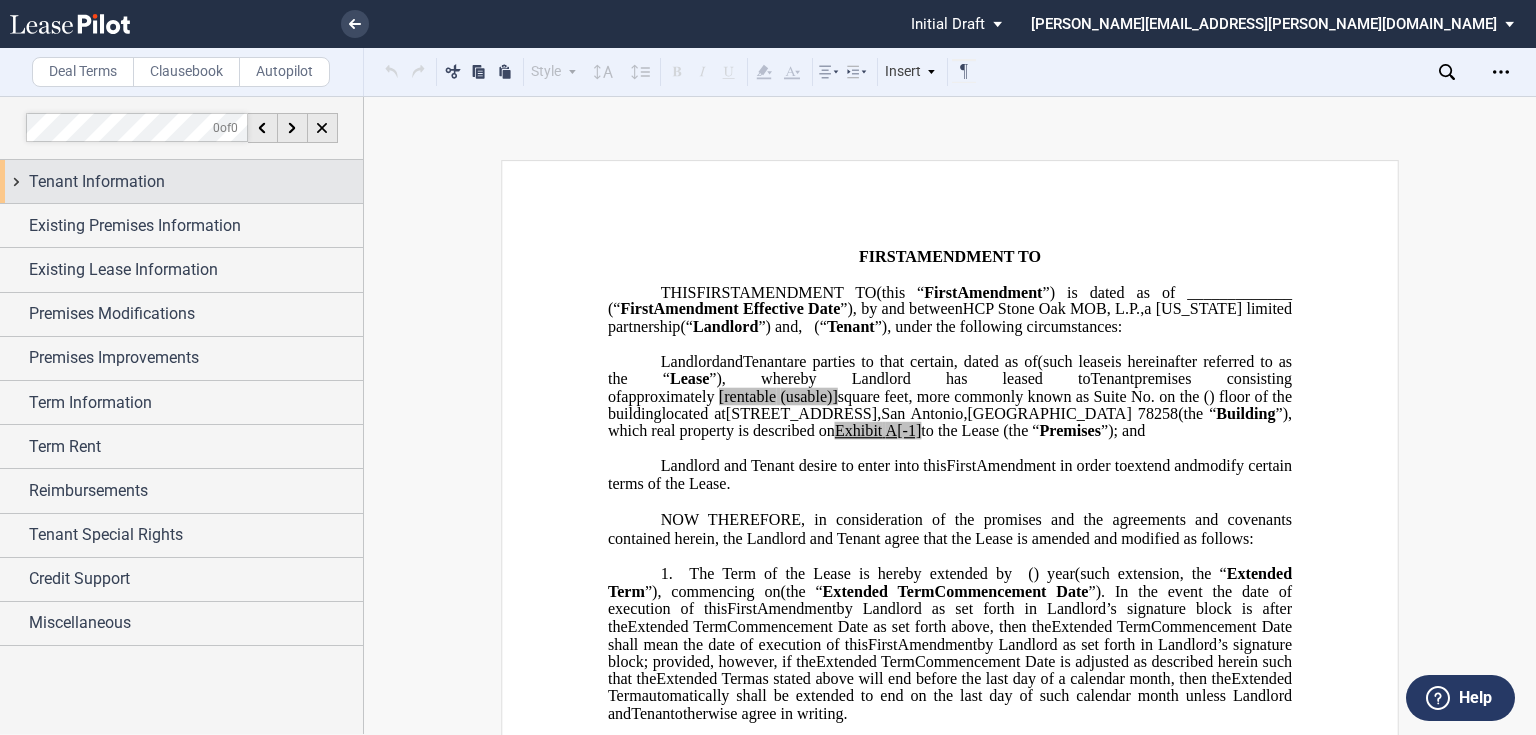 click on "Tenant Information" at bounding box center [181, 181] 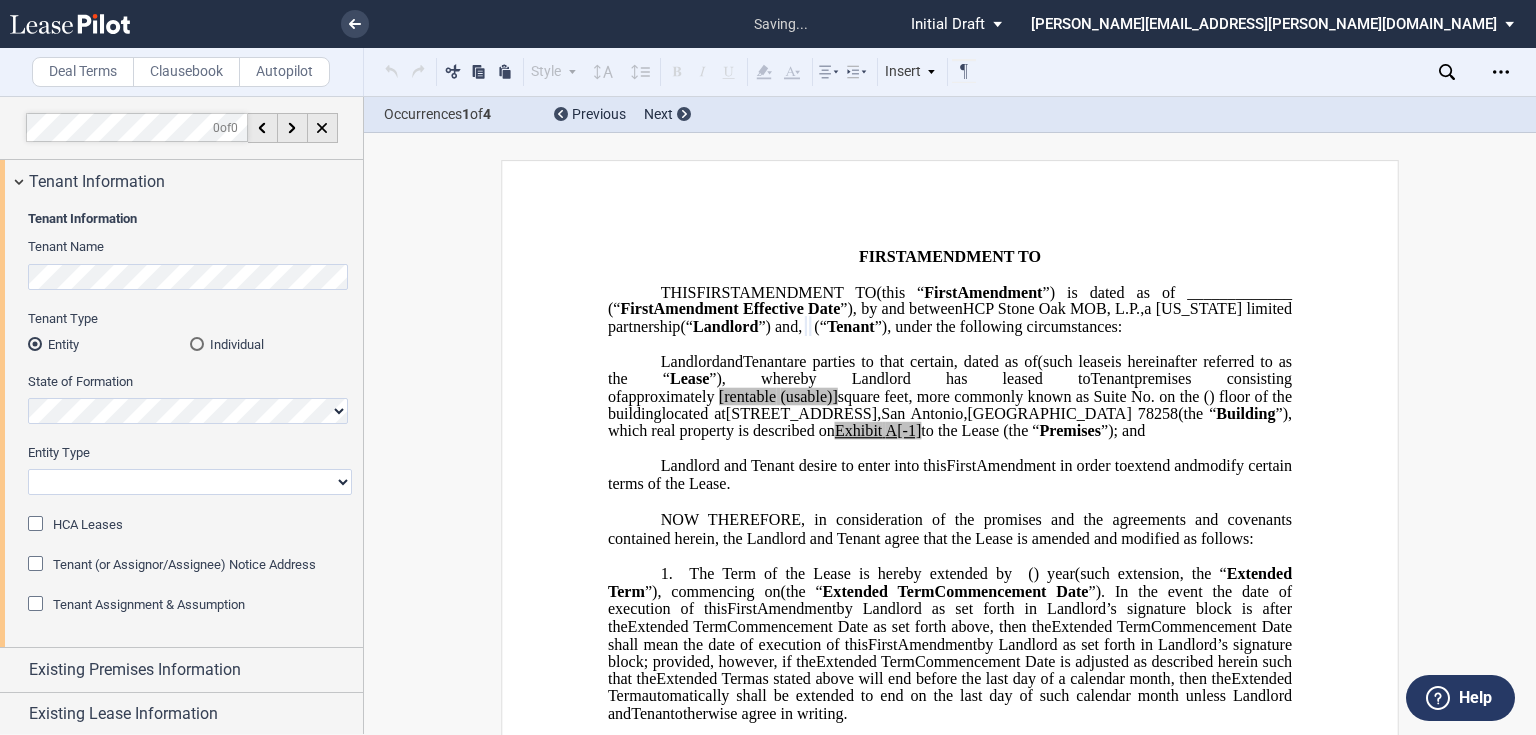 click on "Corporation
Limited Liability Company
General Partnership
Limited Partnership
Other" at bounding box center (190, 482) 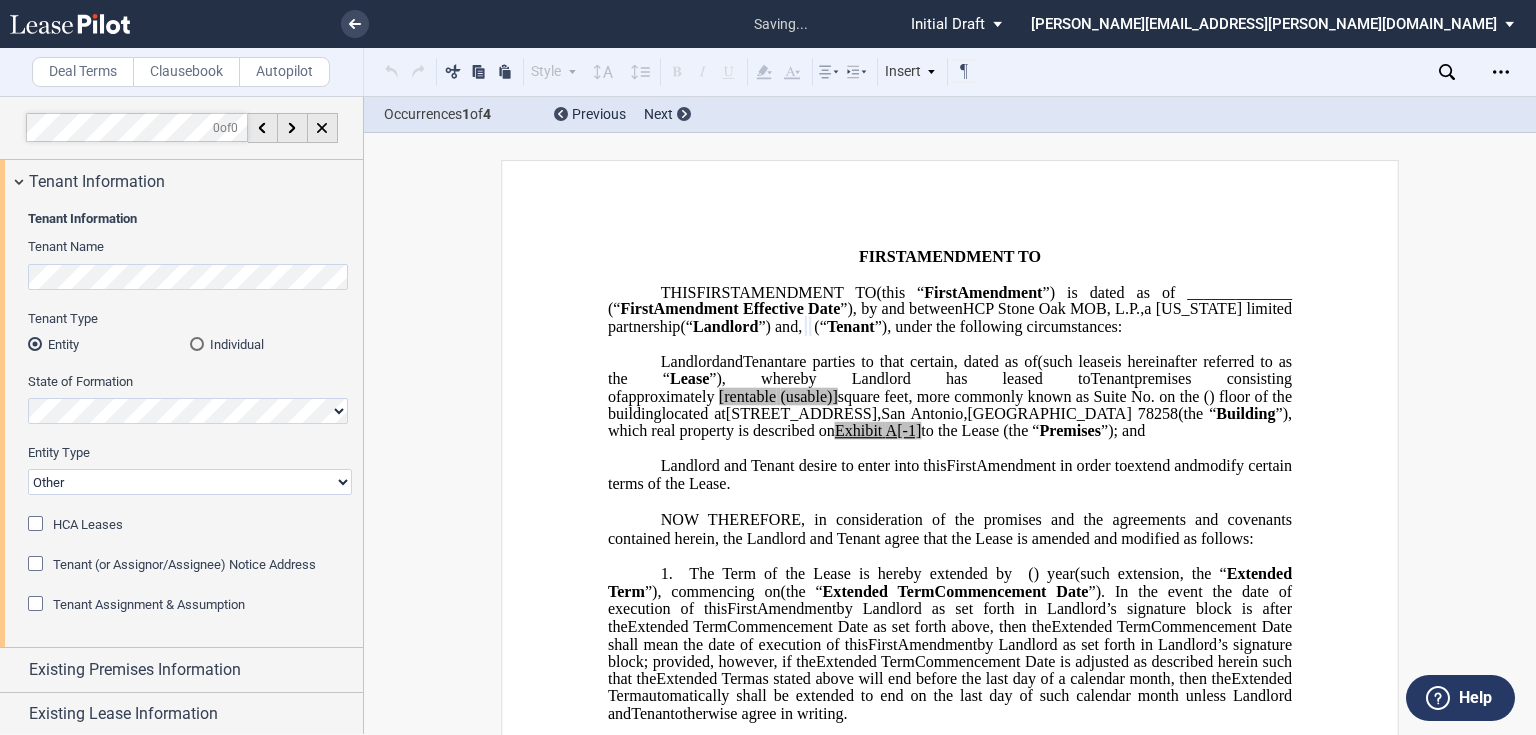 click on "Corporation
Limited Liability Company
General Partnership
Limited Partnership
Other" at bounding box center (190, 482) 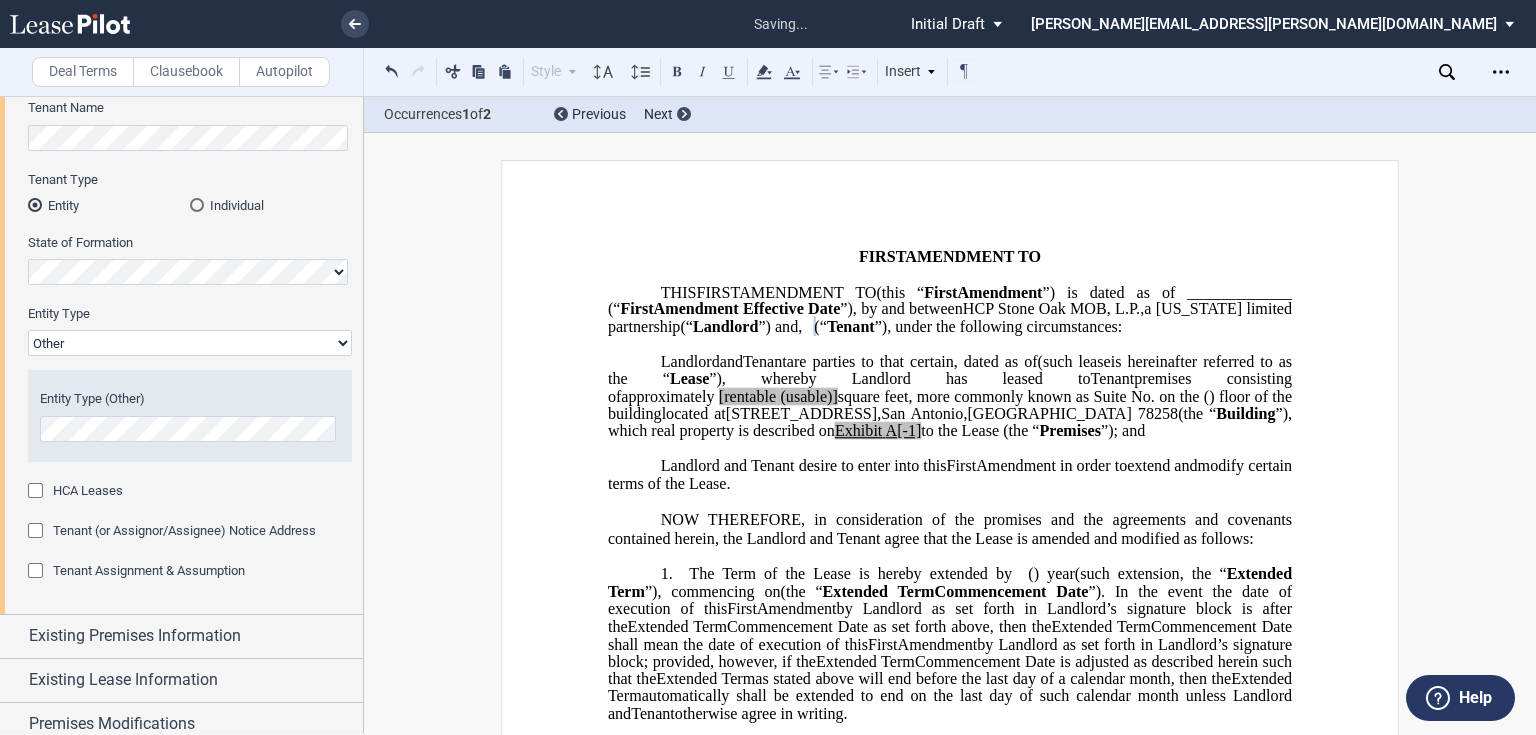 scroll, scrollTop: 160, scrollLeft: 0, axis: vertical 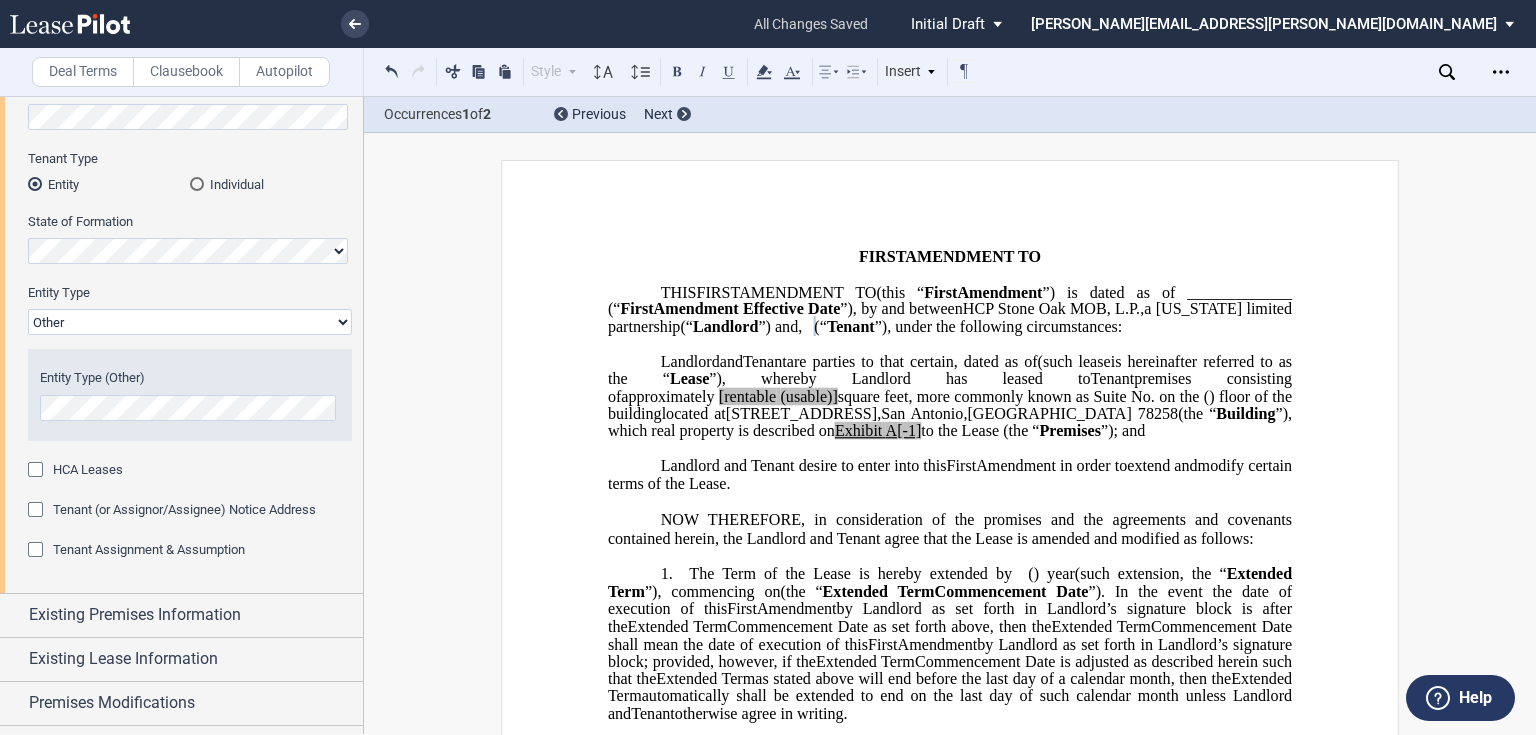 click at bounding box center [38, 512] 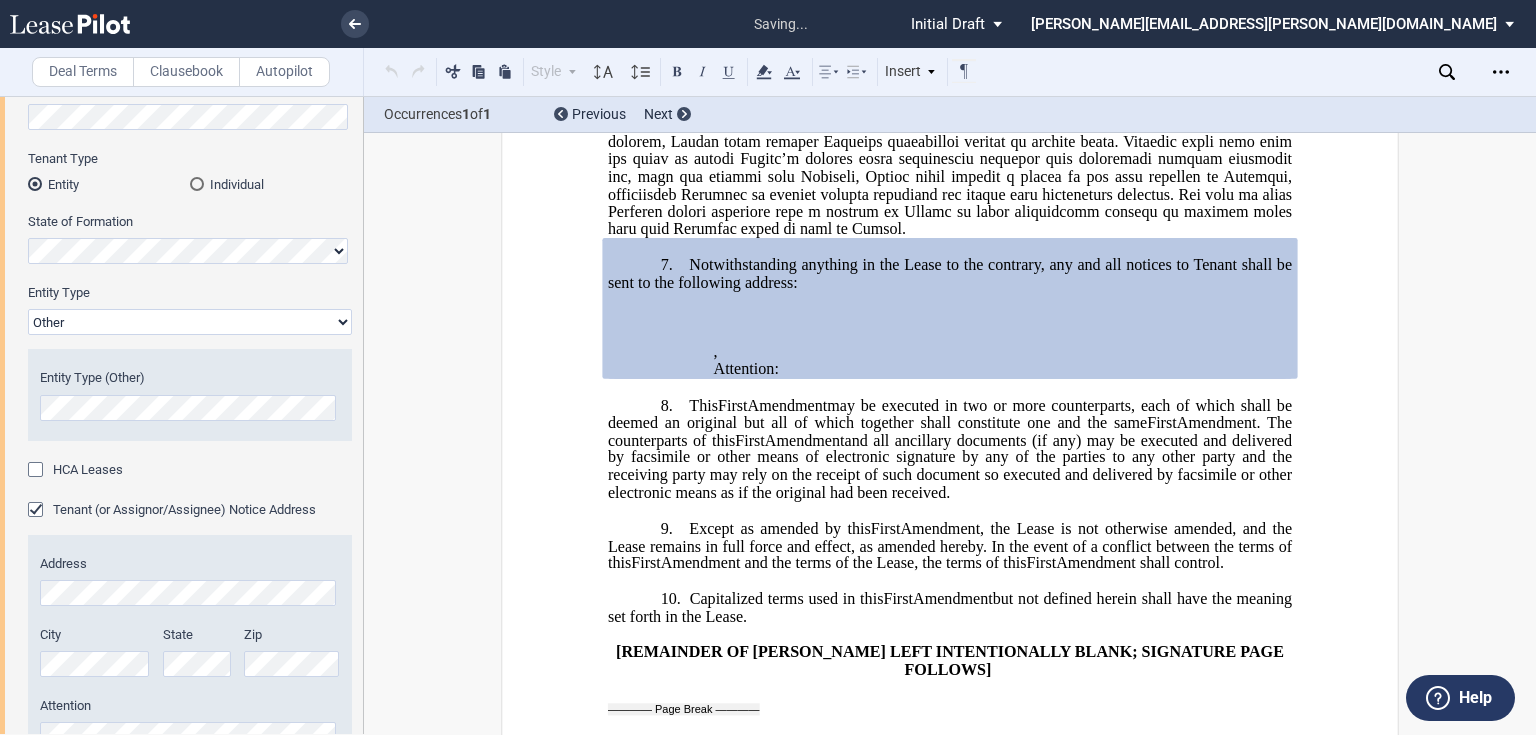 scroll, scrollTop: 1902, scrollLeft: 0, axis: vertical 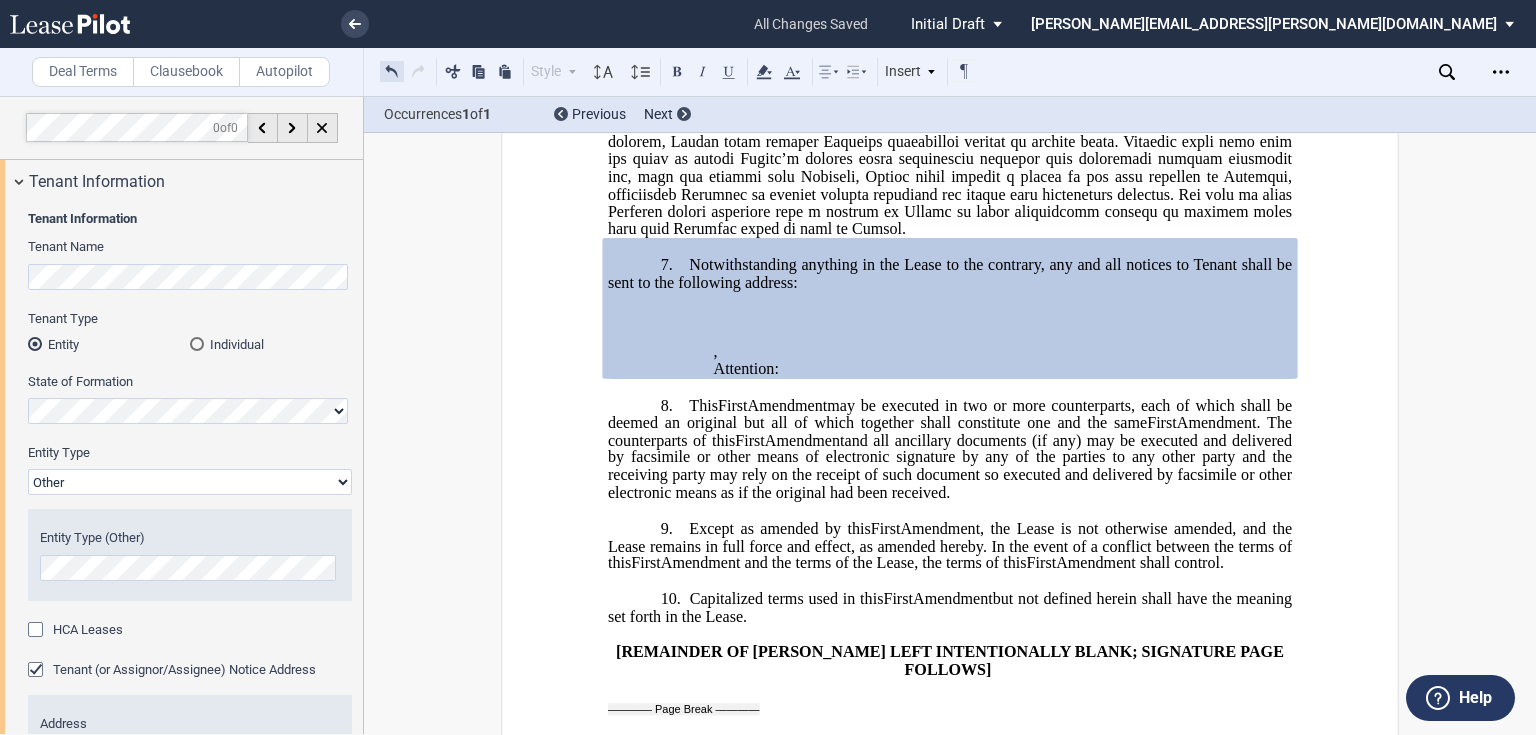click at bounding box center (392, 71) 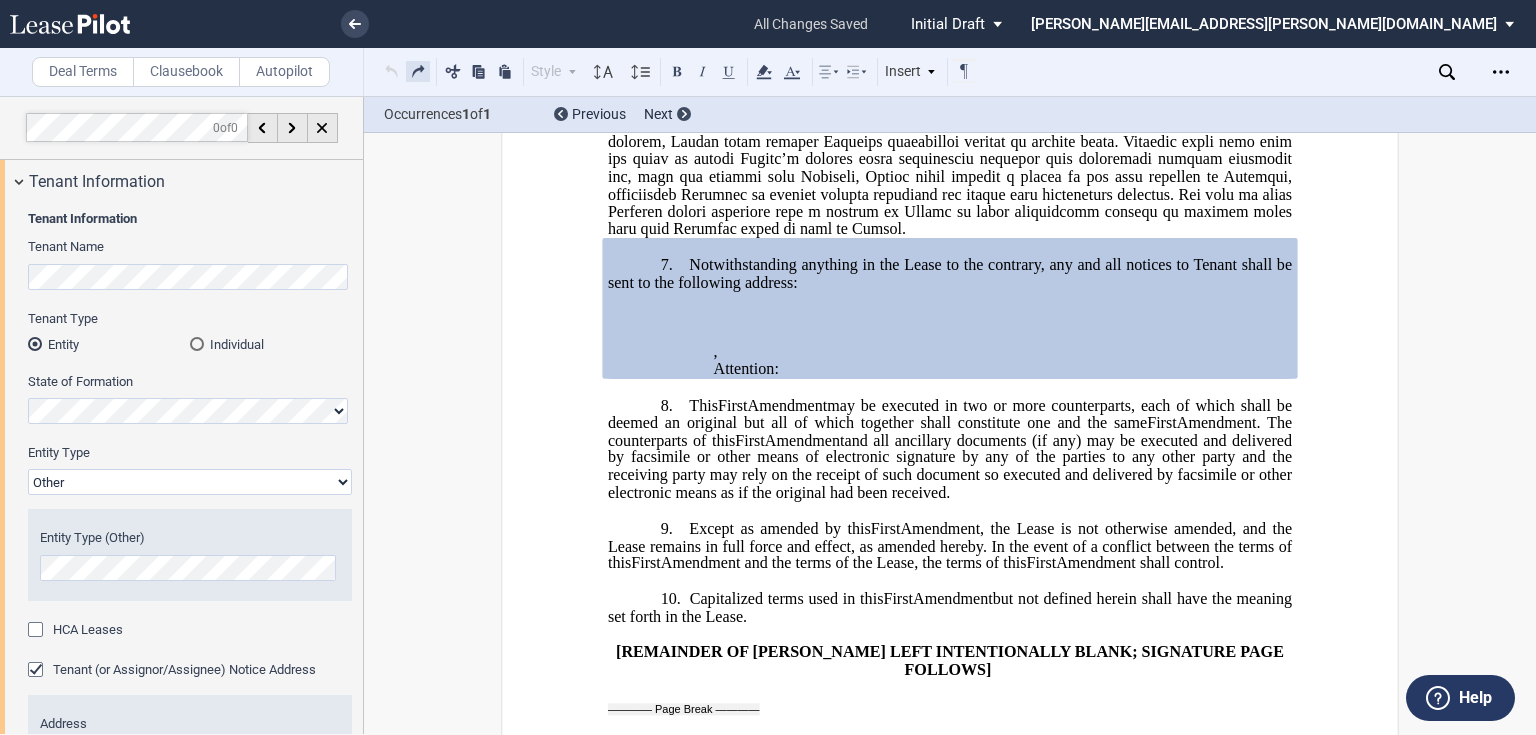 click at bounding box center [418, 71] 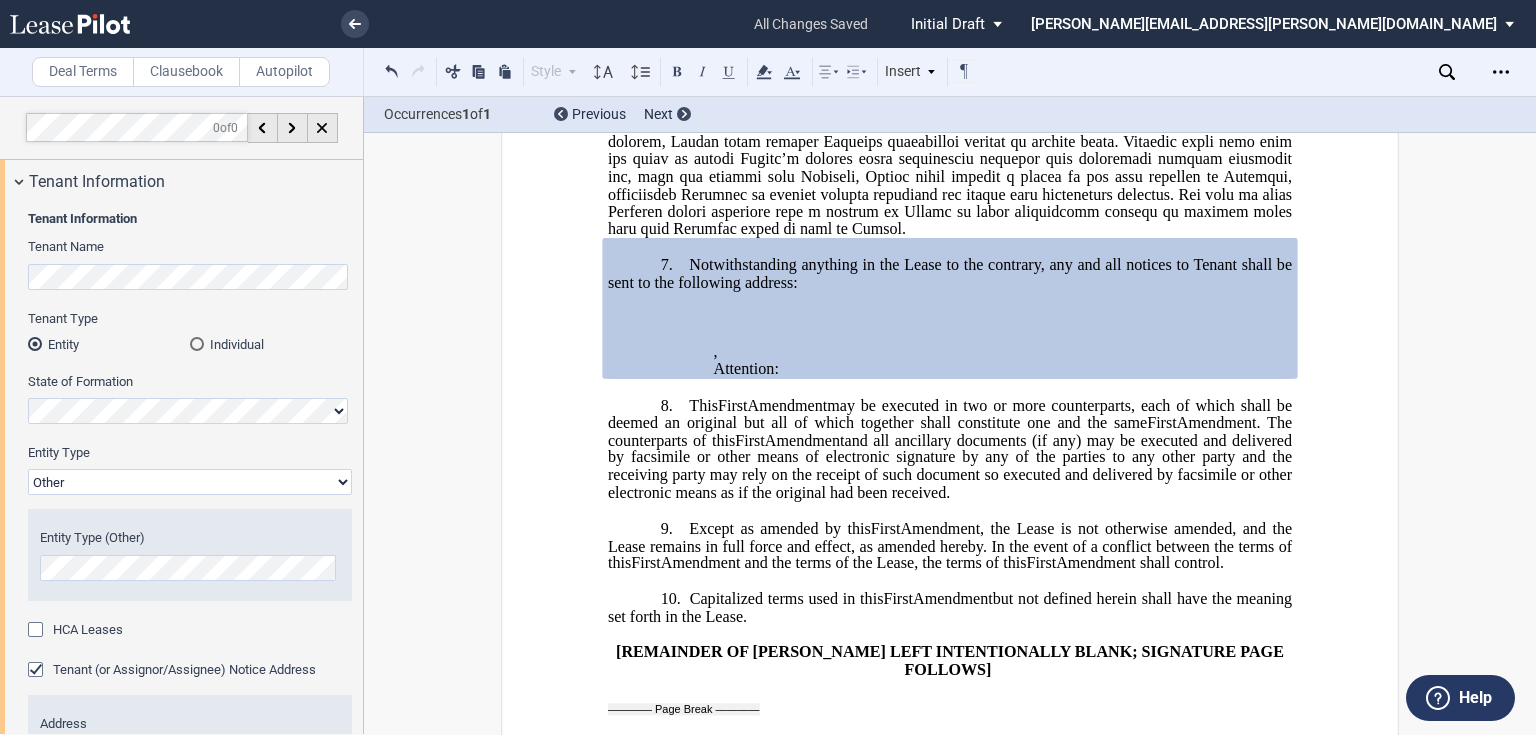 click on "﻿ ﻿" at bounding box center (1003, 335) 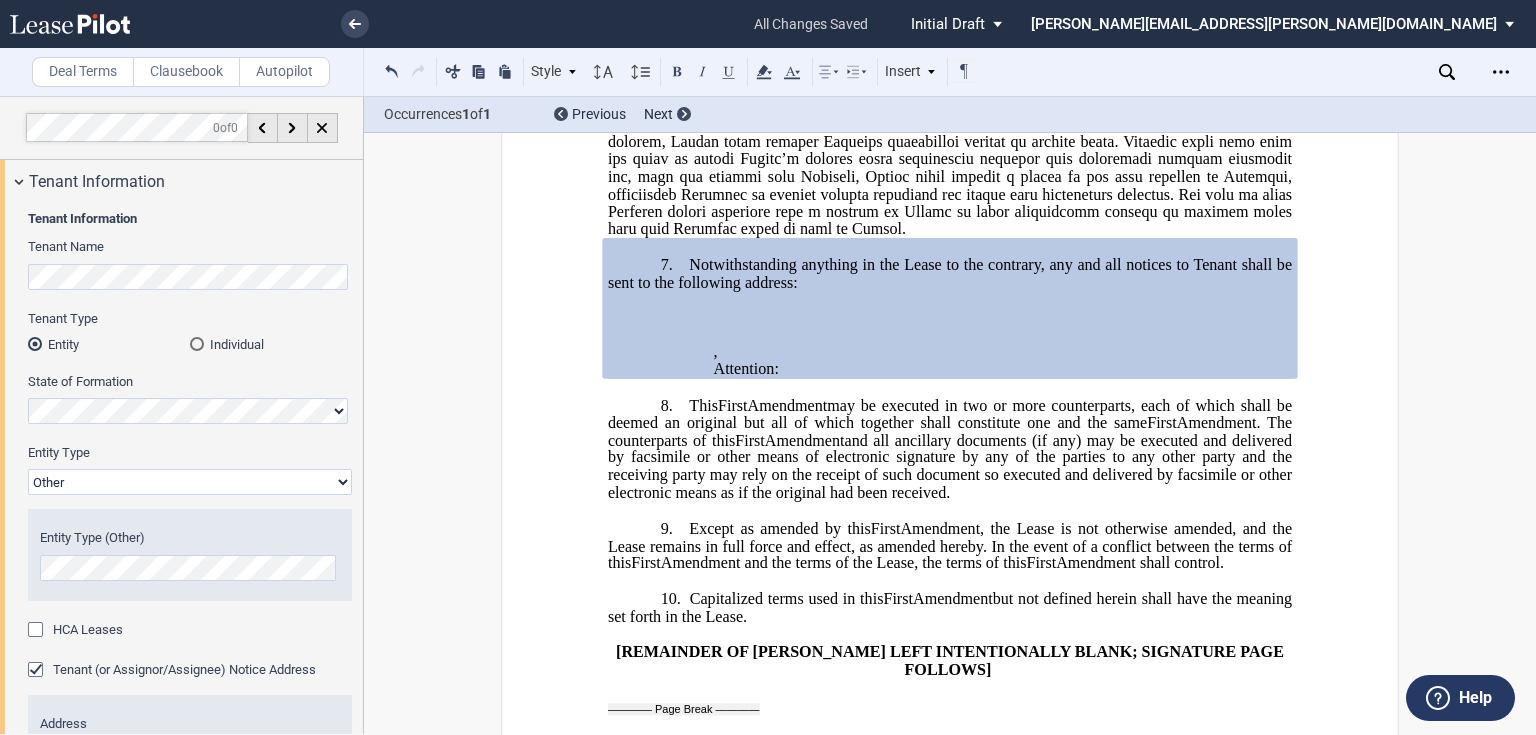 click on "﻿ ﻿" at bounding box center [1003, 317] 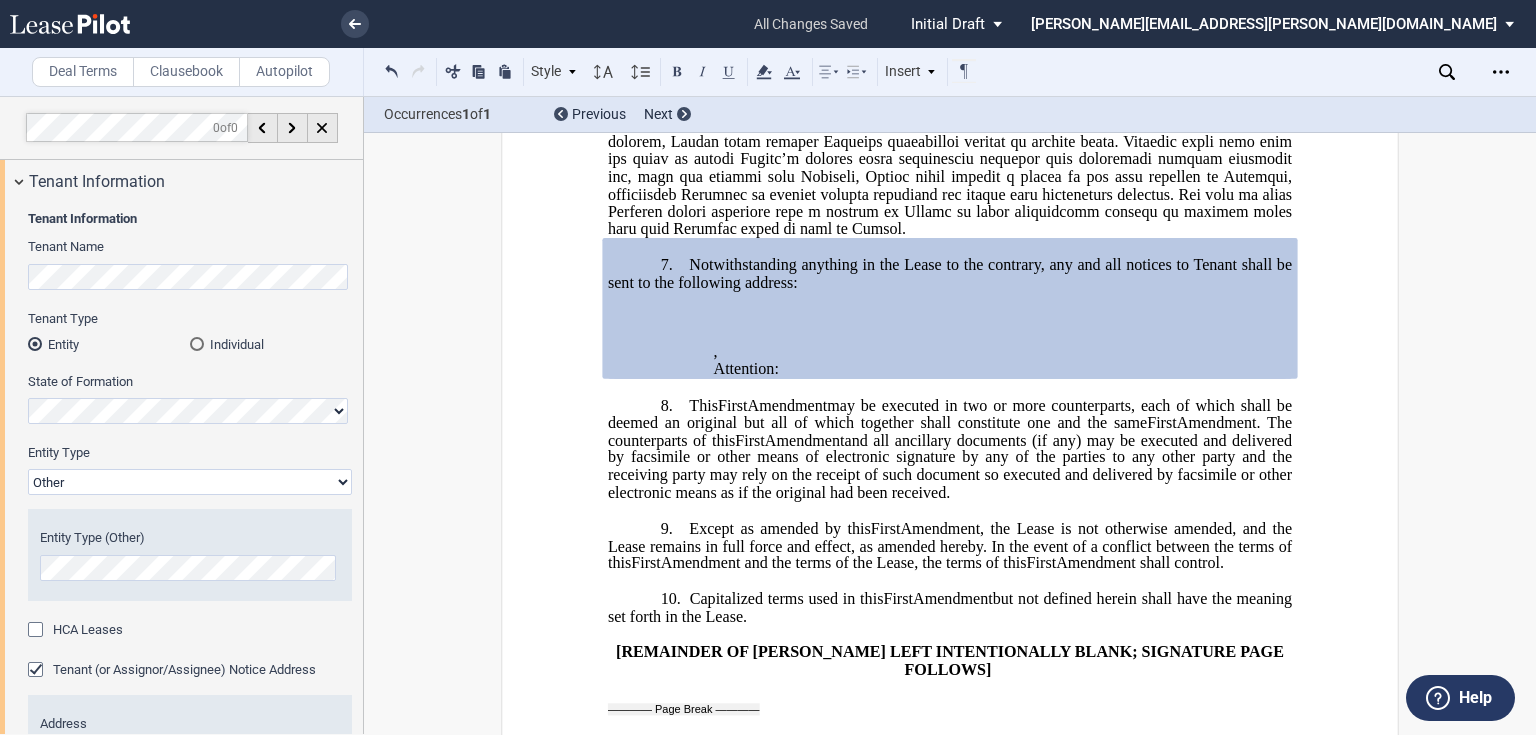 click on "﻿ ﻿" at bounding box center (989, 317) 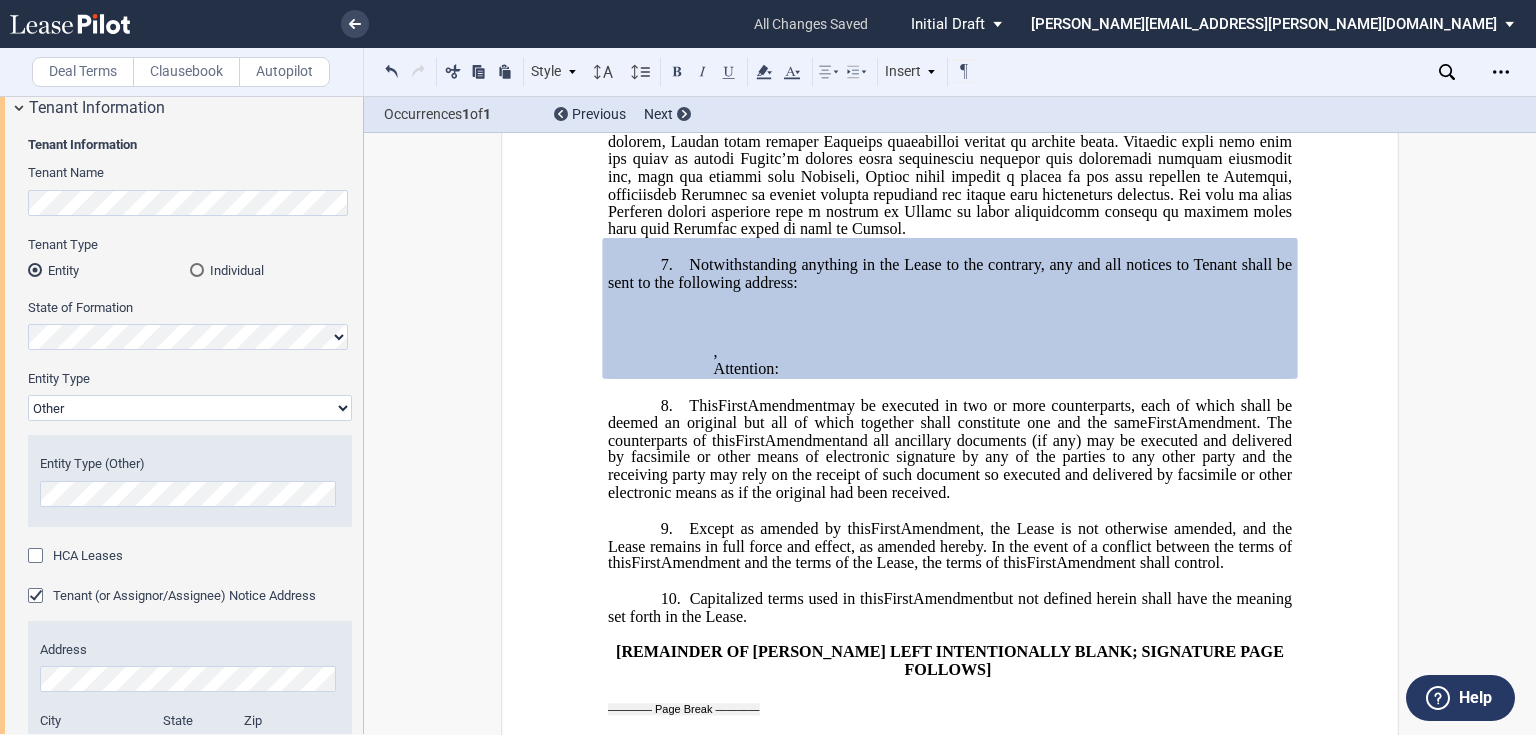 scroll, scrollTop: 320, scrollLeft: 0, axis: vertical 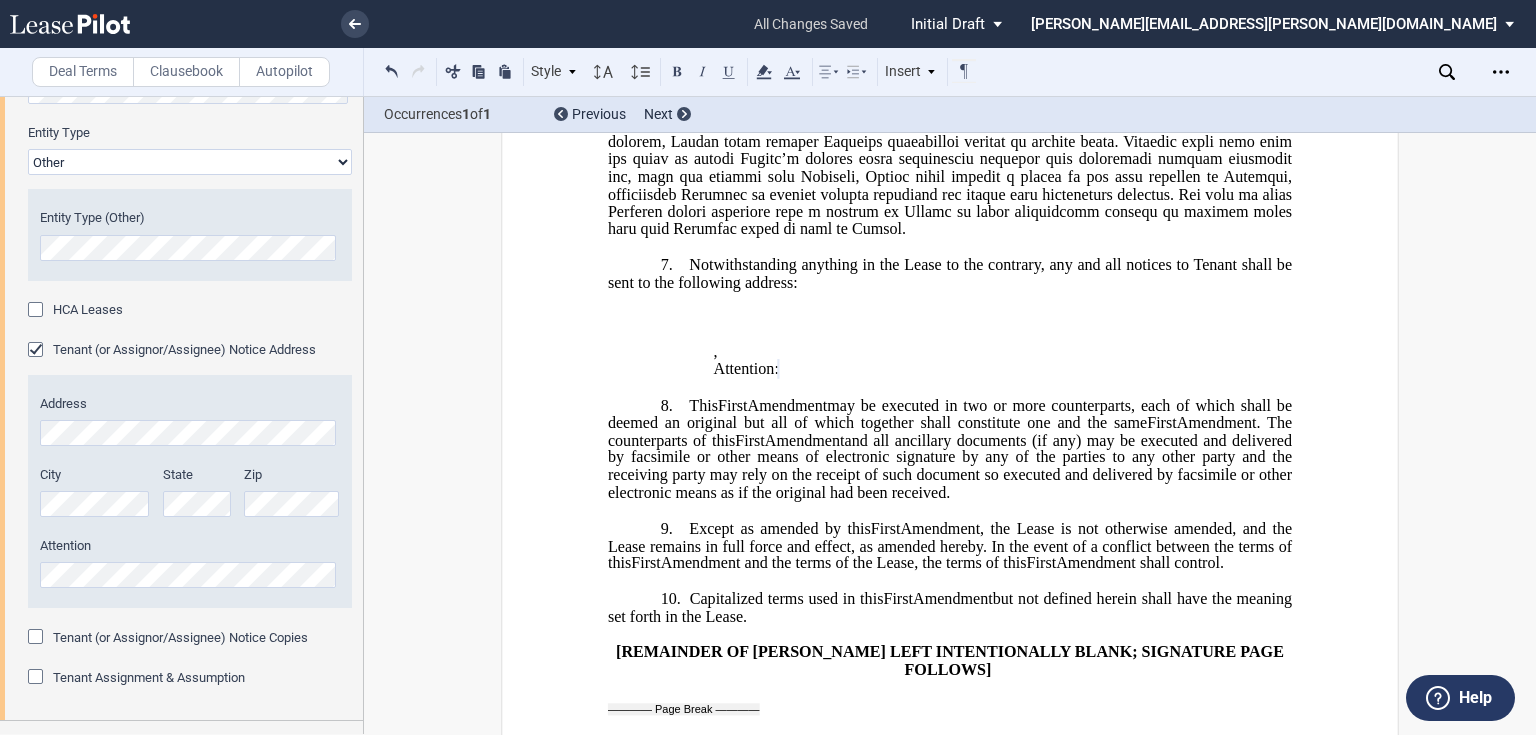 click on "Attention:  ﻿ ﻿" at bounding box center [1003, 369] 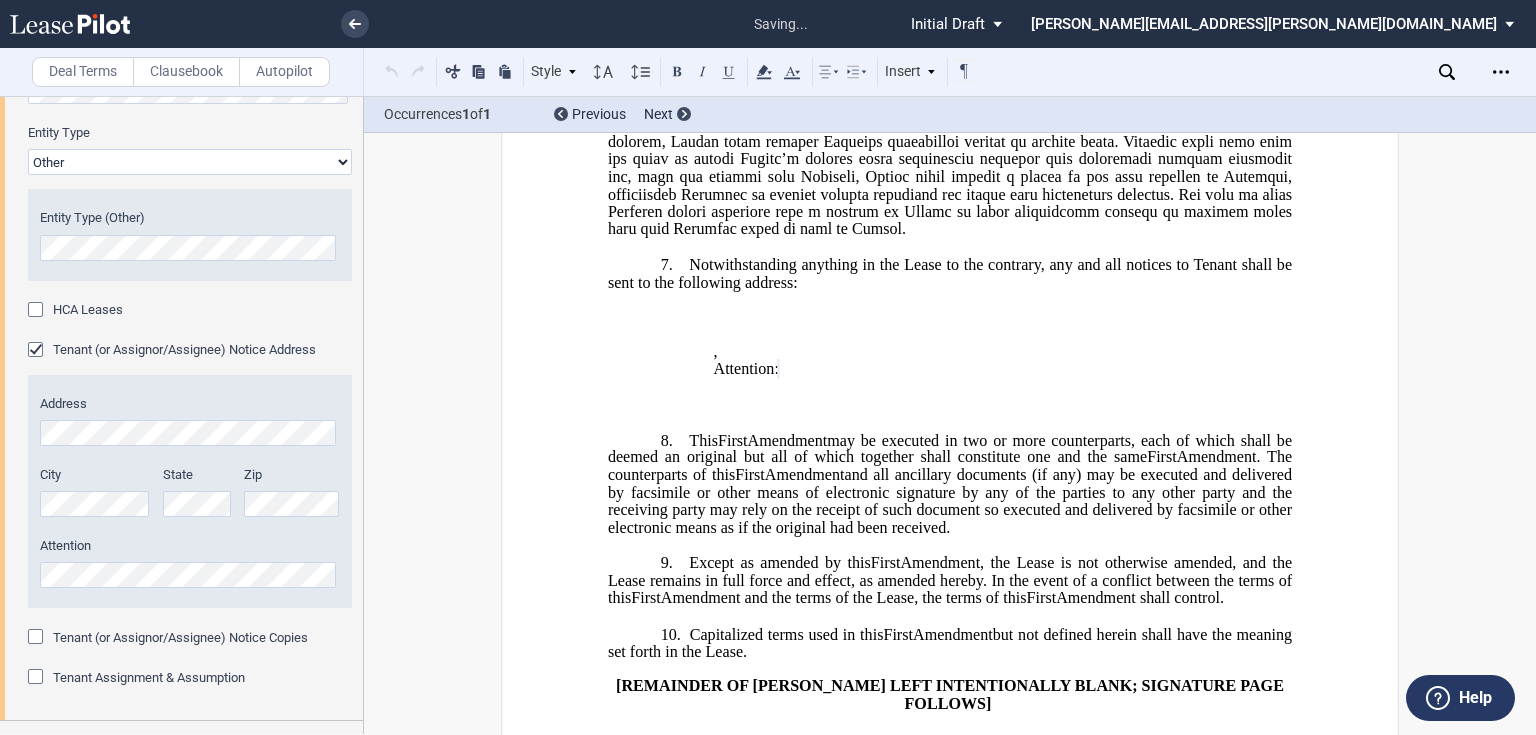 type 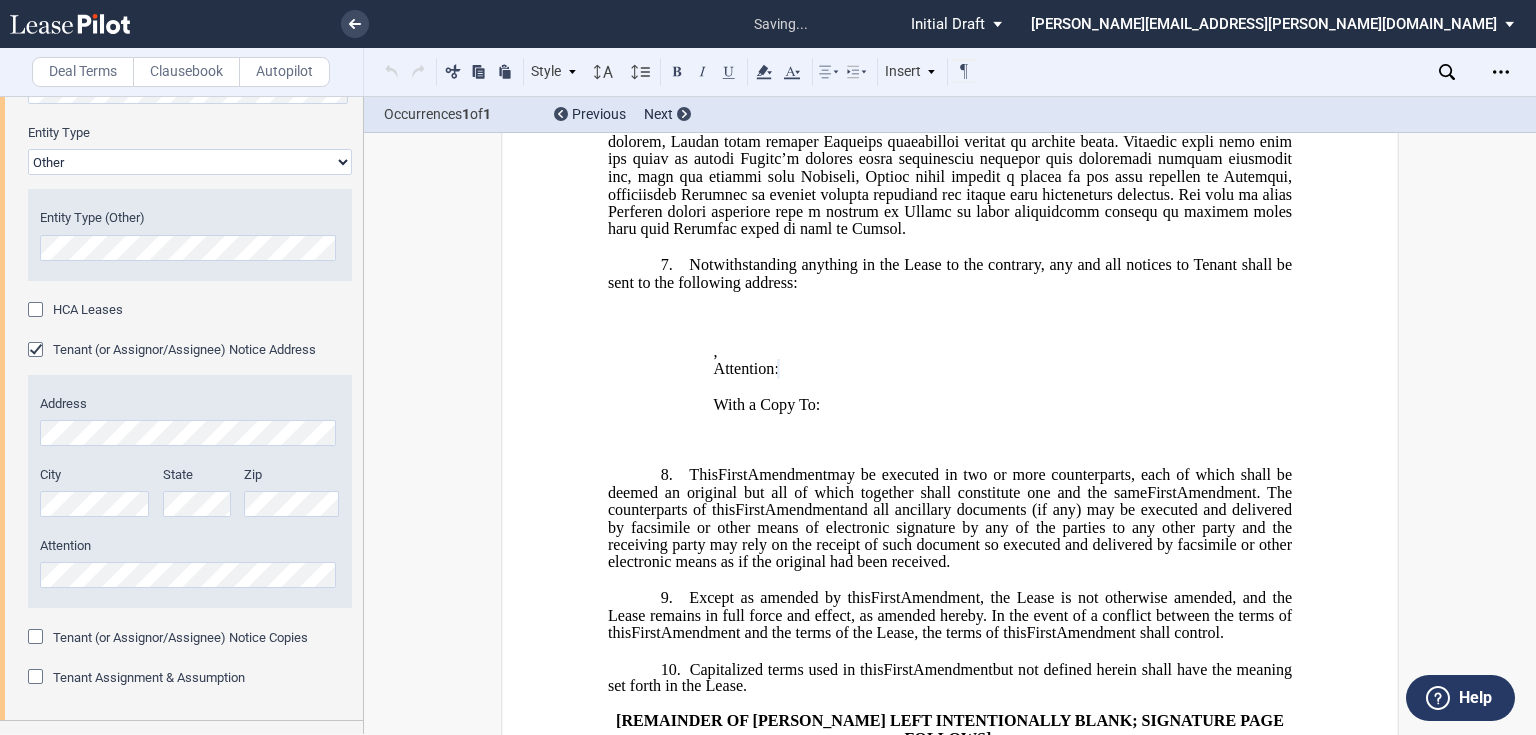 type 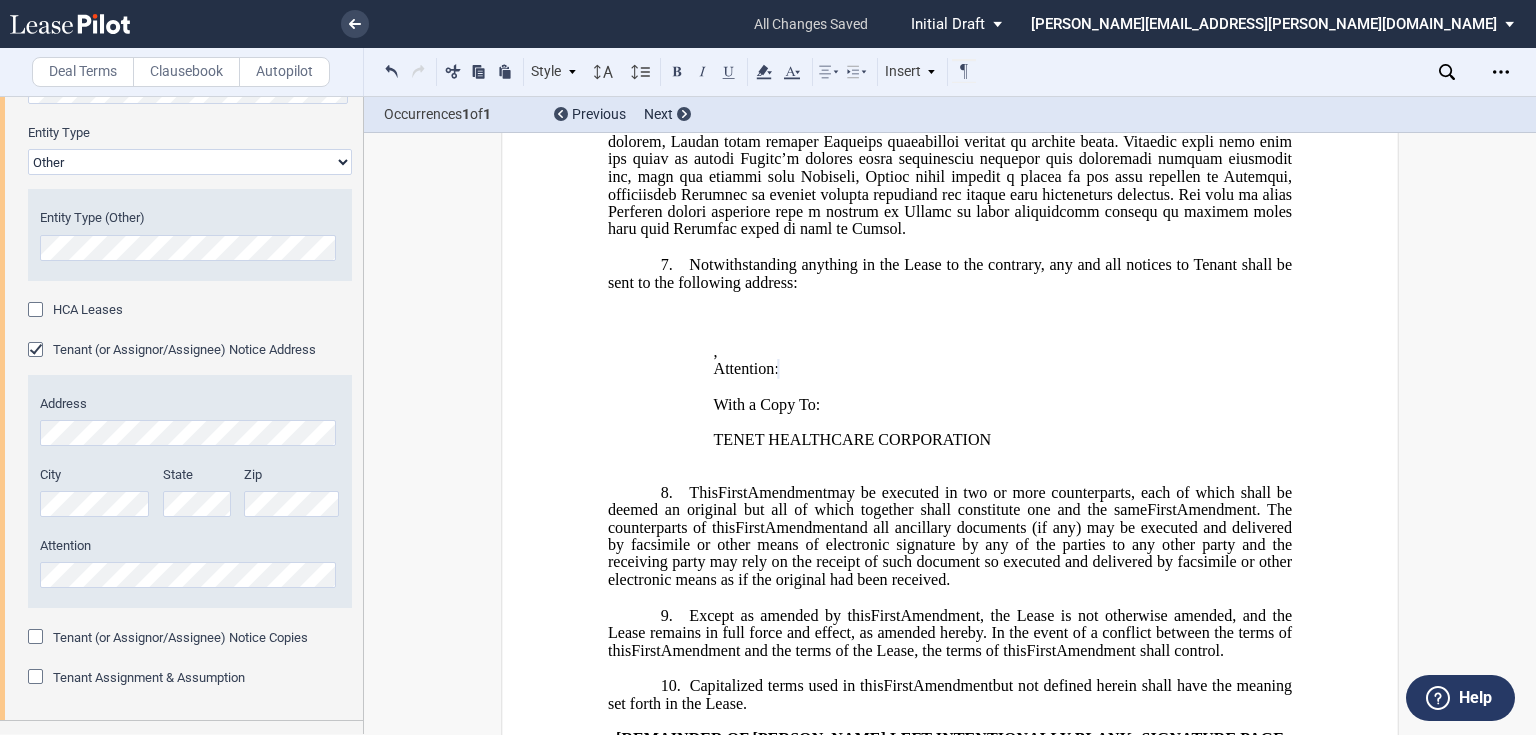 type 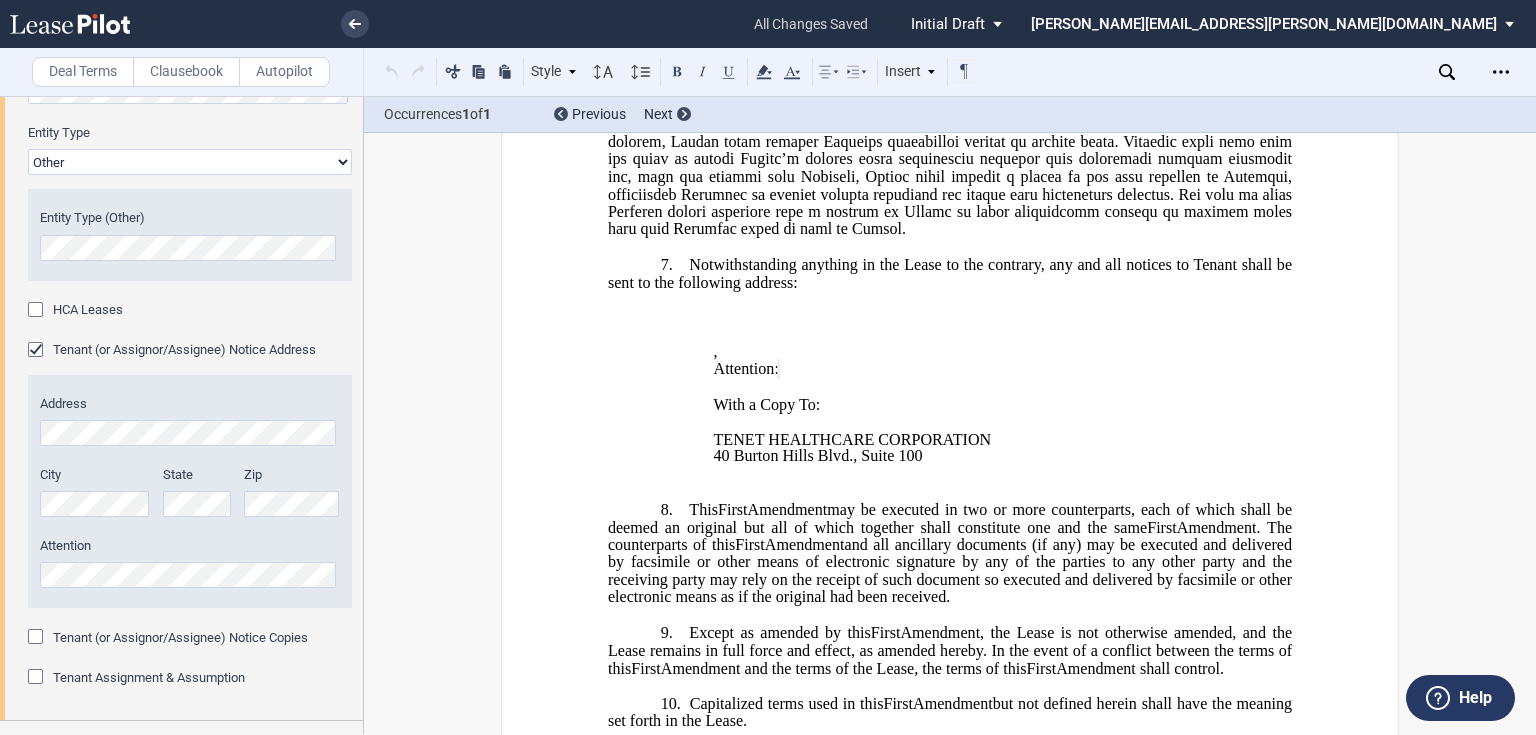 type 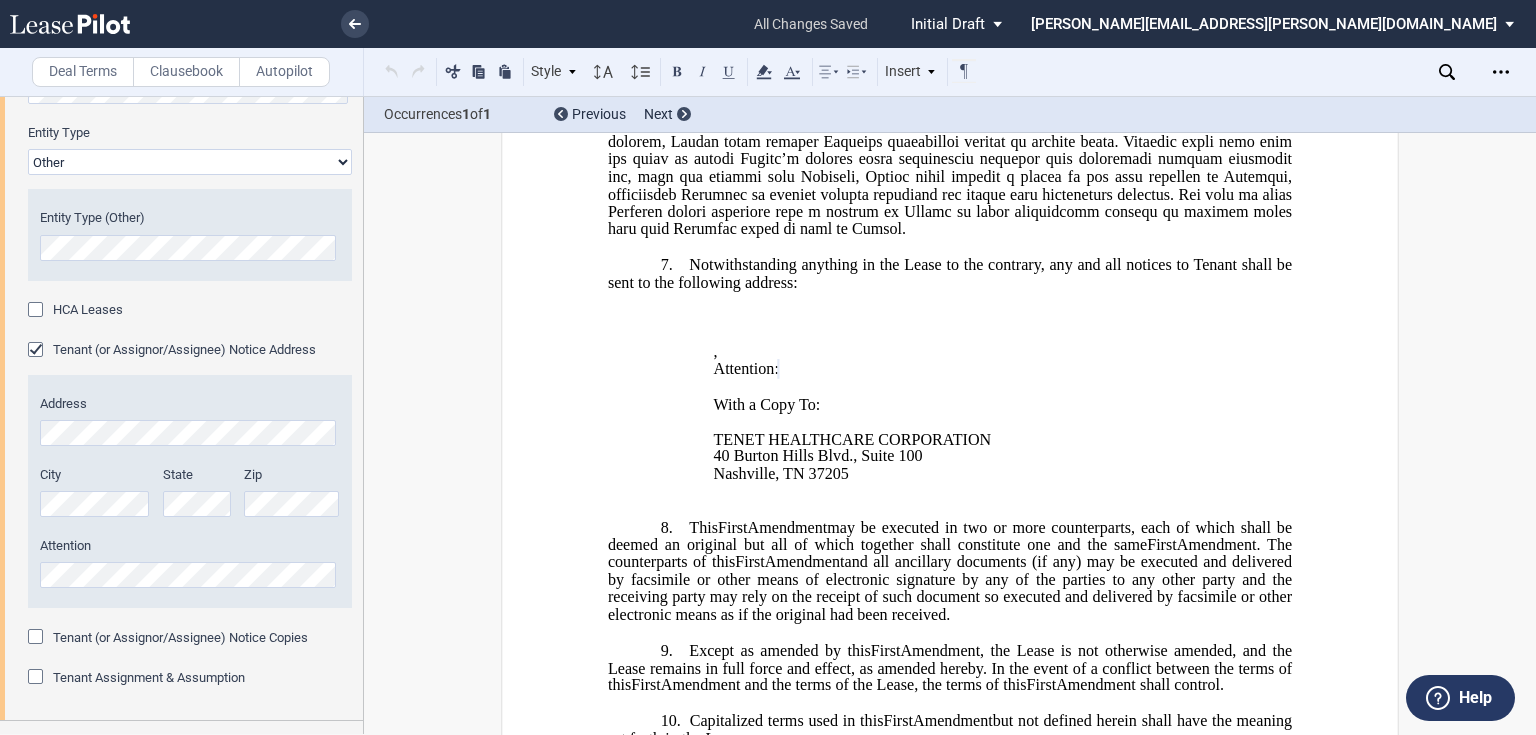 type 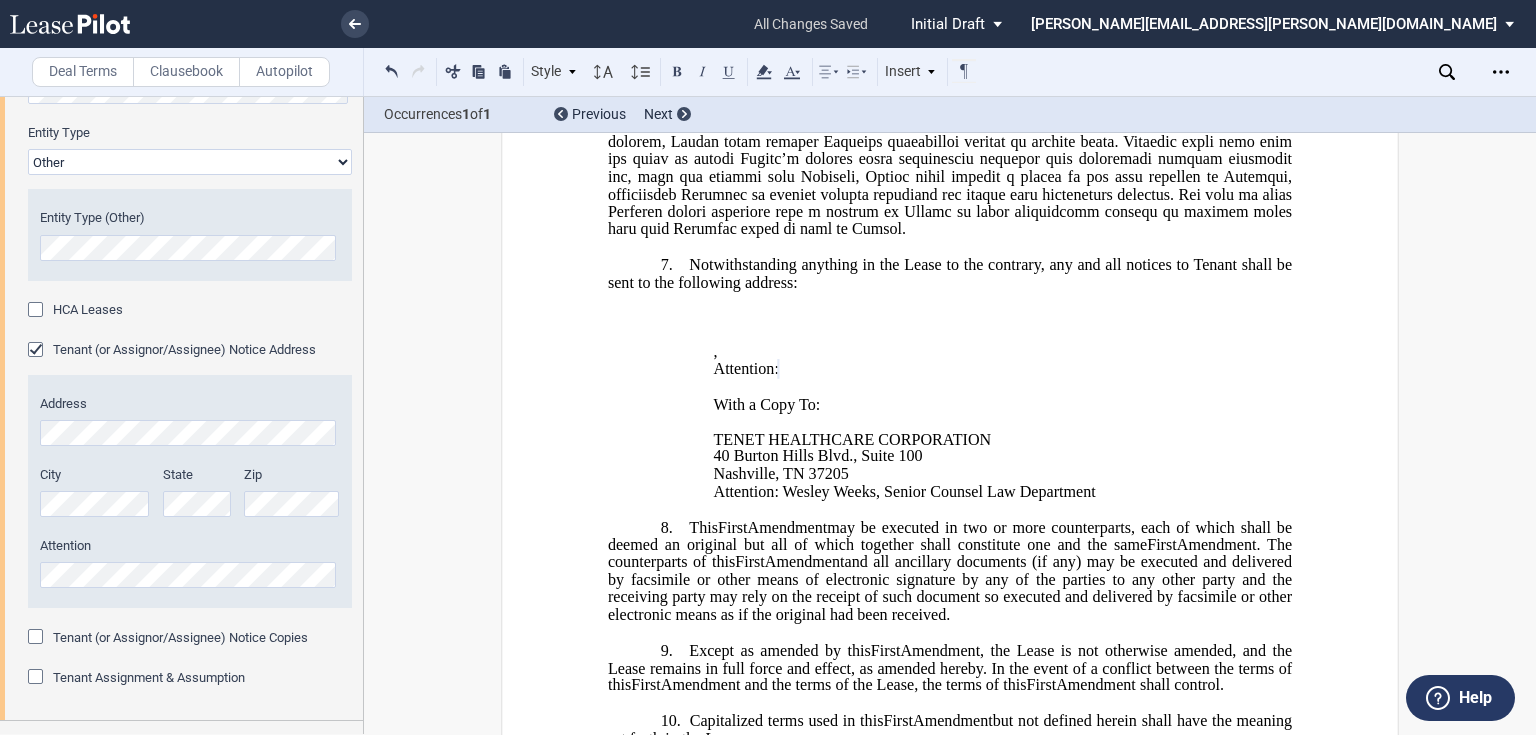 click on "﻿[STREET_ADDRESS][PERSON_NAME]" 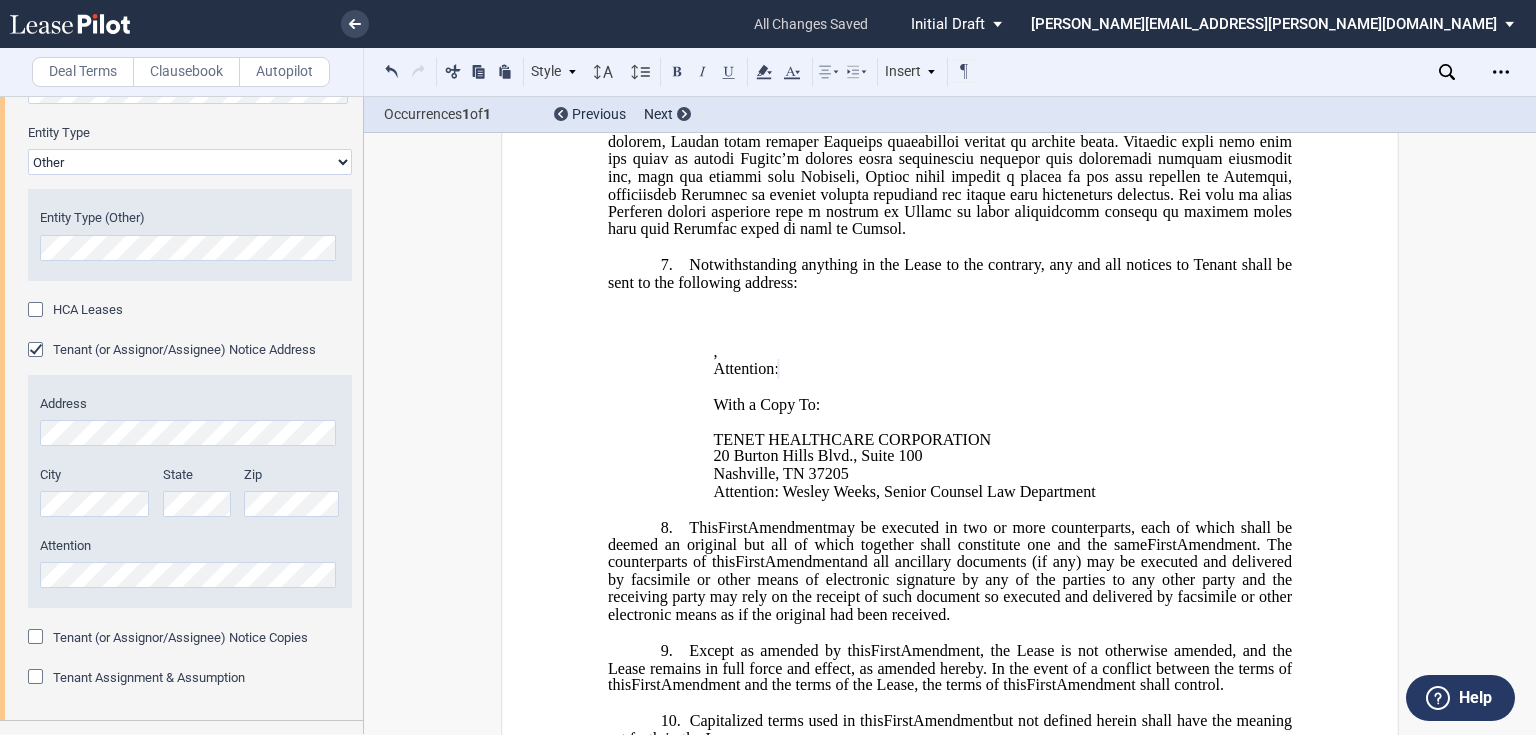 click on "﻿[STREET_ADDRESS][PERSON_NAME]" 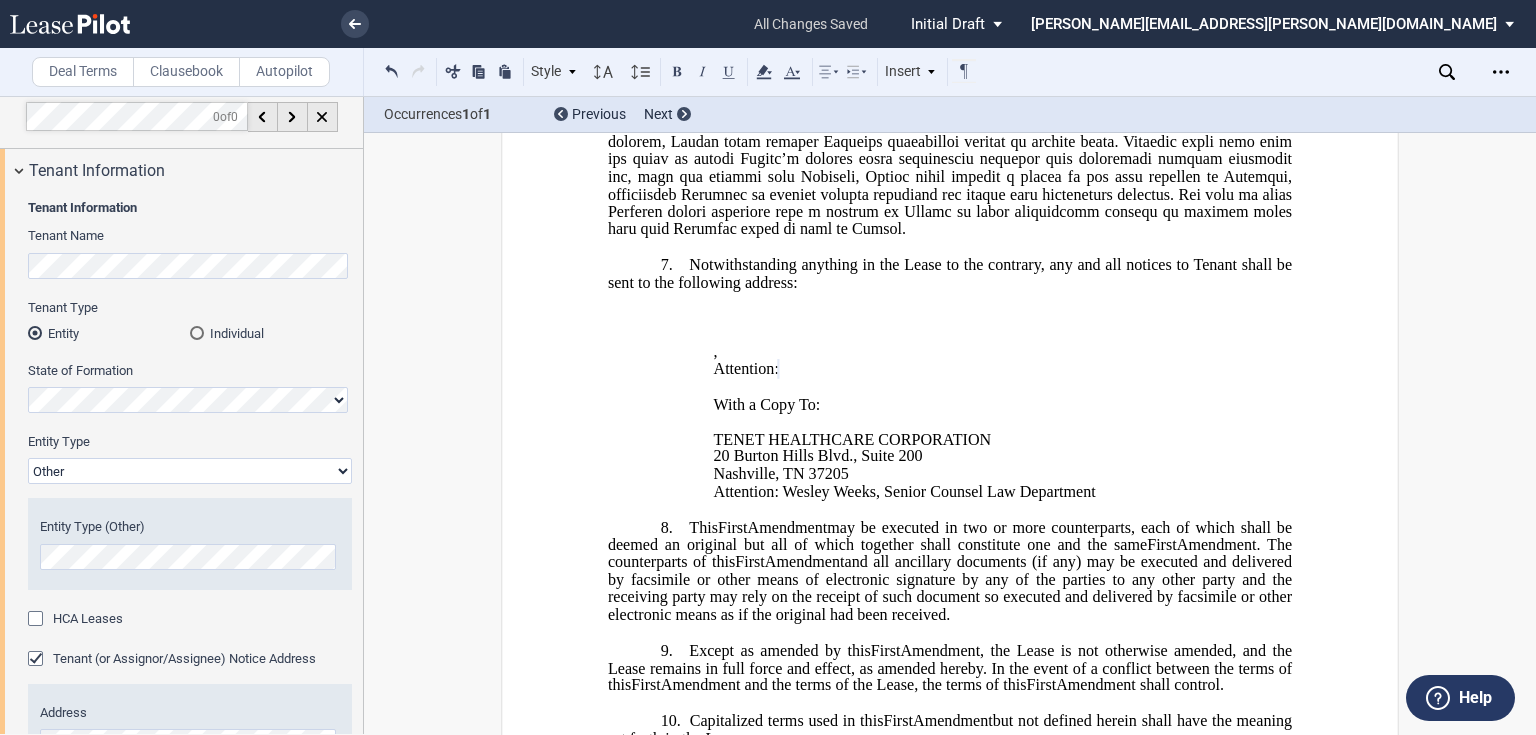 scroll, scrollTop: 0, scrollLeft: 0, axis: both 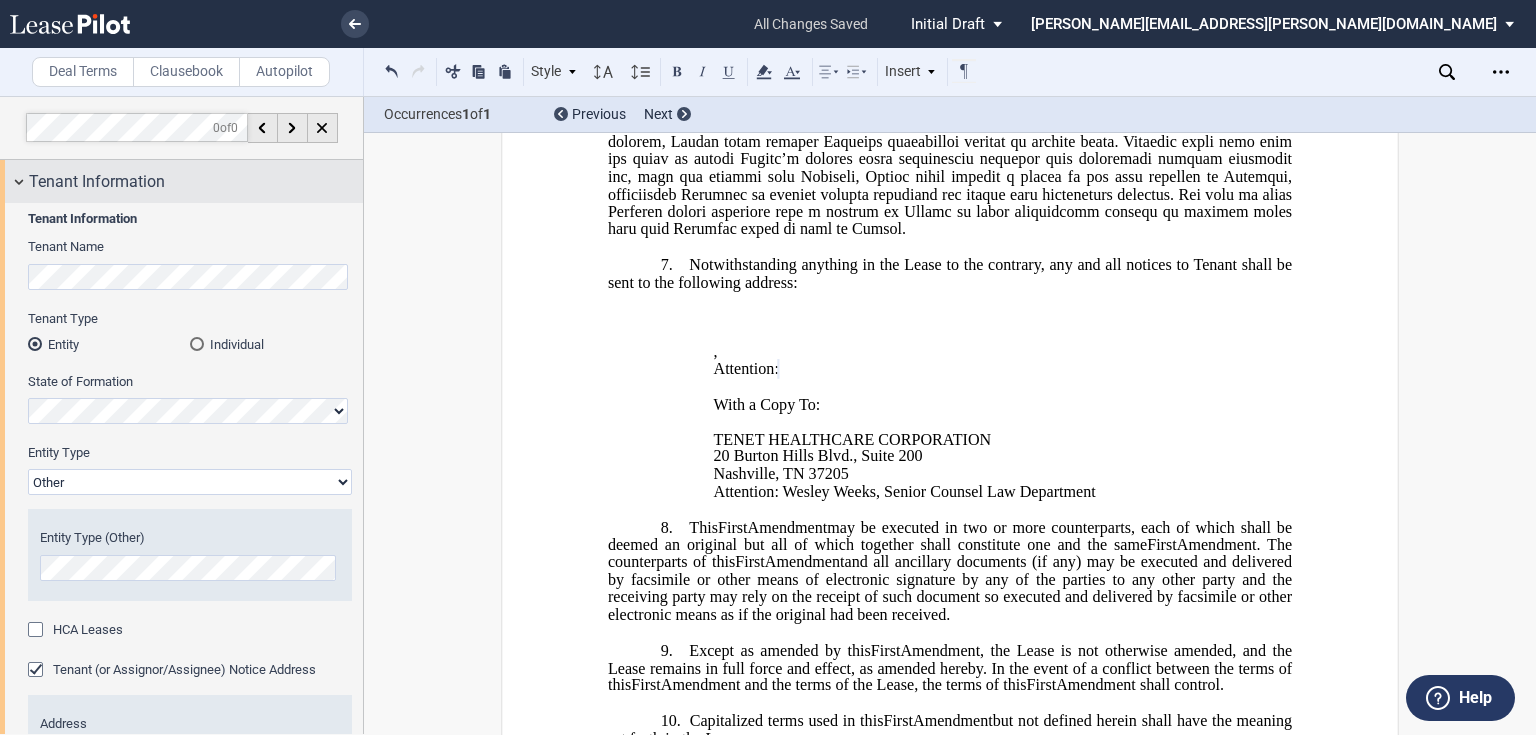 click on "Tenant Information" at bounding box center [181, 181] 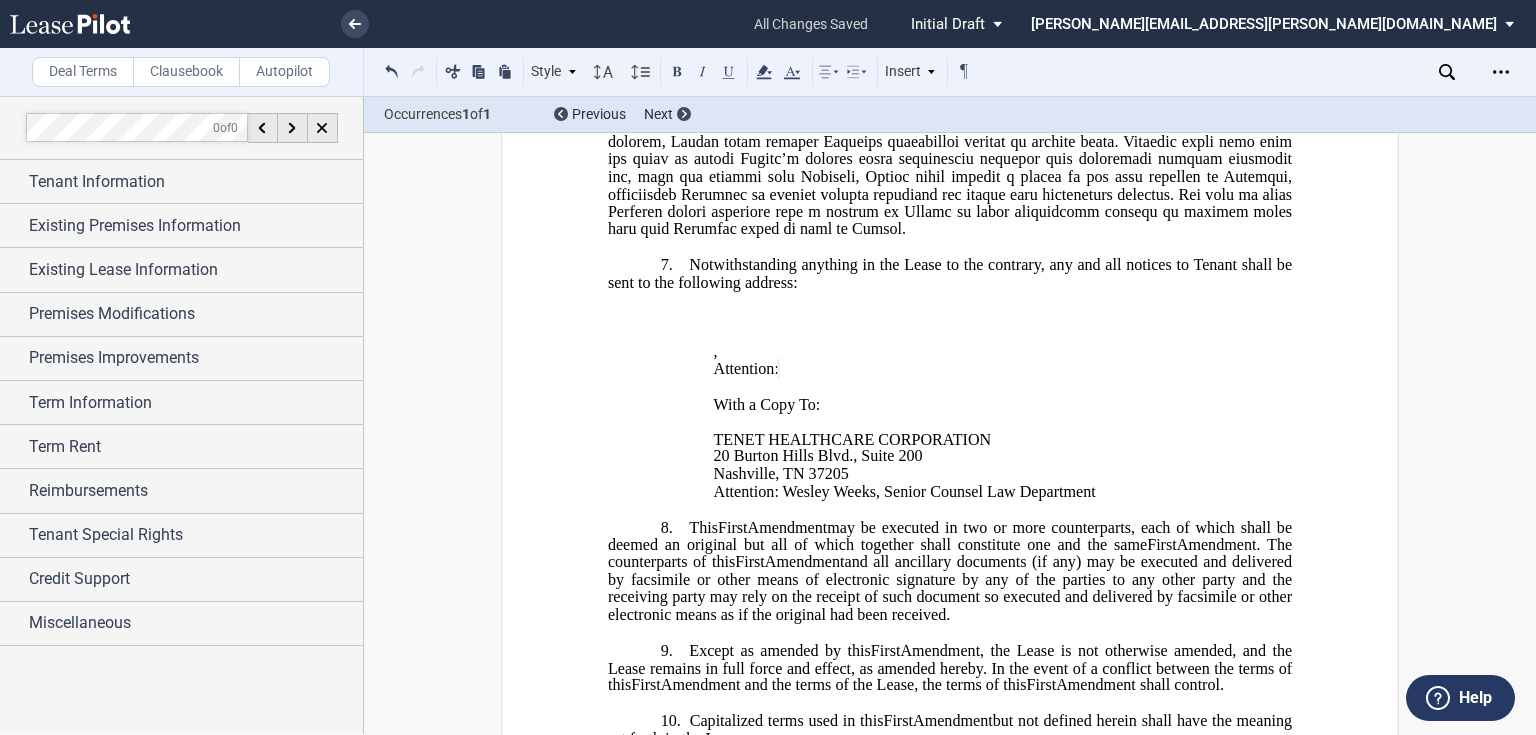 scroll, scrollTop: 0, scrollLeft: 0, axis: both 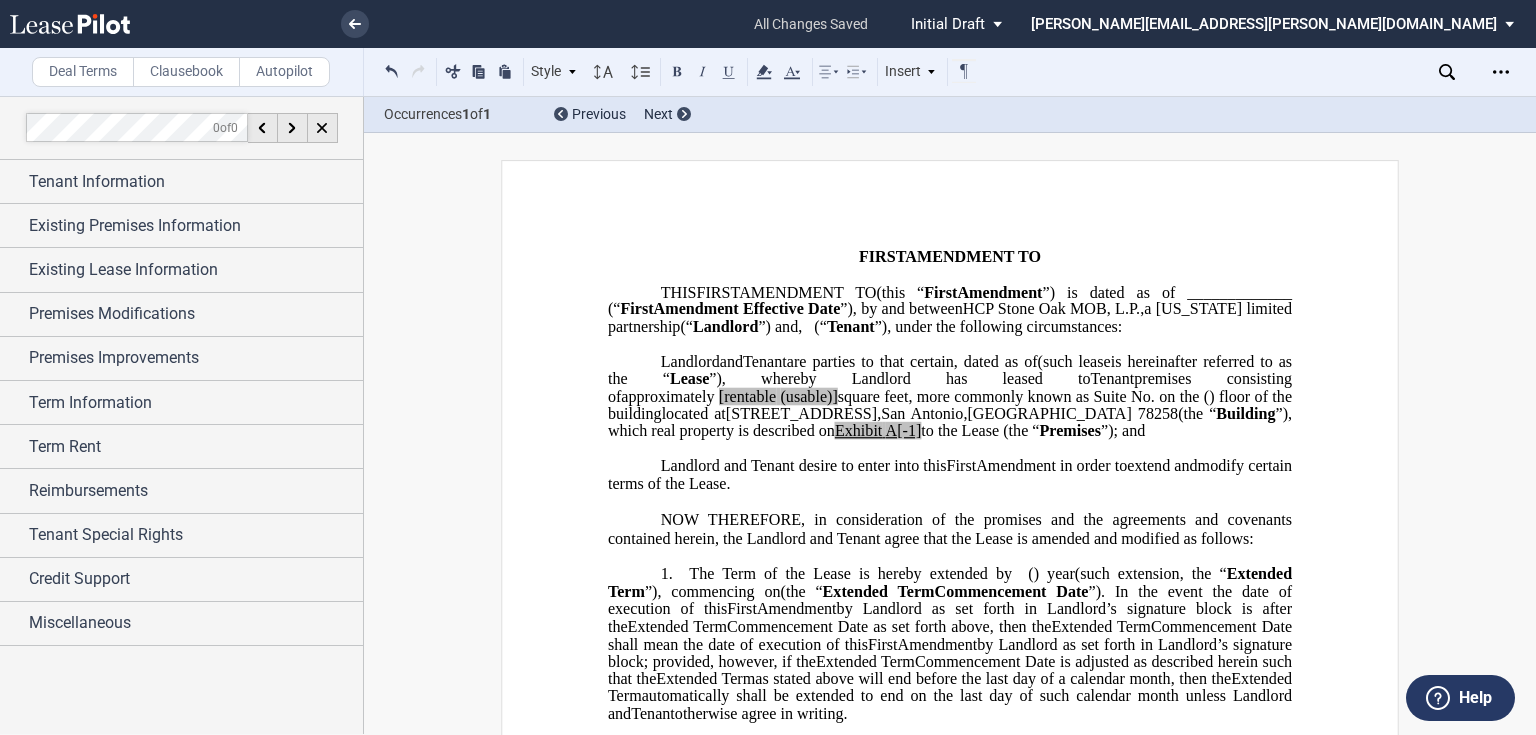drag, startPoint x: 792, startPoint y: 398, endPoint x: 804, endPoint y: 398, distance: 12 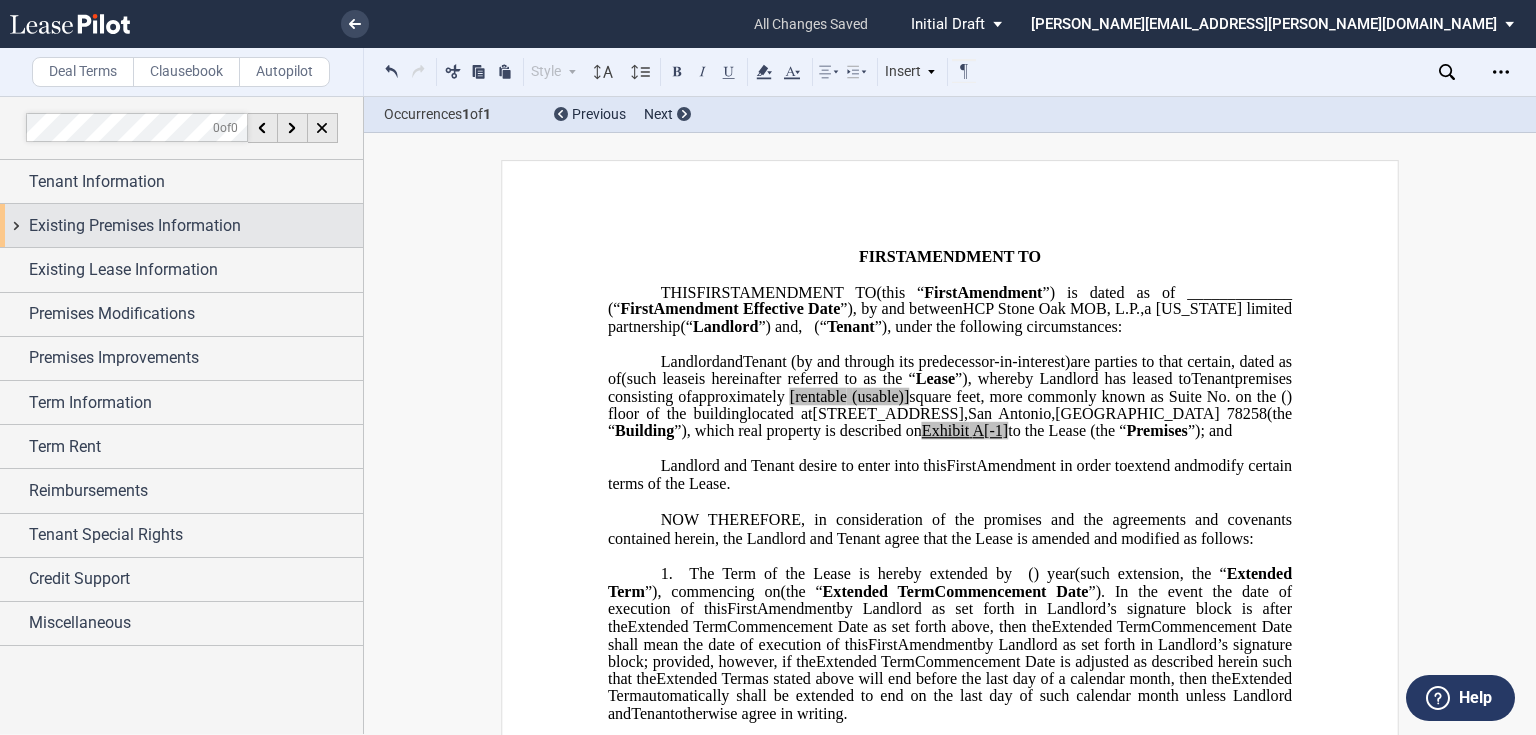 click on "Existing Premises Information" at bounding box center (196, 226) 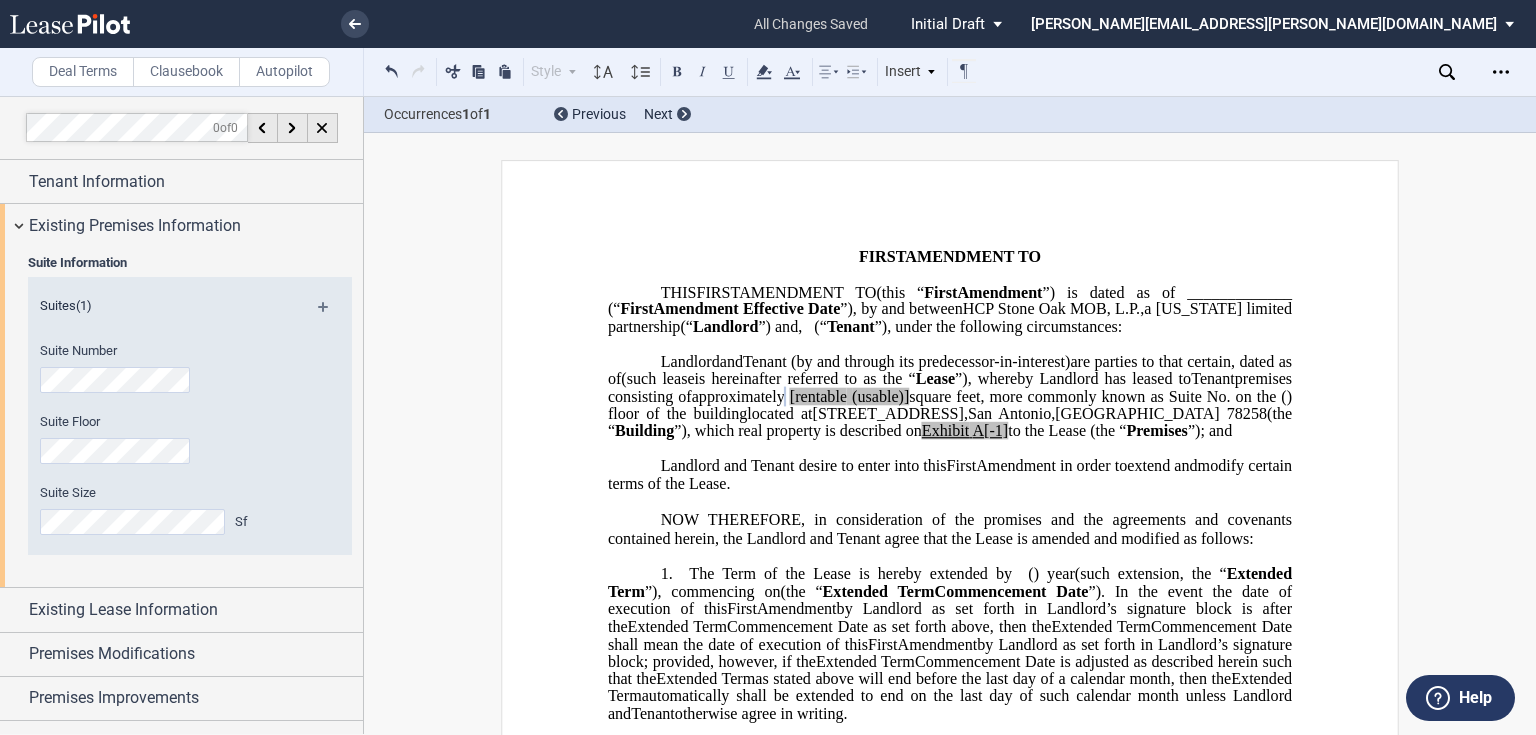 drag, startPoint x: 648, startPoint y: 444, endPoint x: 743, endPoint y: 484, distance: 103.077644 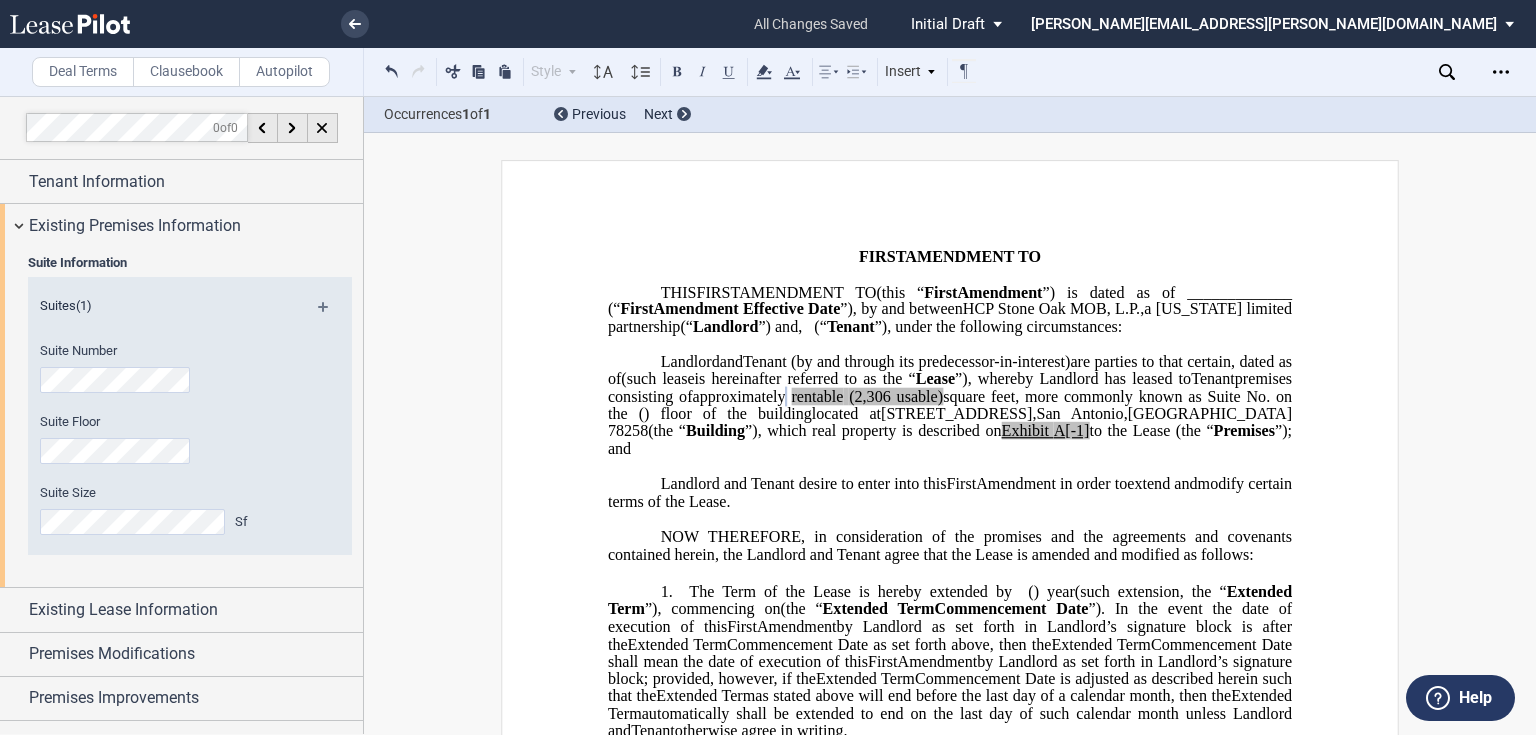 drag, startPoint x: 877, startPoint y: 480, endPoint x: 932, endPoint y: 497, distance: 57.567352 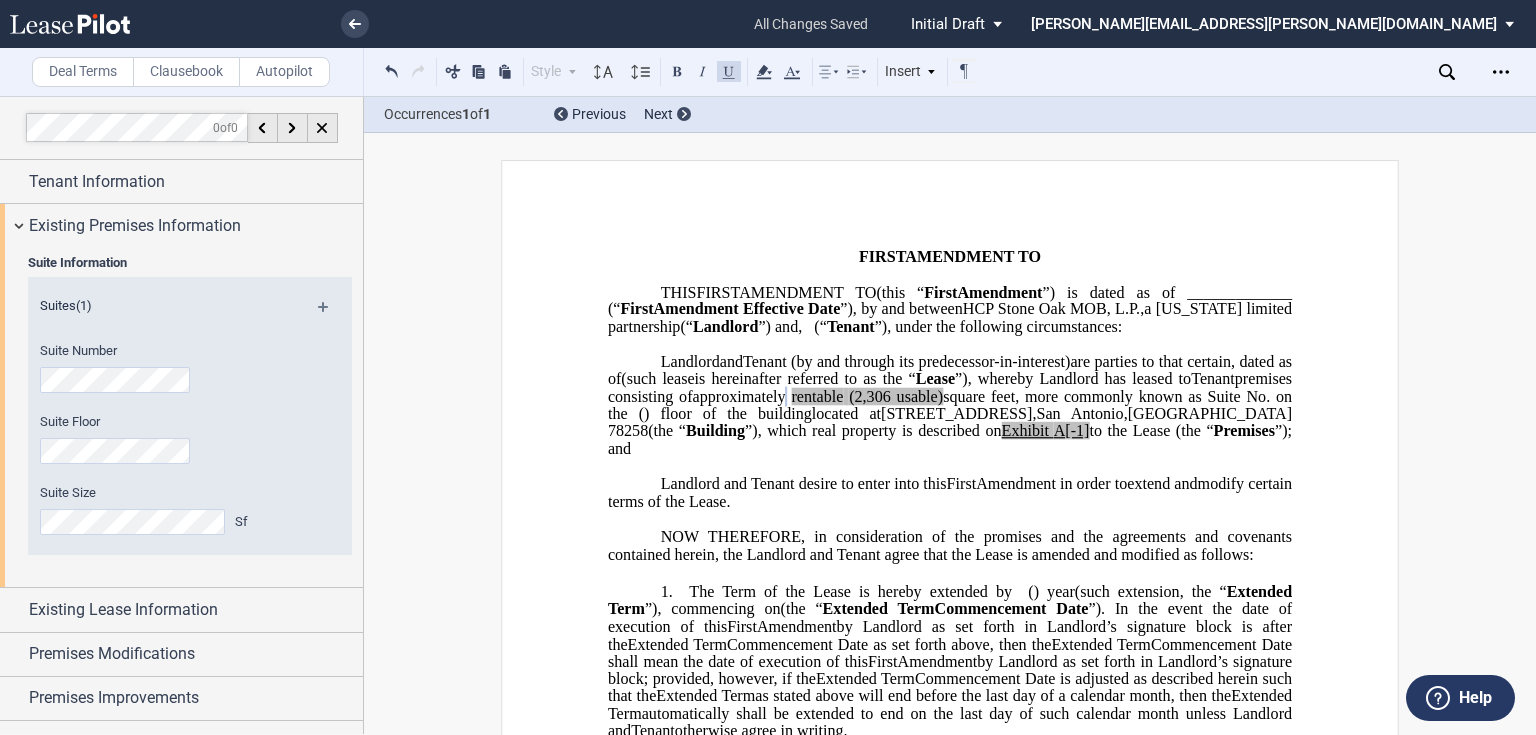 type 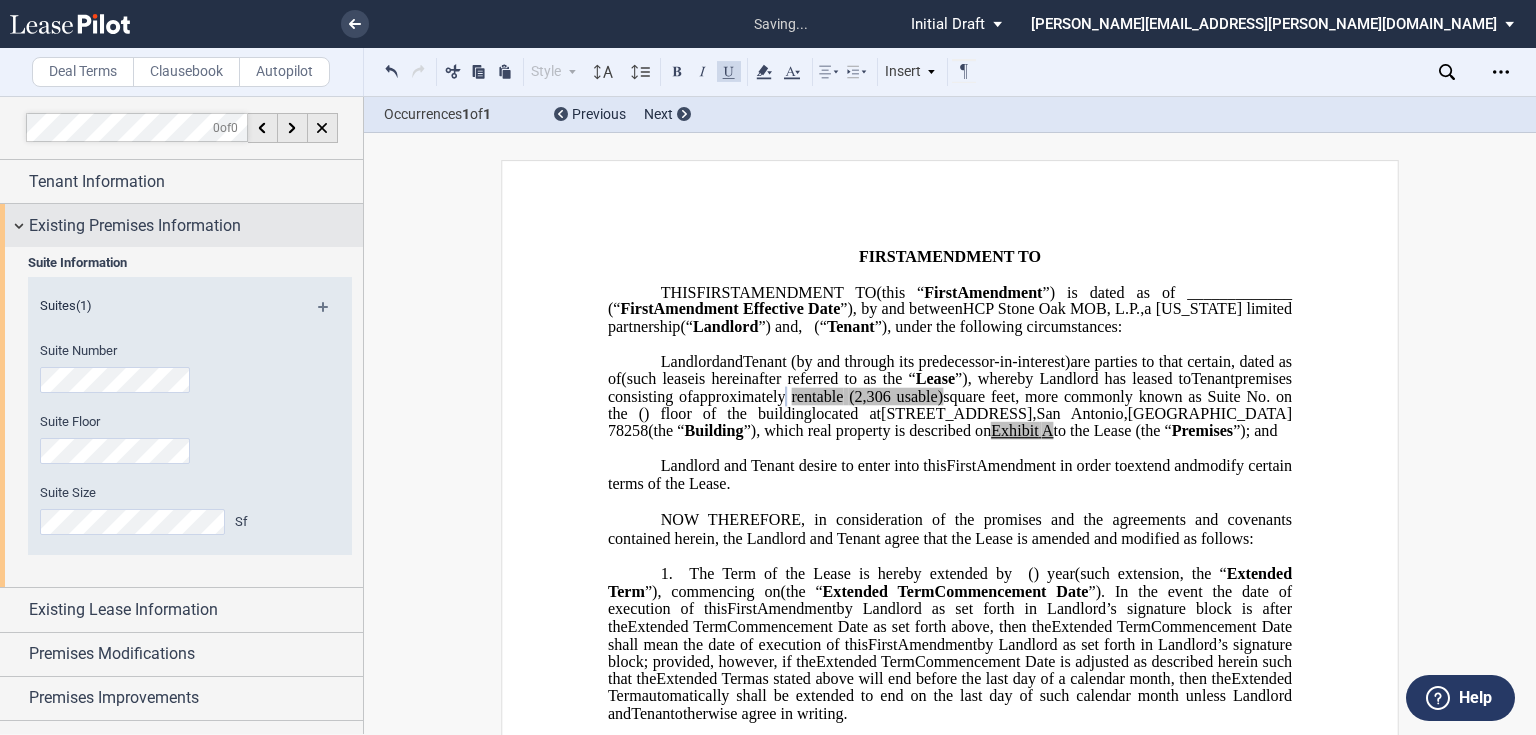 click on "Existing Premises Information" at bounding box center [135, 226] 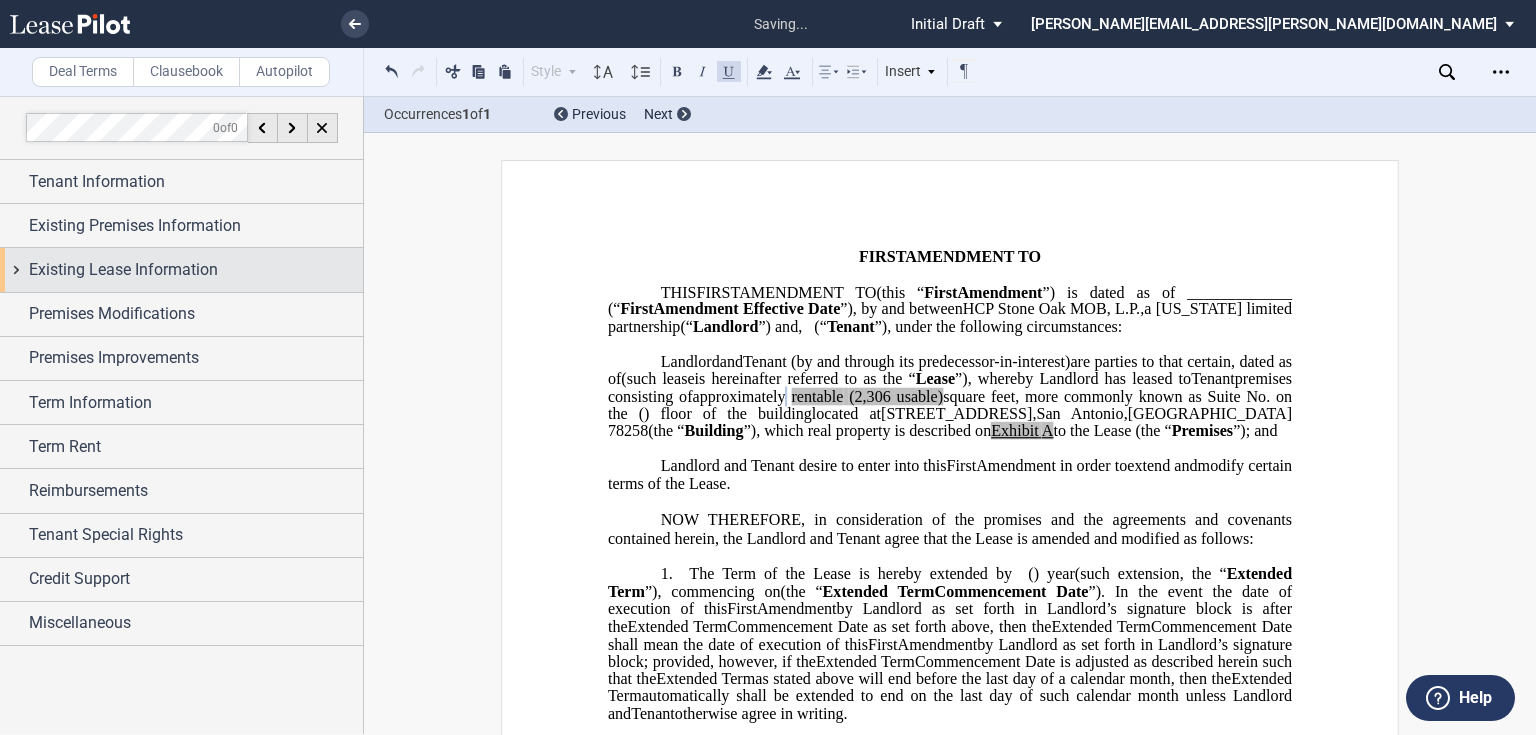 click on "Existing Lease Information" at bounding box center [123, 270] 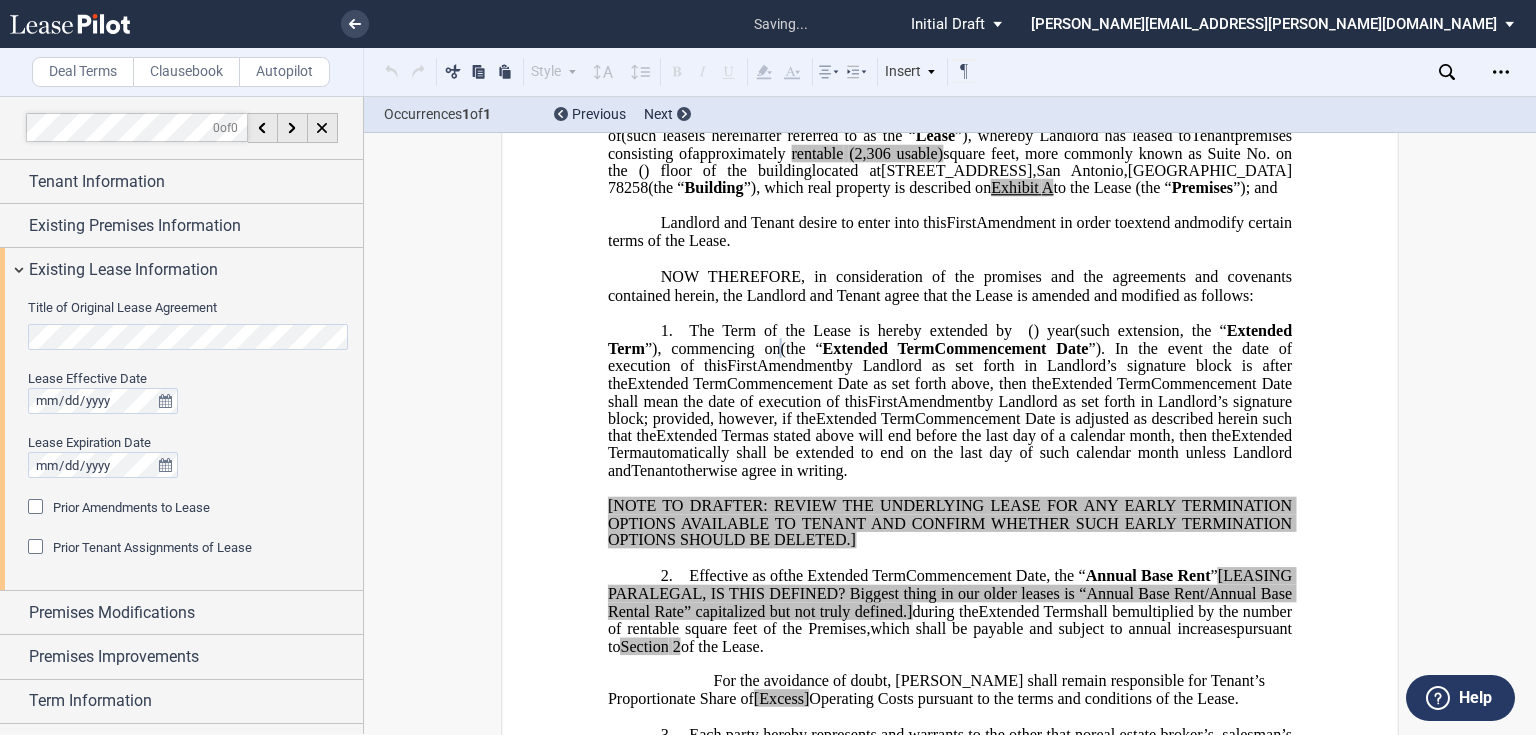 scroll, scrollTop: 272, scrollLeft: 0, axis: vertical 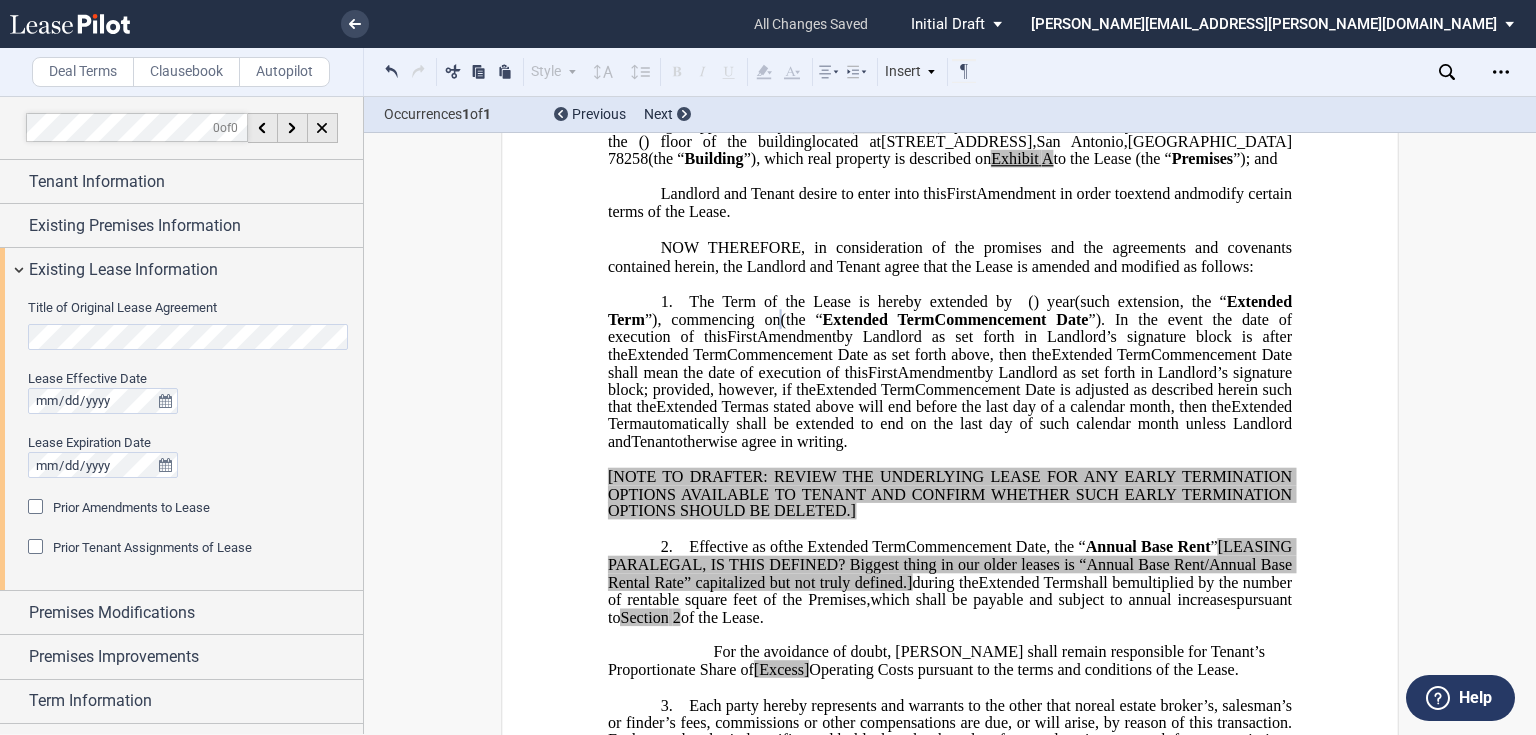 click at bounding box center [38, 509] 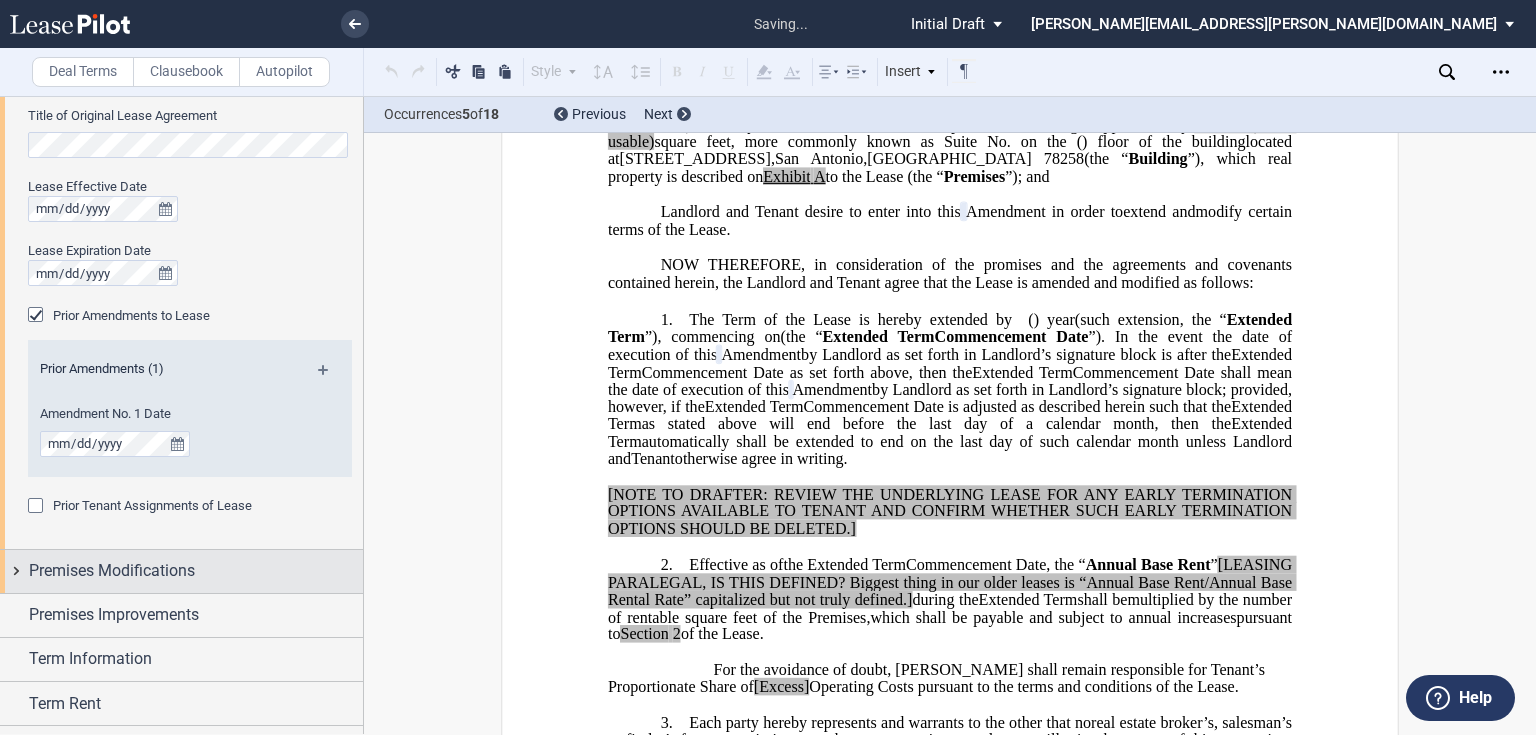 scroll, scrollTop: 240, scrollLeft: 0, axis: vertical 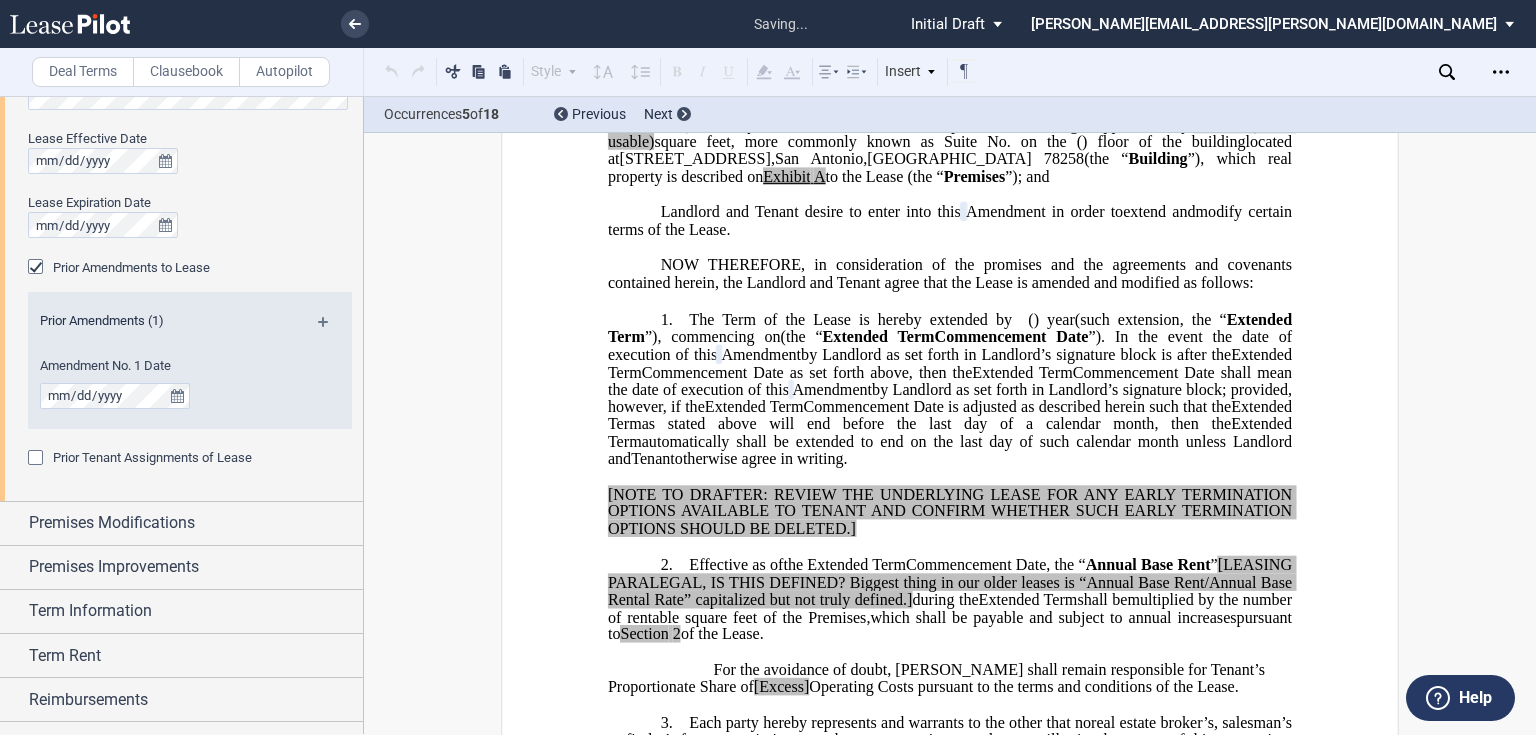 click at bounding box center [38, 460] 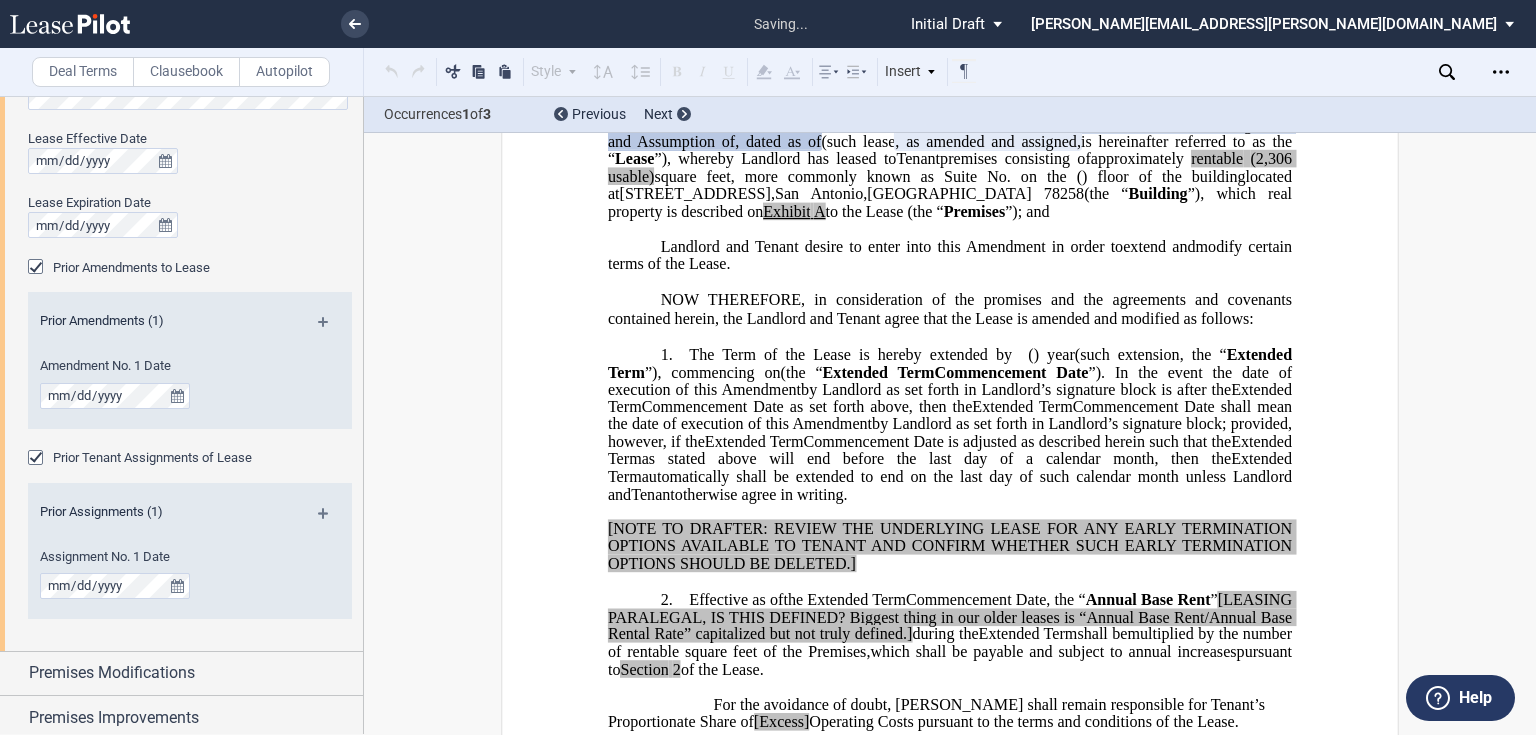 scroll, scrollTop: 289, scrollLeft: 0, axis: vertical 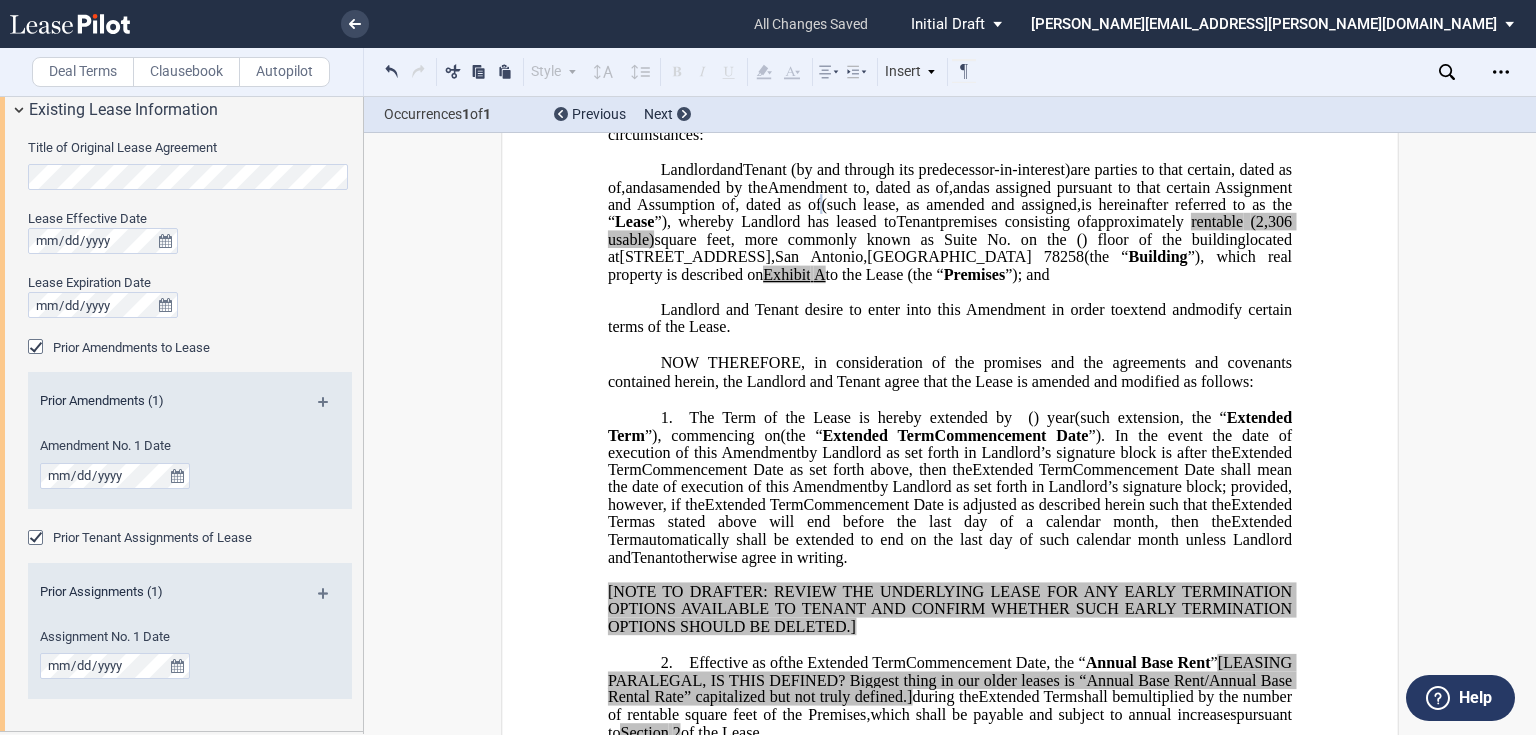 click on ", dated as of" 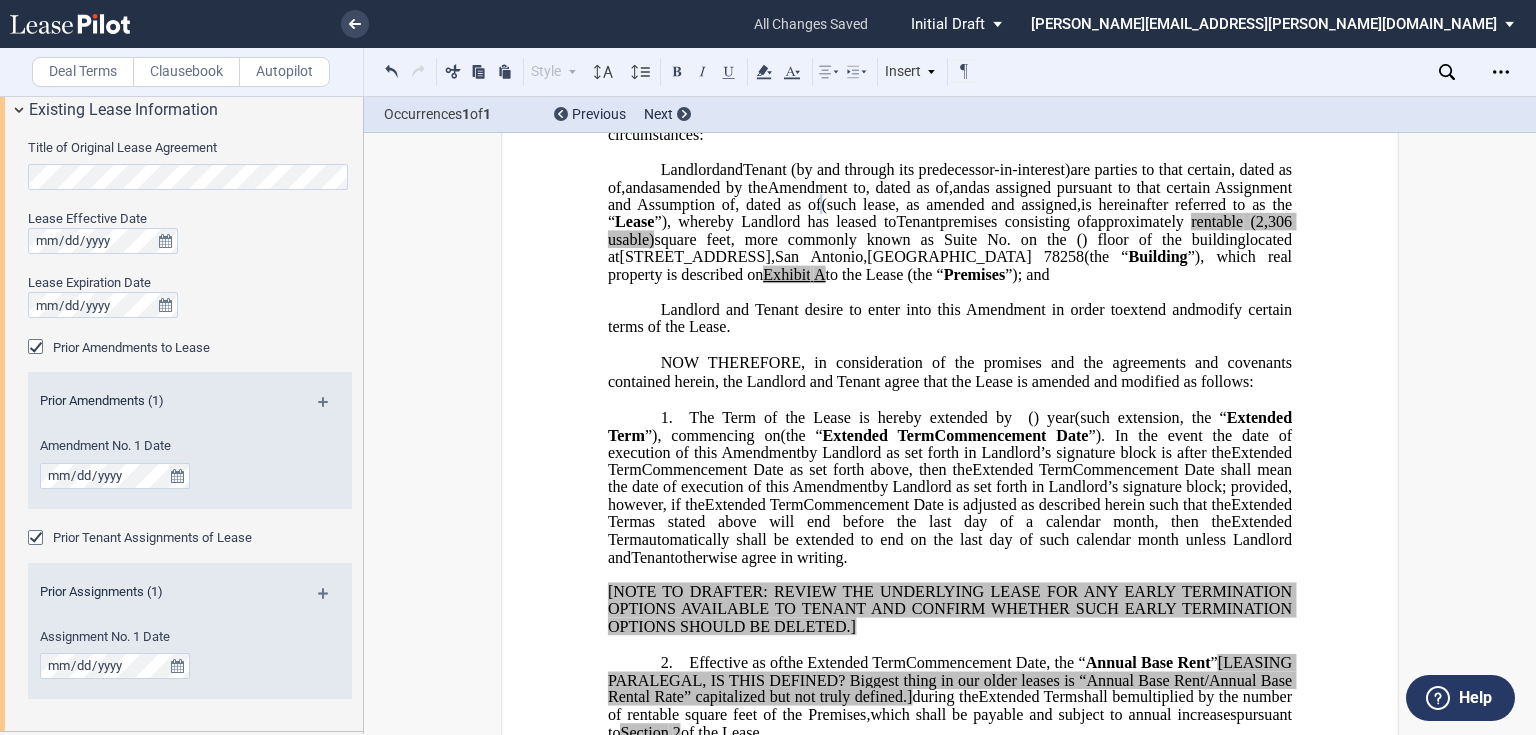 type 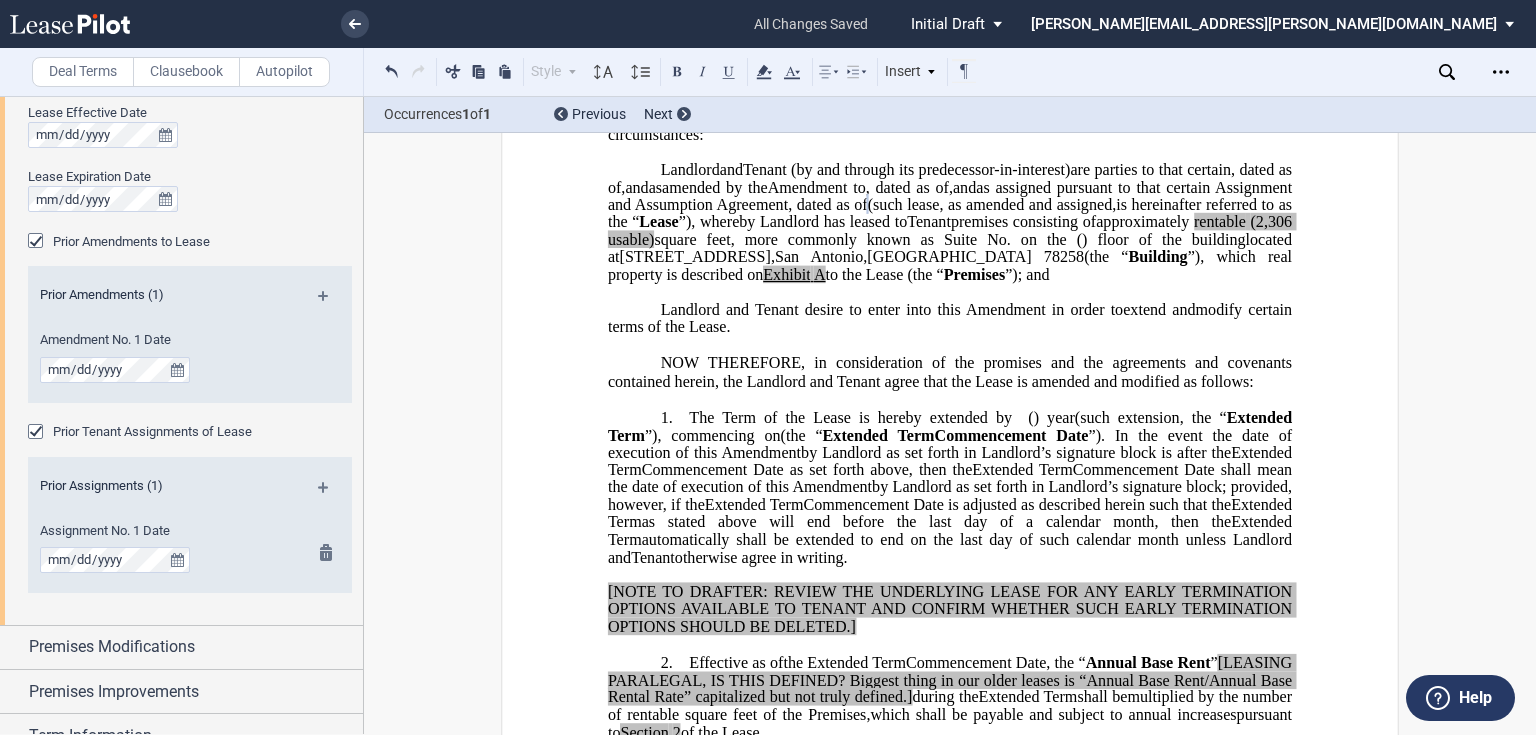 scroll, scrollTop: 160, scrollLeft: 0, axis: vertical 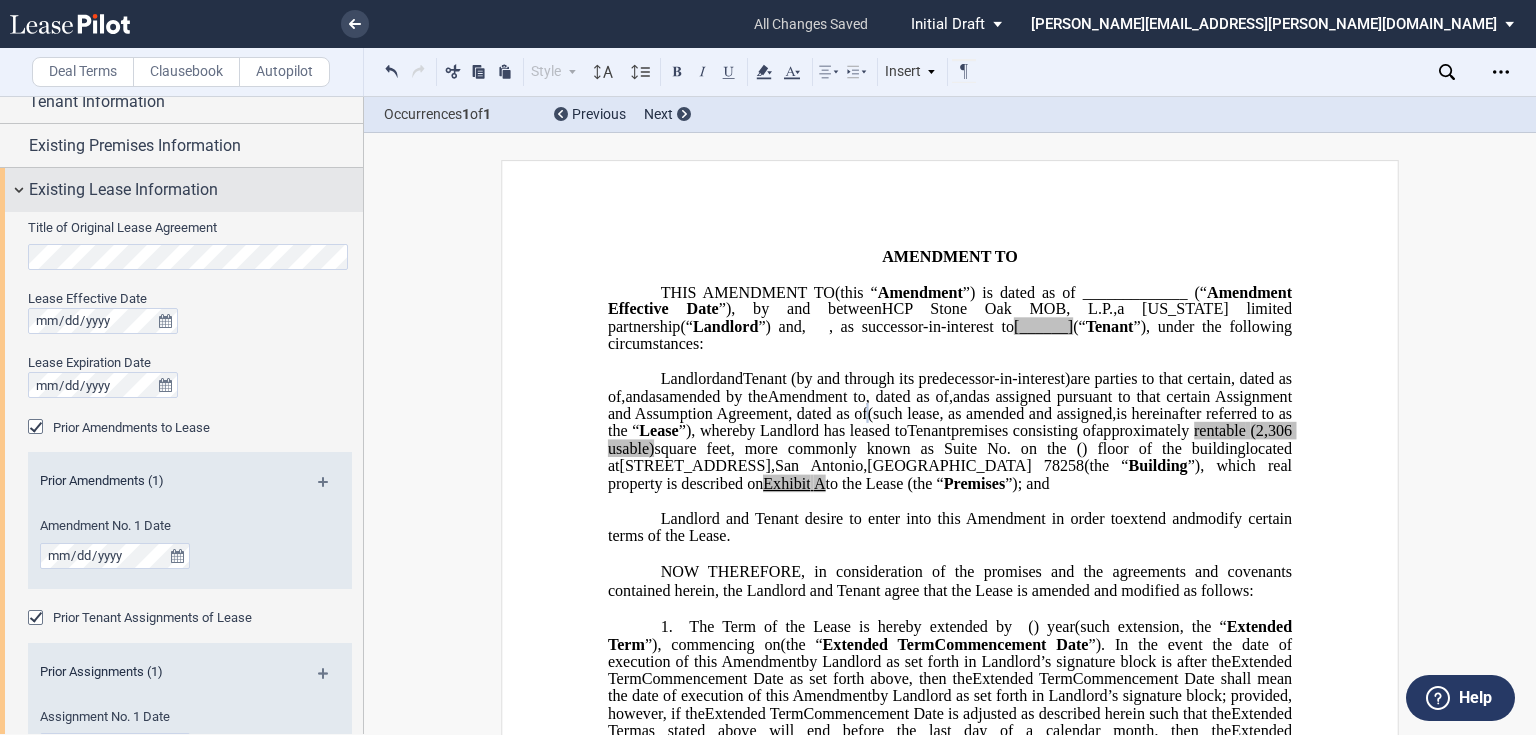 click on "Existing Lease Information" at bounding box center (123, 190) 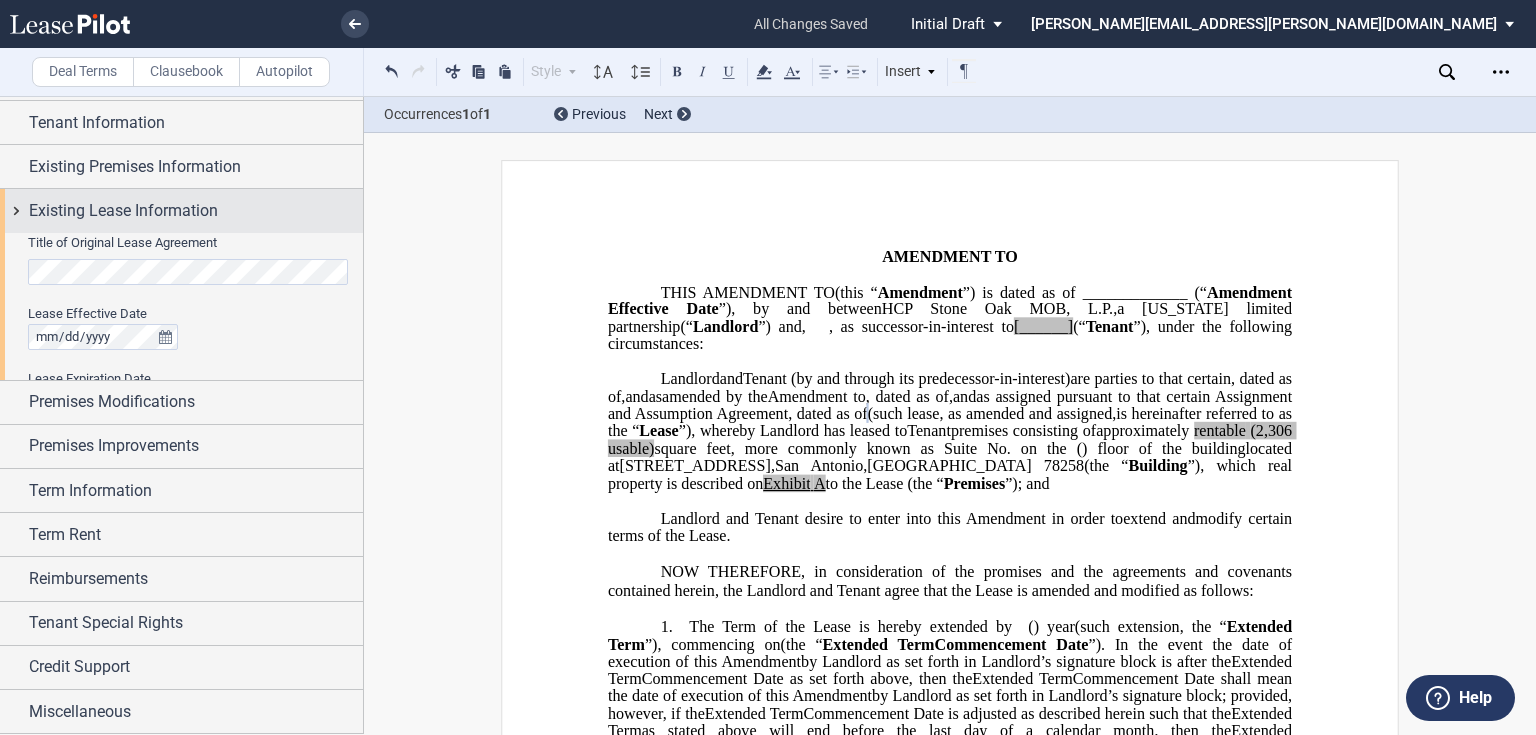 scroll, scrollTop: 0, scrollLeft: 0, axis: both 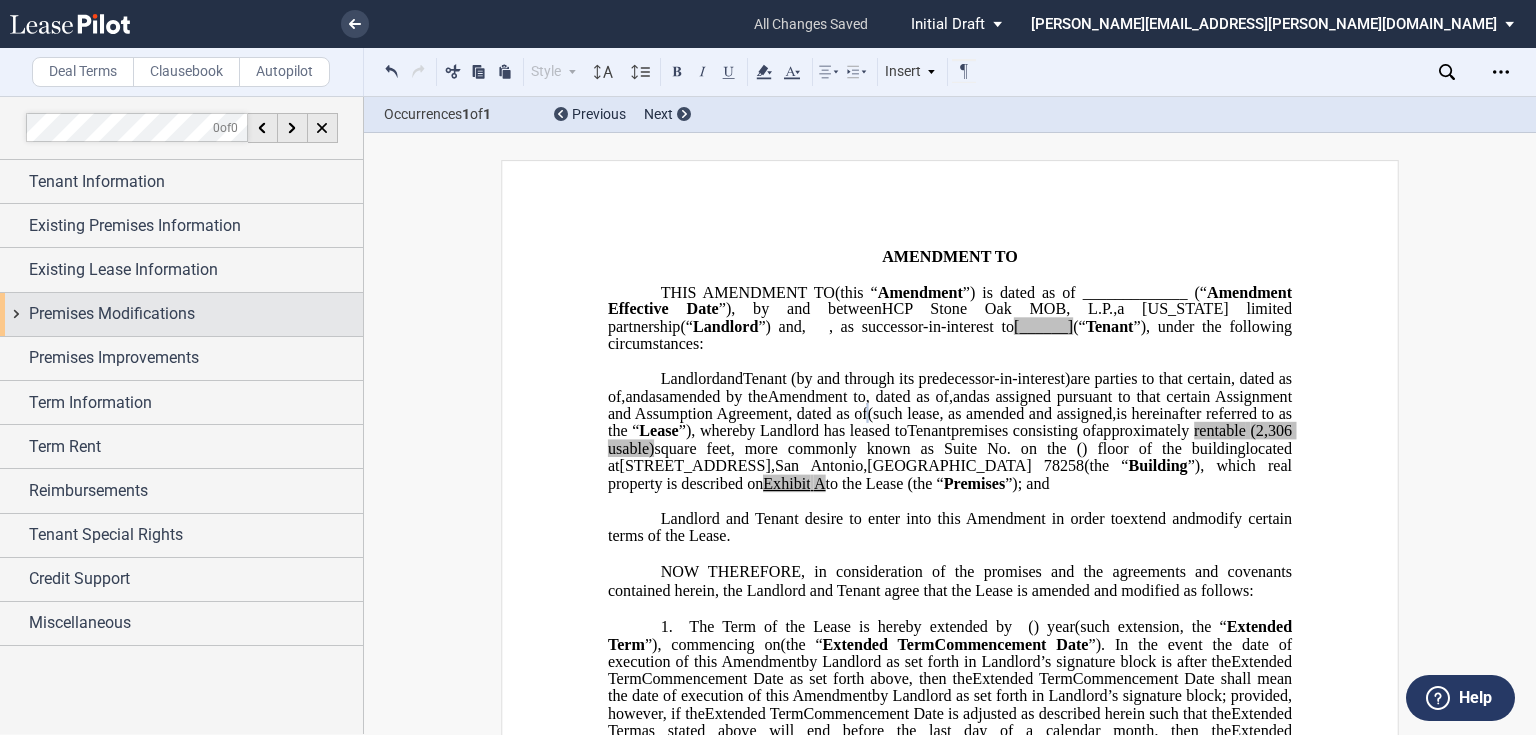 click on "Premises Modifications" at bounding box center (112, 314) 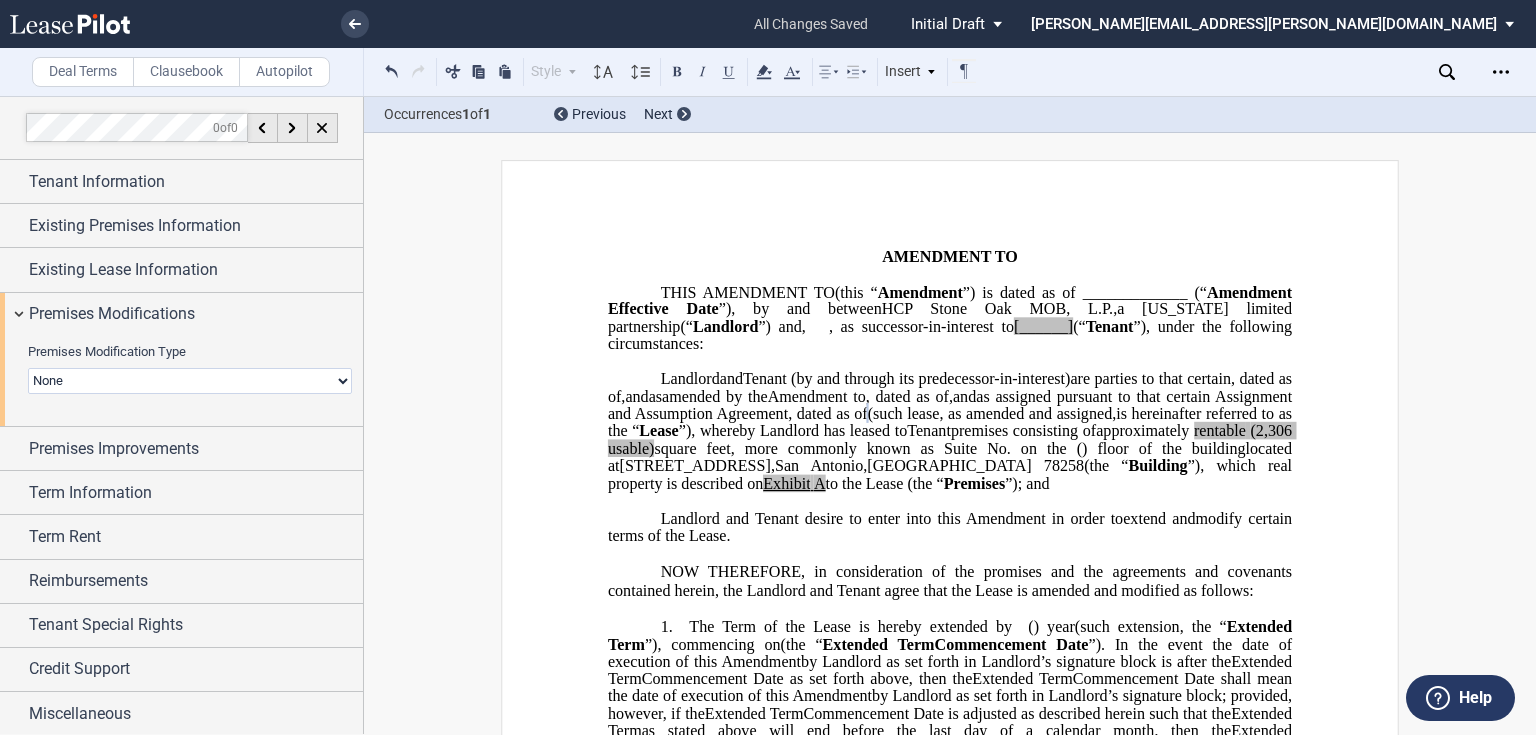 click on "None
Expansion
Relocation" at bounding box center (190, 381) 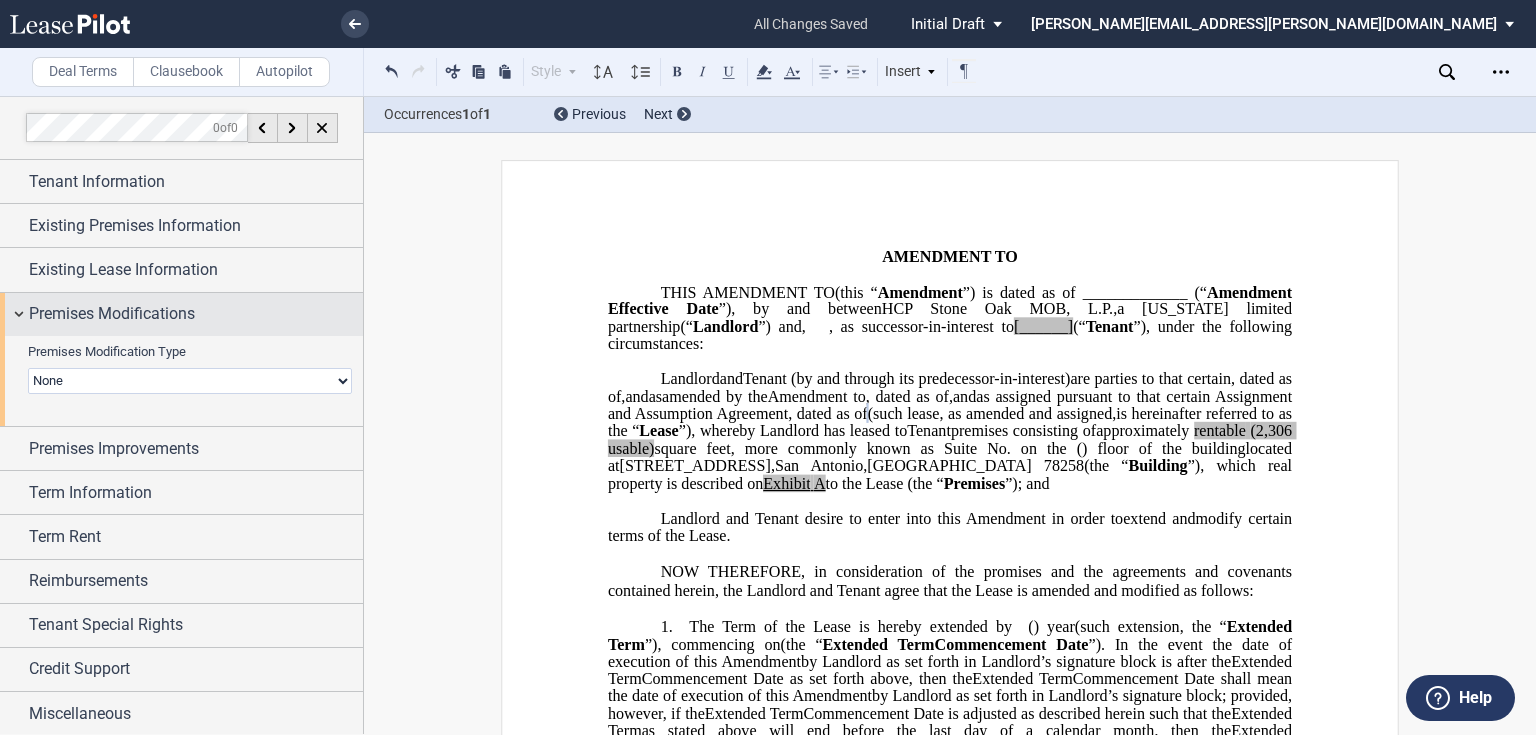 click on "Premises Modifications" at bounding box center (112, 314) 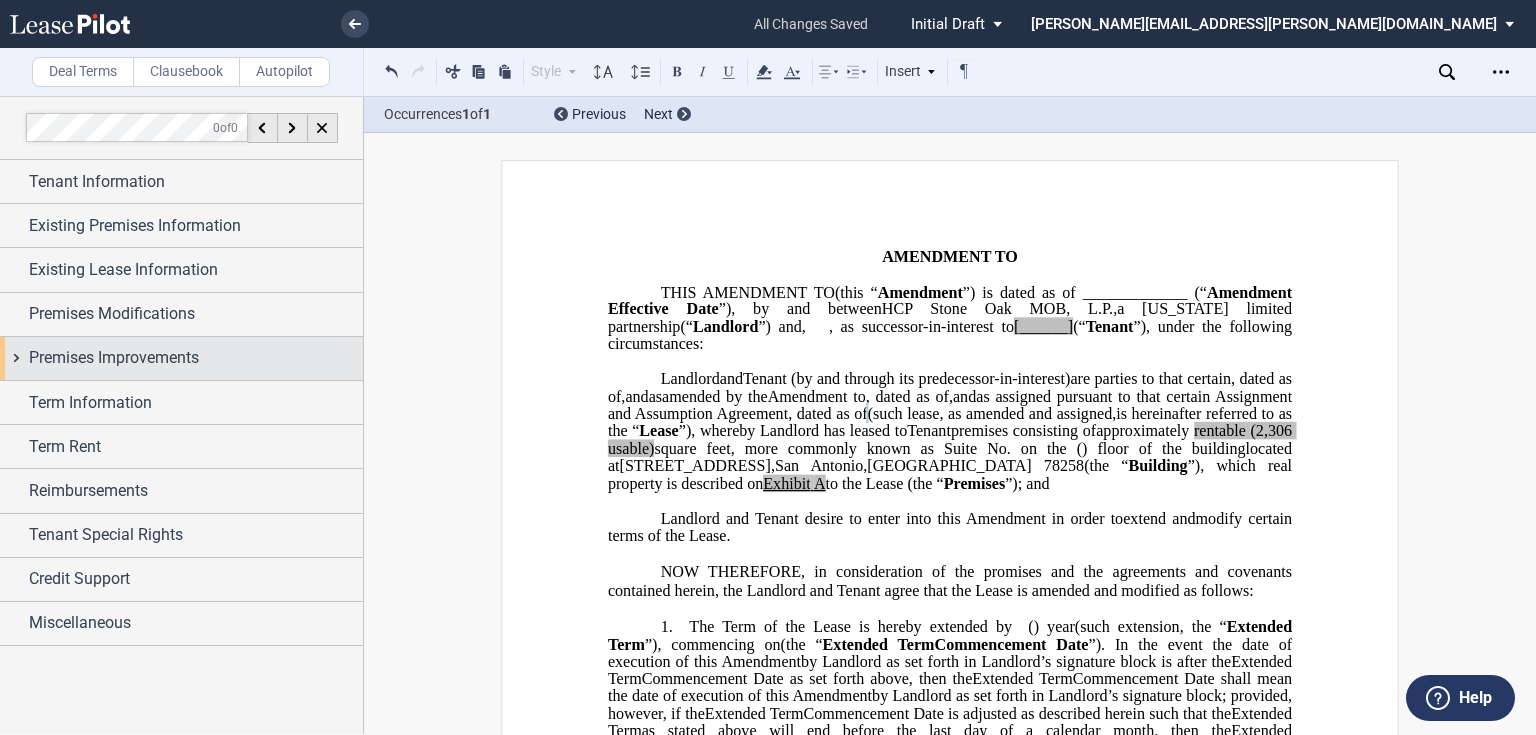 click on "Premises Improvements" at bounding box center (114, 358) 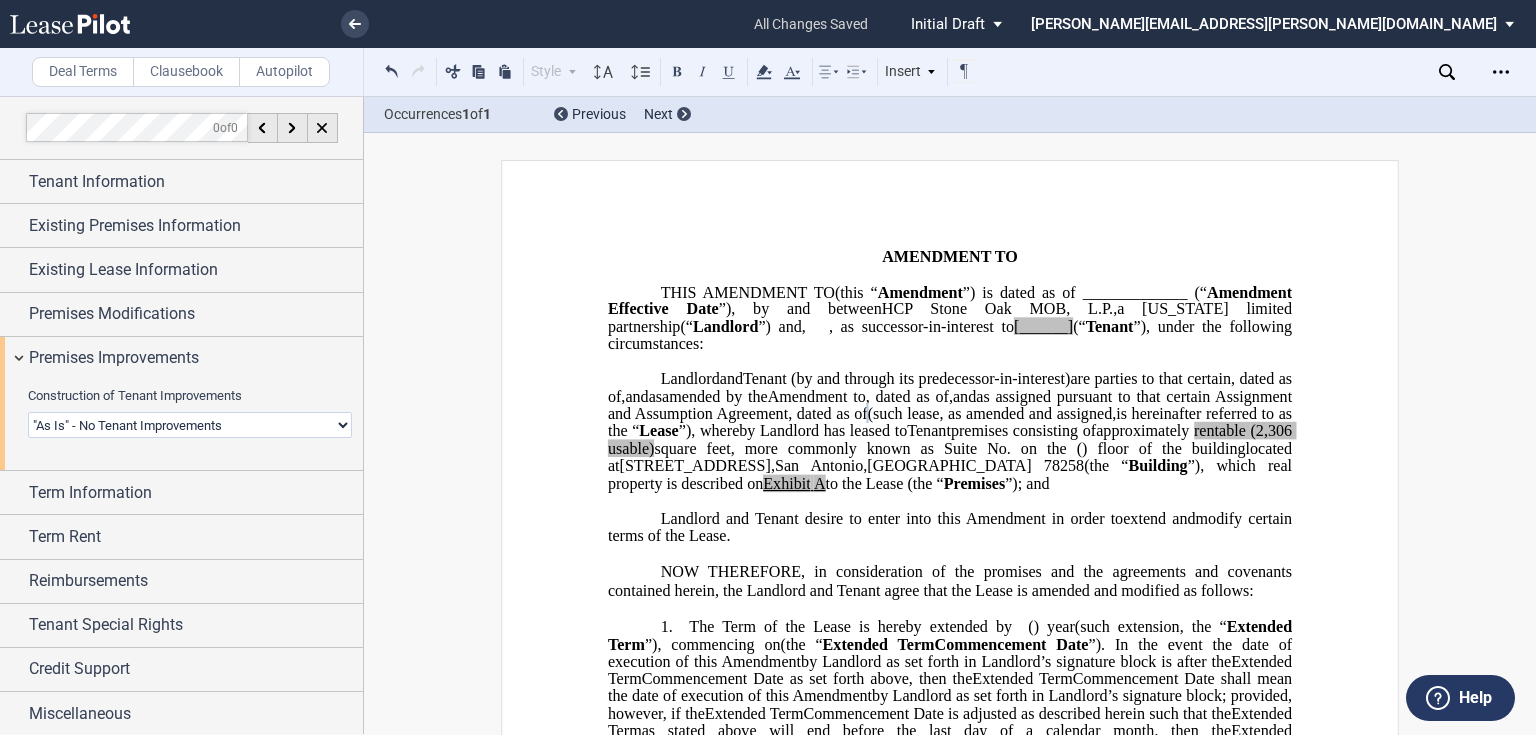 click on "Landlord Constructs Tenant Improvements
Tenant Constructs Tenant Improvements
"As Is" - No Tenant Improvements" at bounding box center (190, 425) 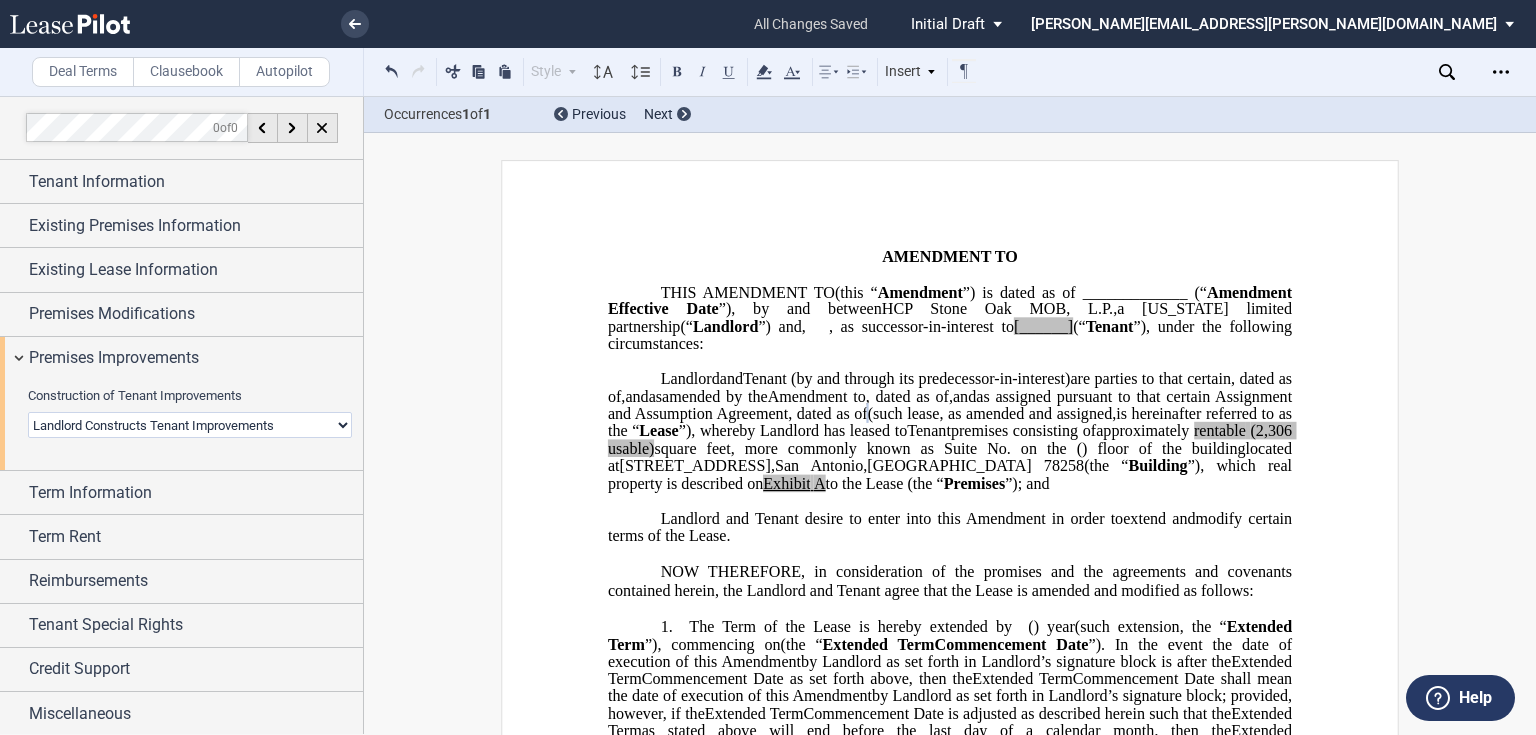 click on "Landlord Constructs Tenant Improvements
Tenant Constructs Tenant Improvements
"As Is" - No Tenant Improvements" at bounding box center (190, 425) 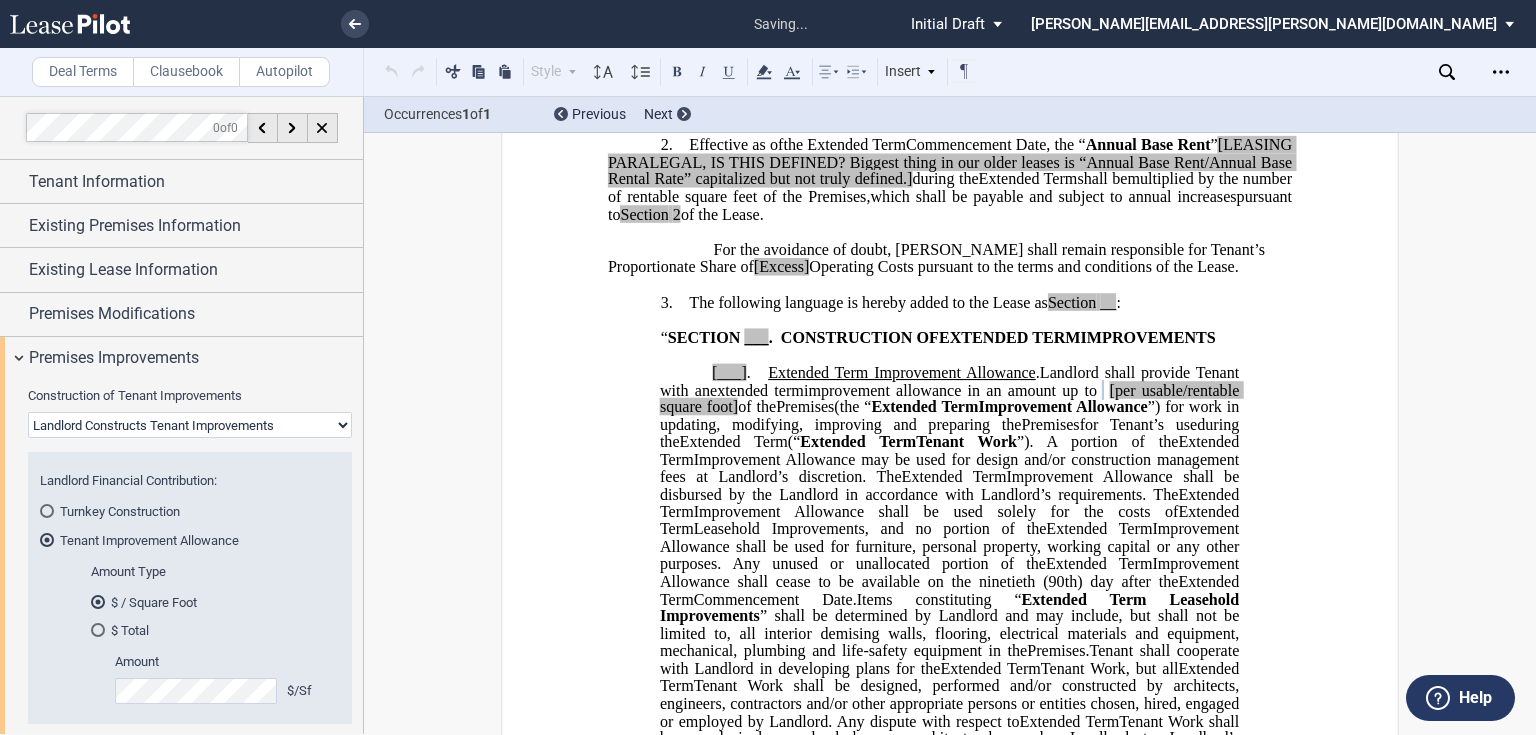 scroll, scrollTop: 815, scrollLeft: 0, axis: vertical 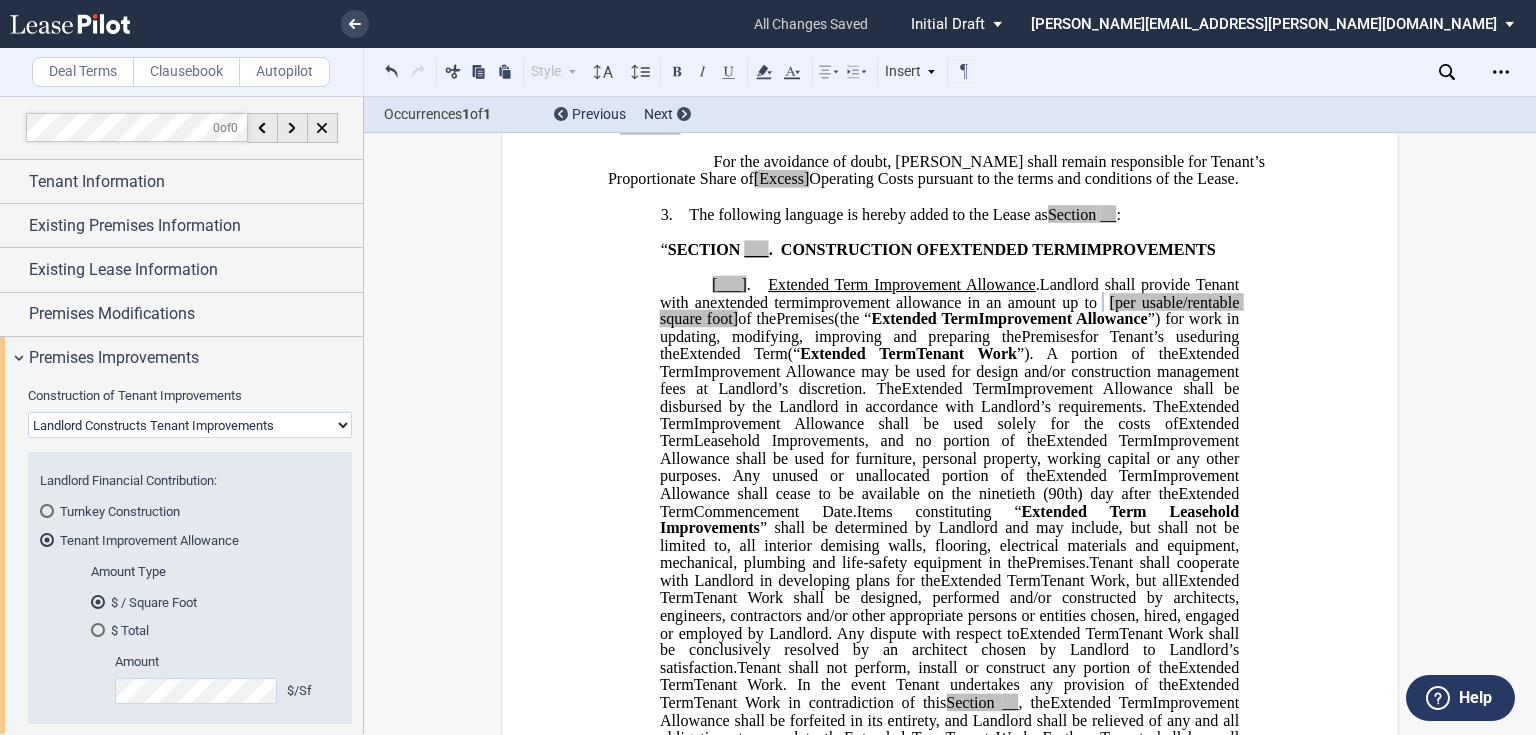 click on "of the" 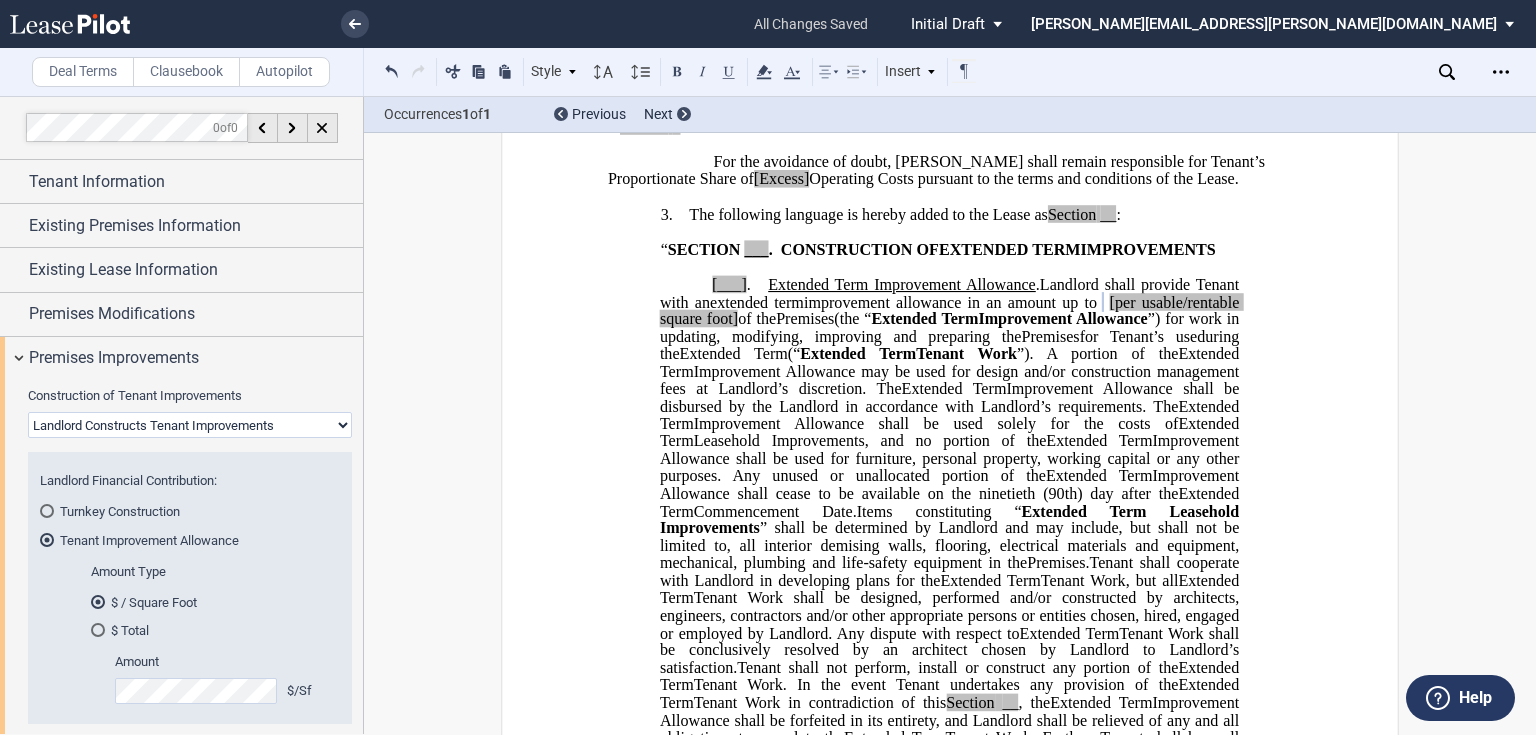 type 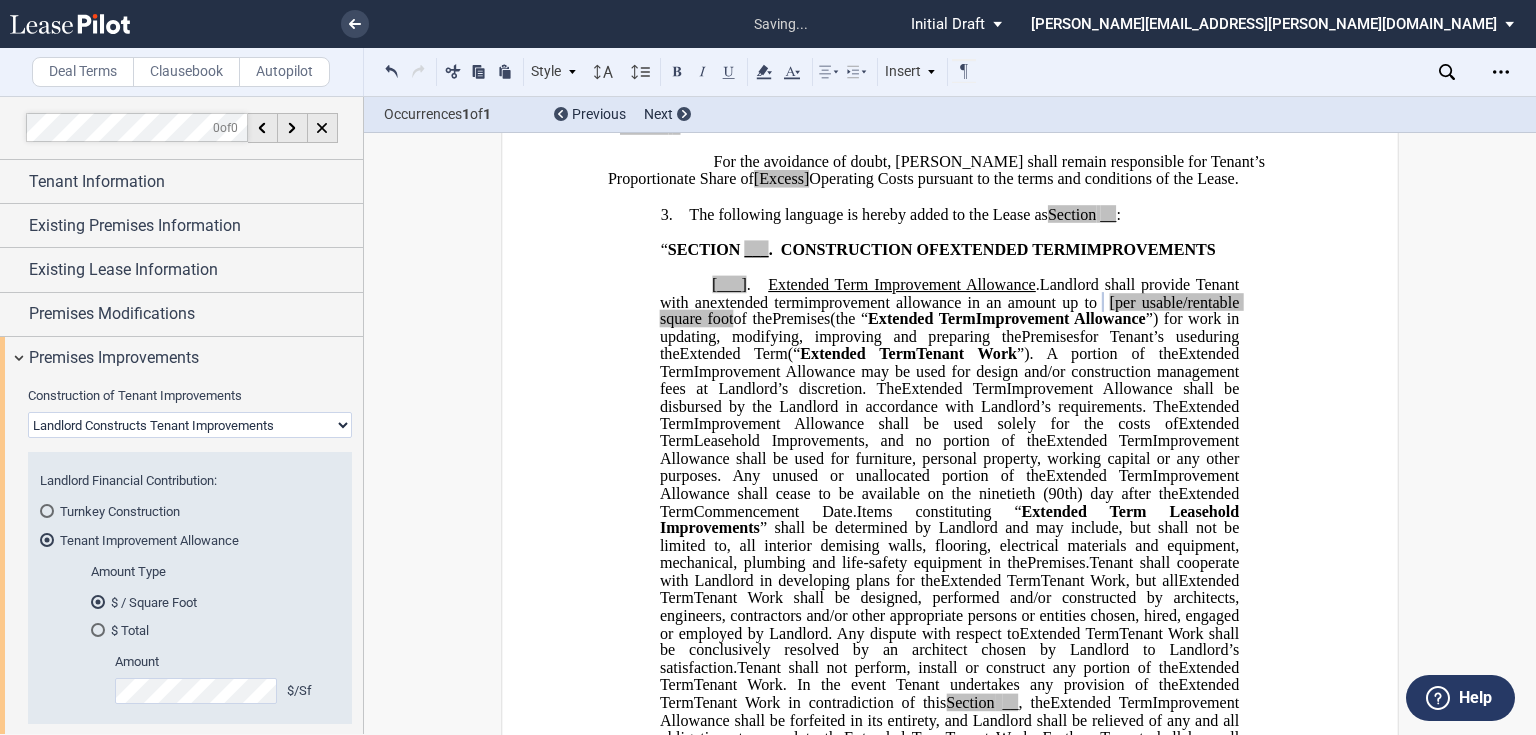 click on "[per usable/rentable square foot" 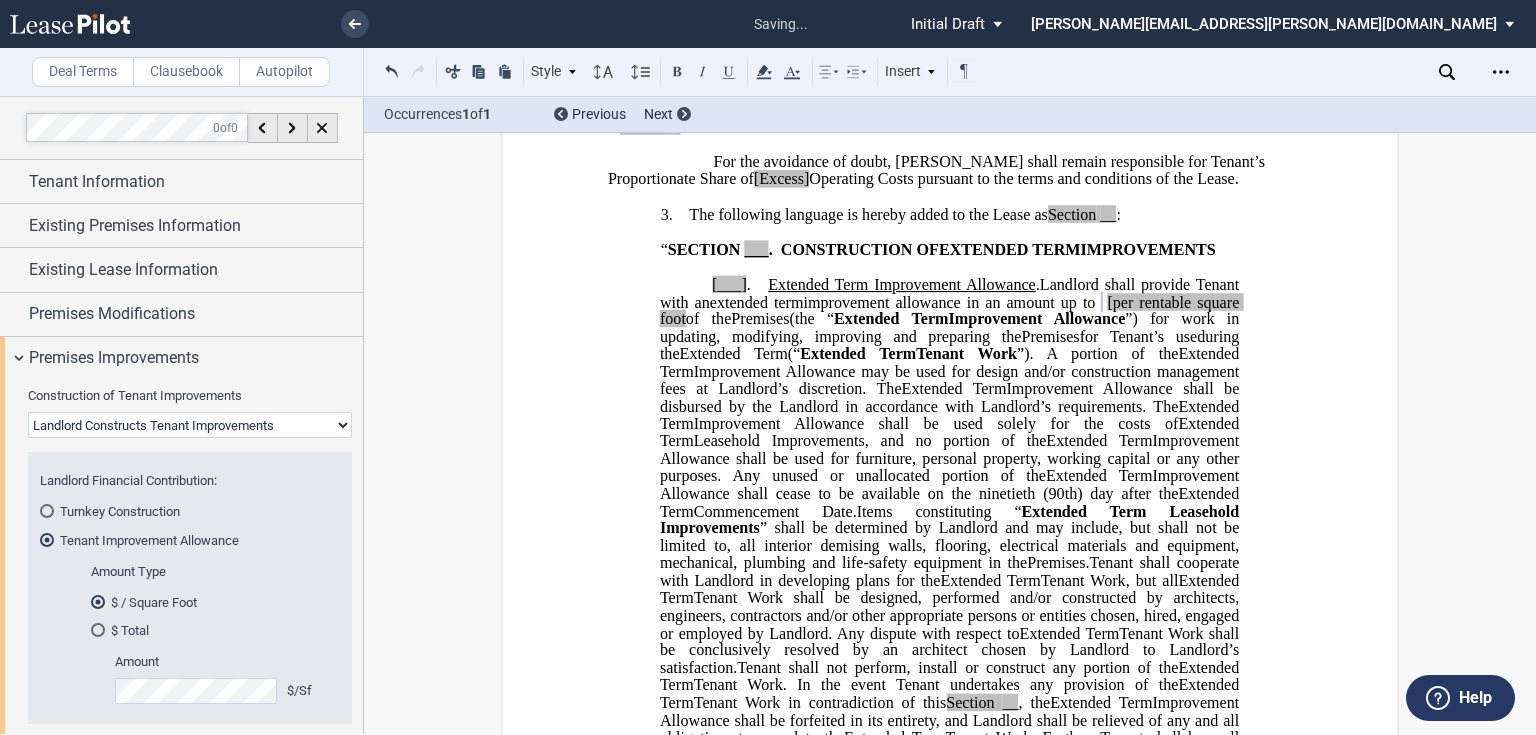 click on "[per rentable square foot" 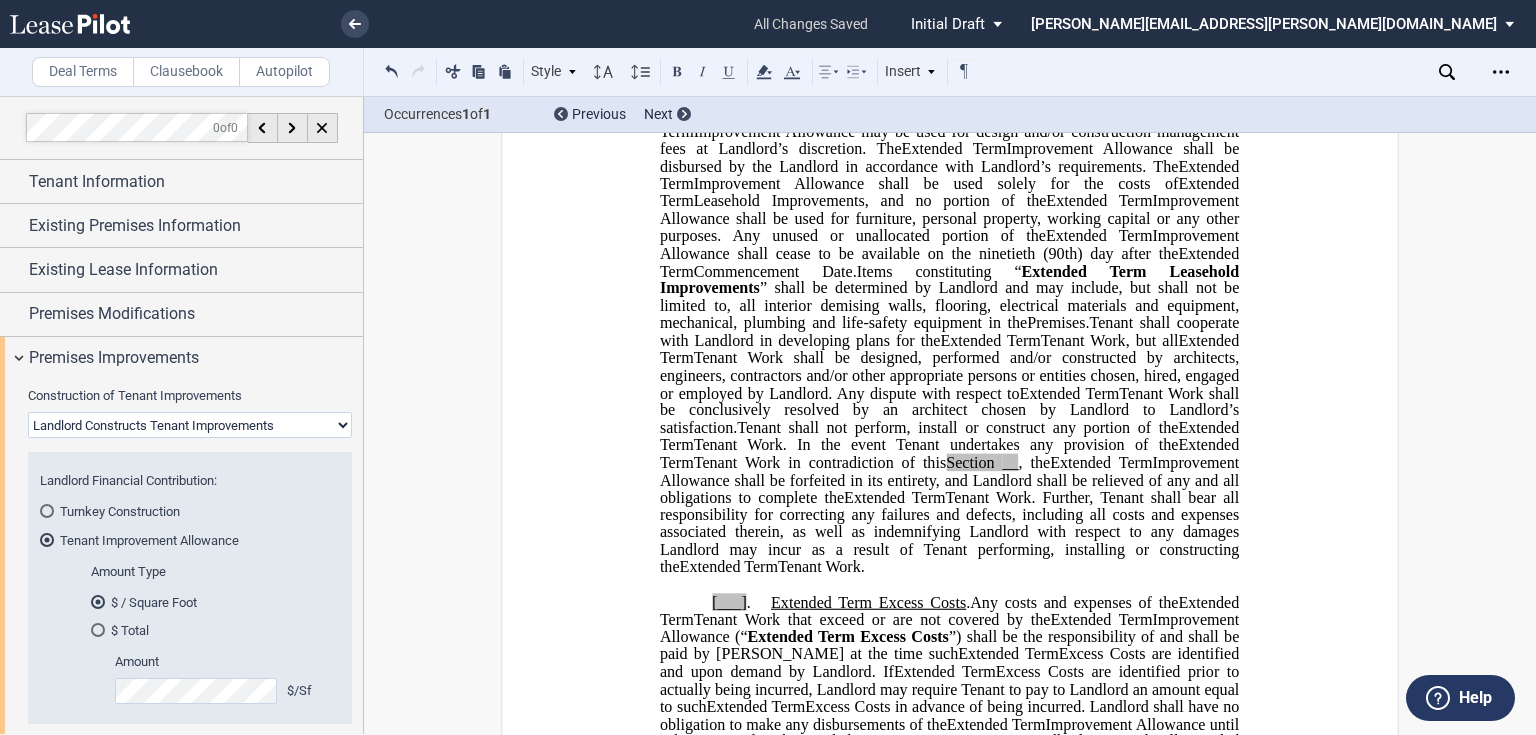 scroll, scrollTop: 975, scrollLeft: 0, axis: vertical 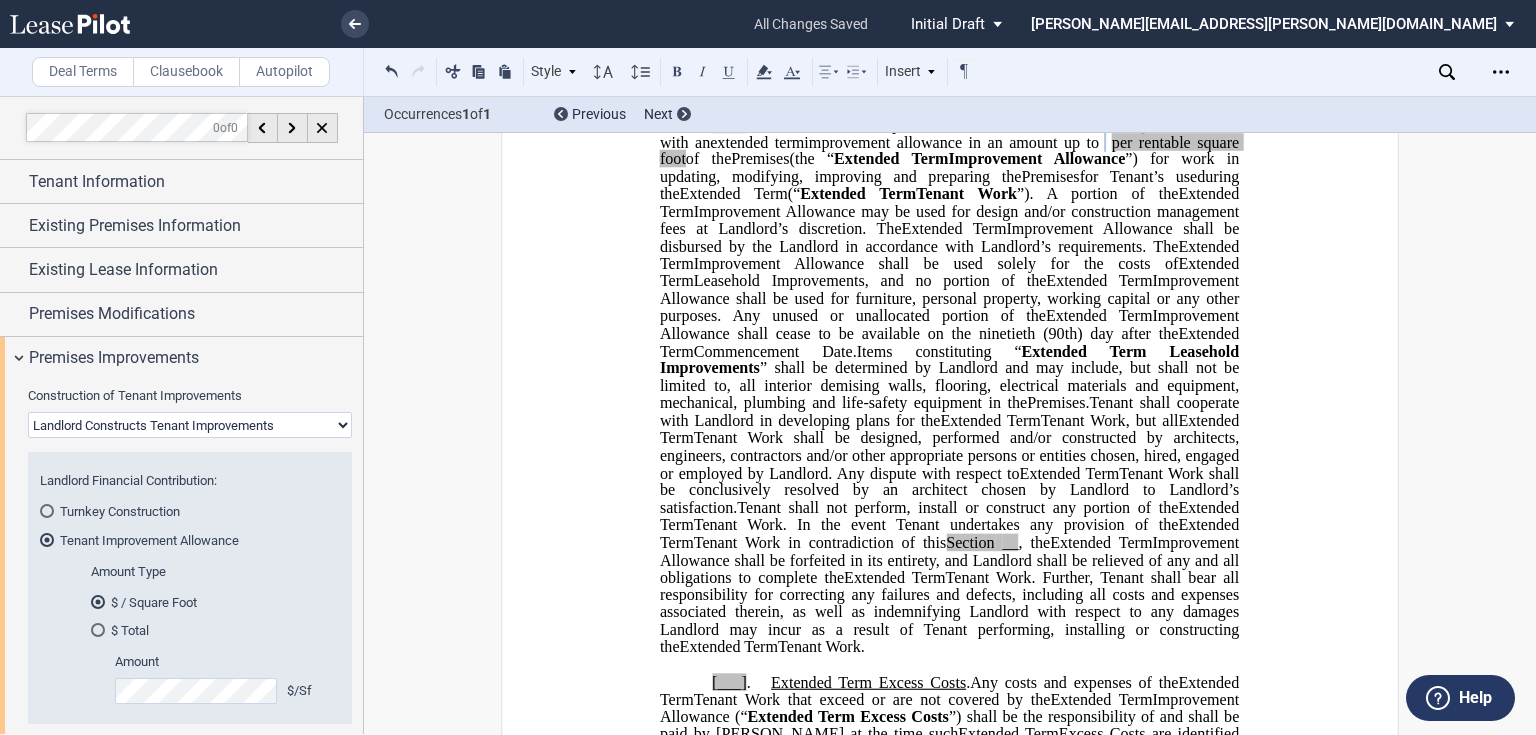 click on "Commencement Date." 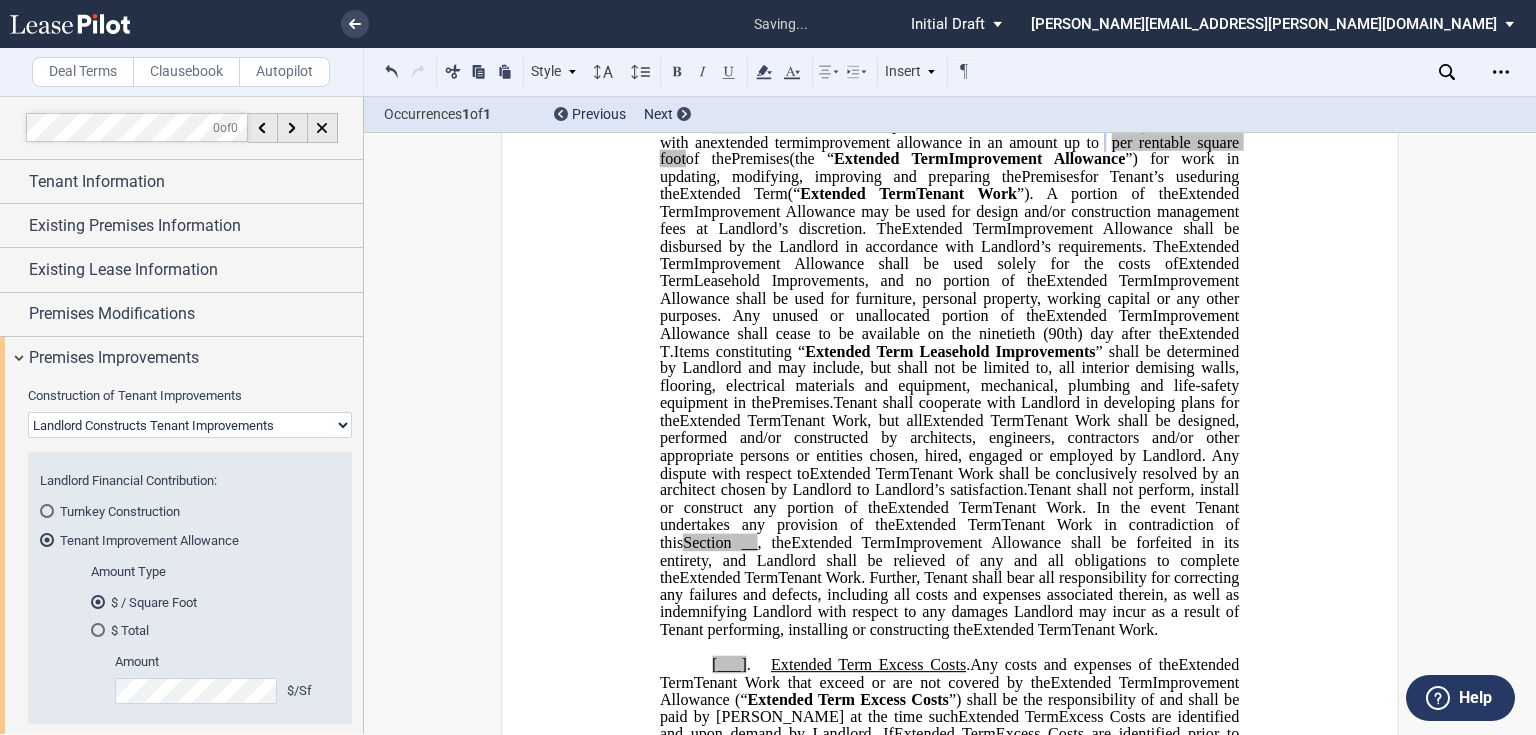 type 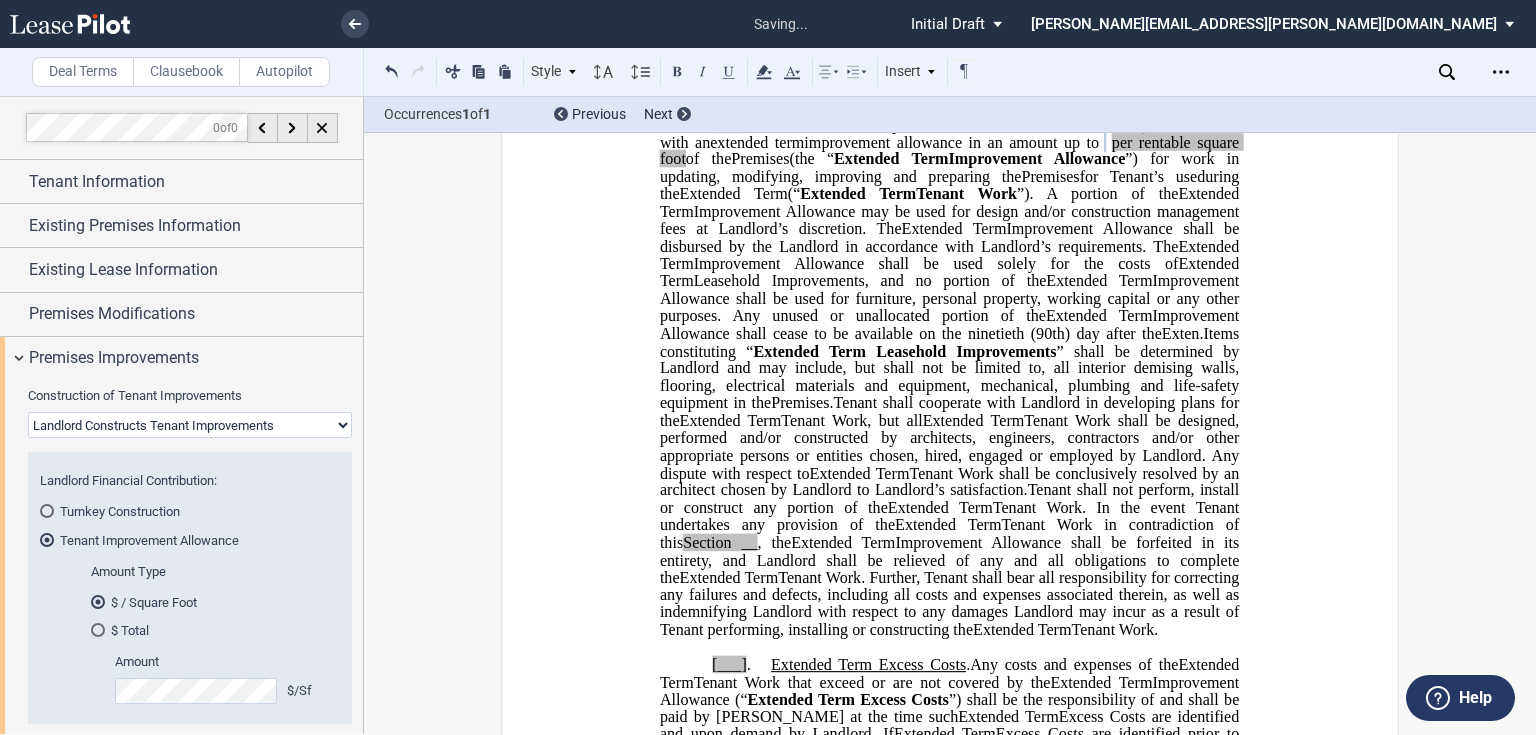 type 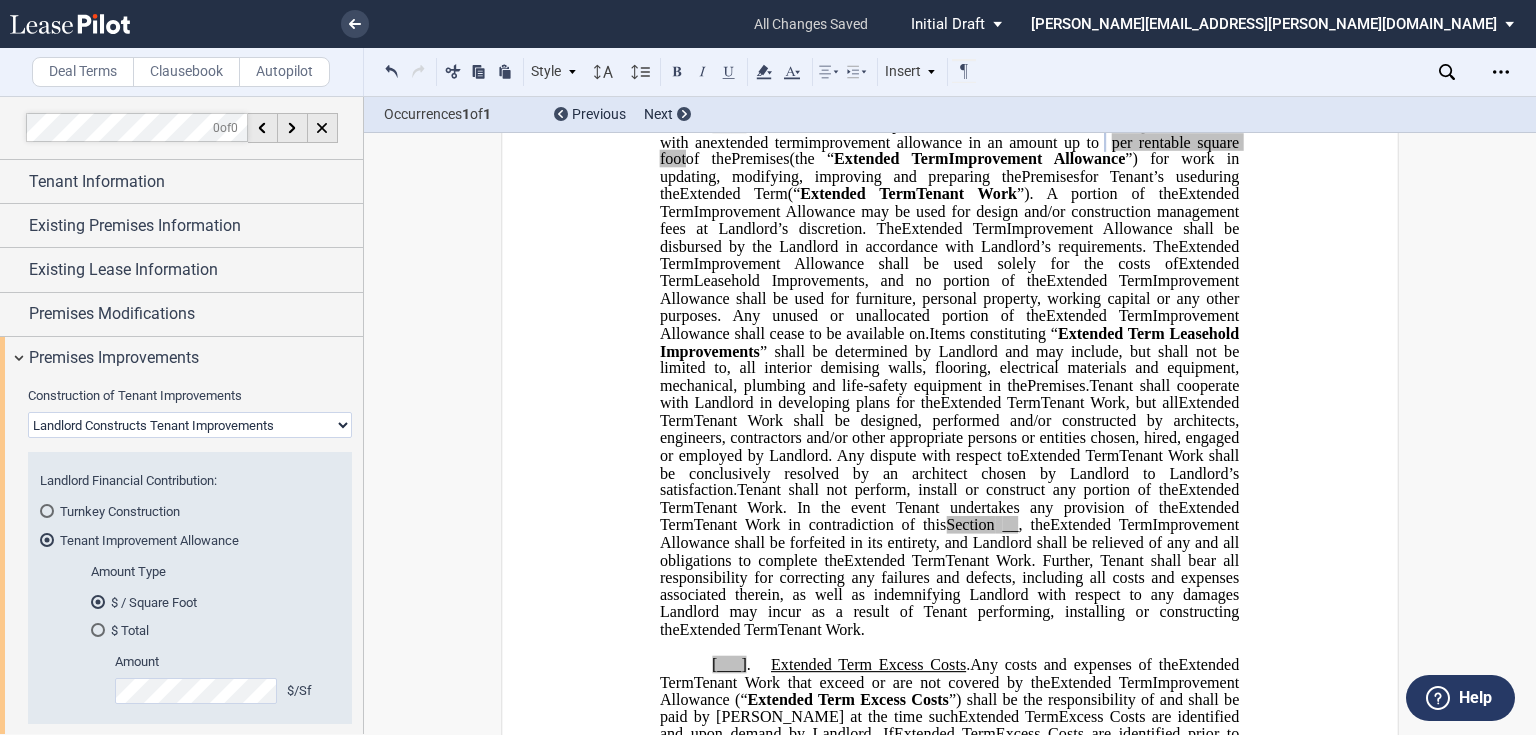 click on "Improvement Allowance shall cease to be available on" 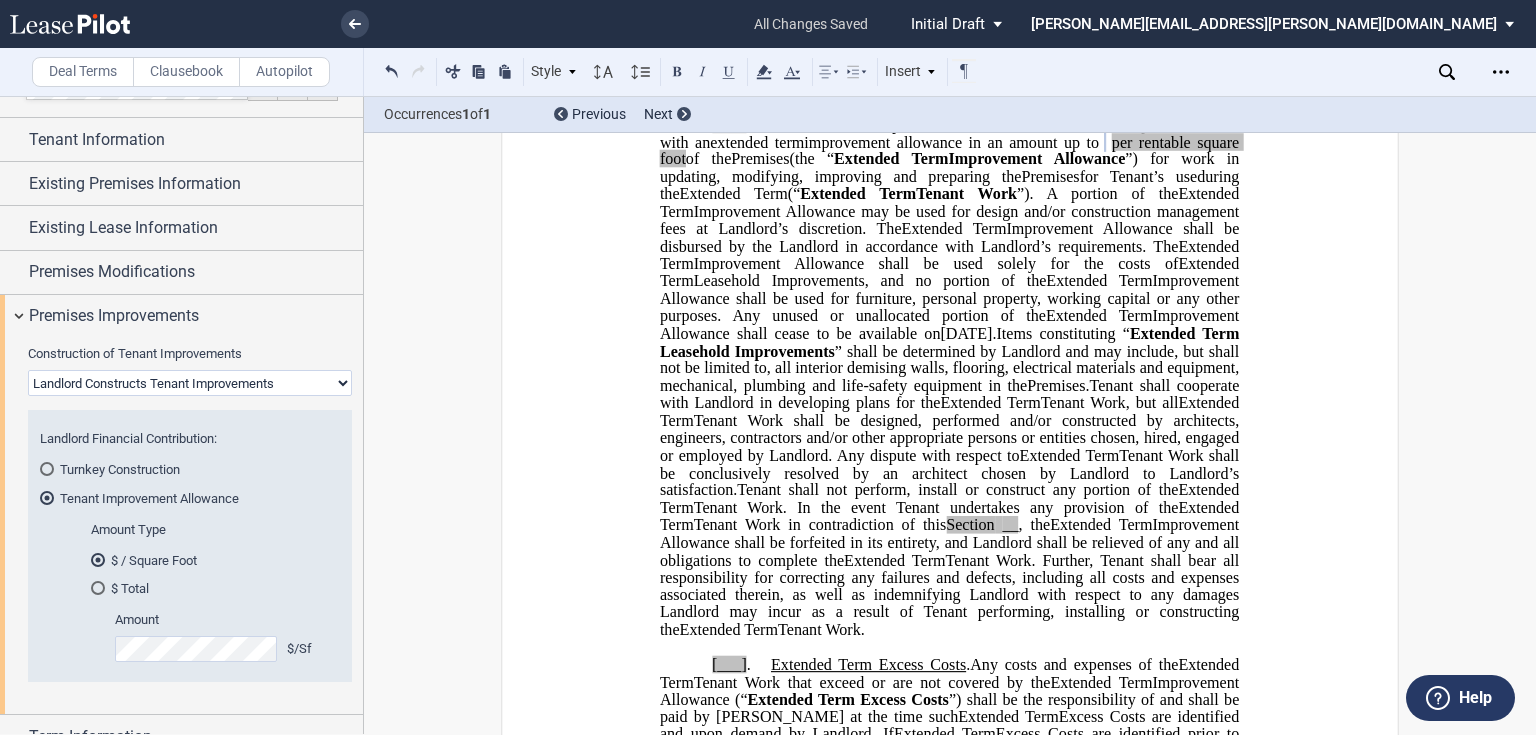 scroll, scrollTop: 80, scrollLeft: 0, axis: vertical 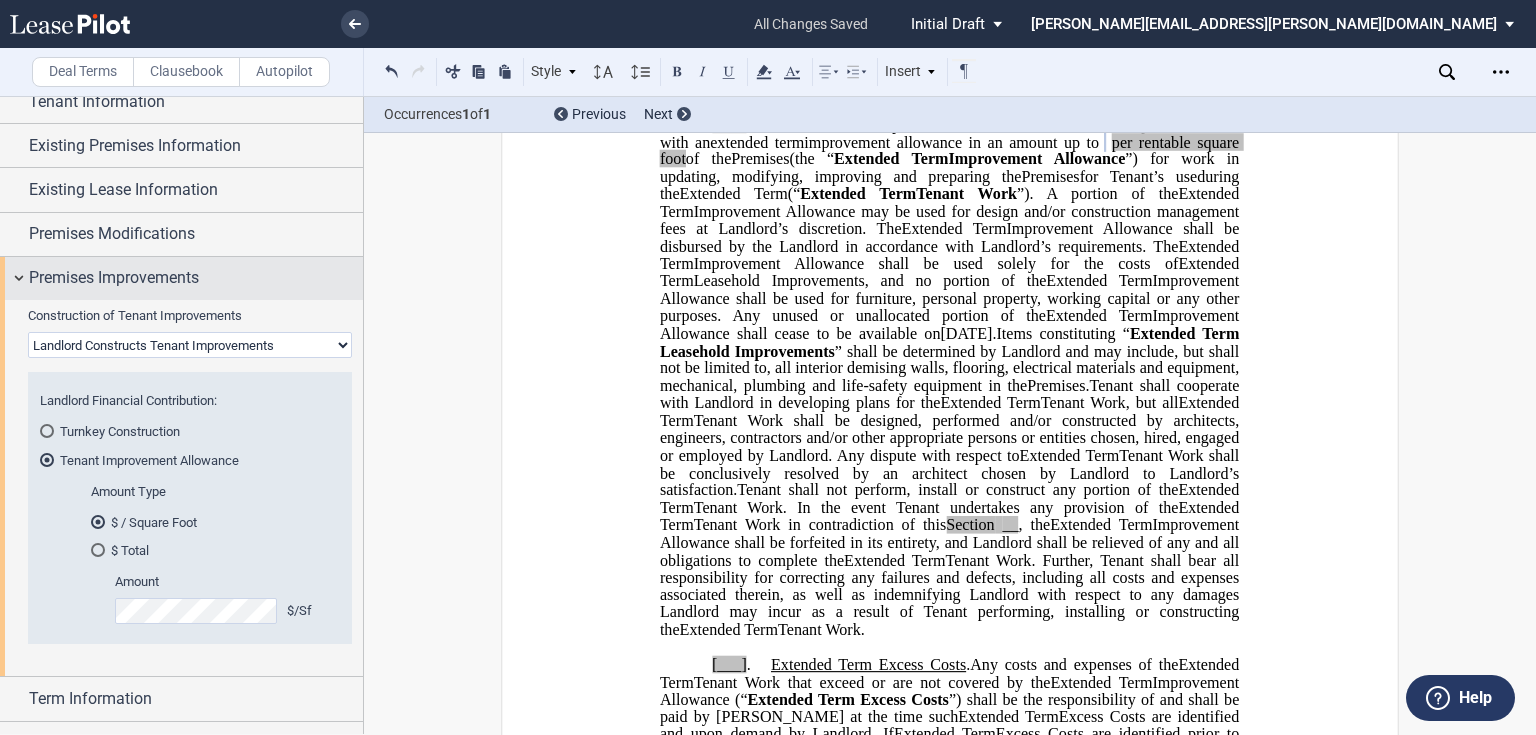 click on "Premises Improvements" at bounding box center (114, 278) 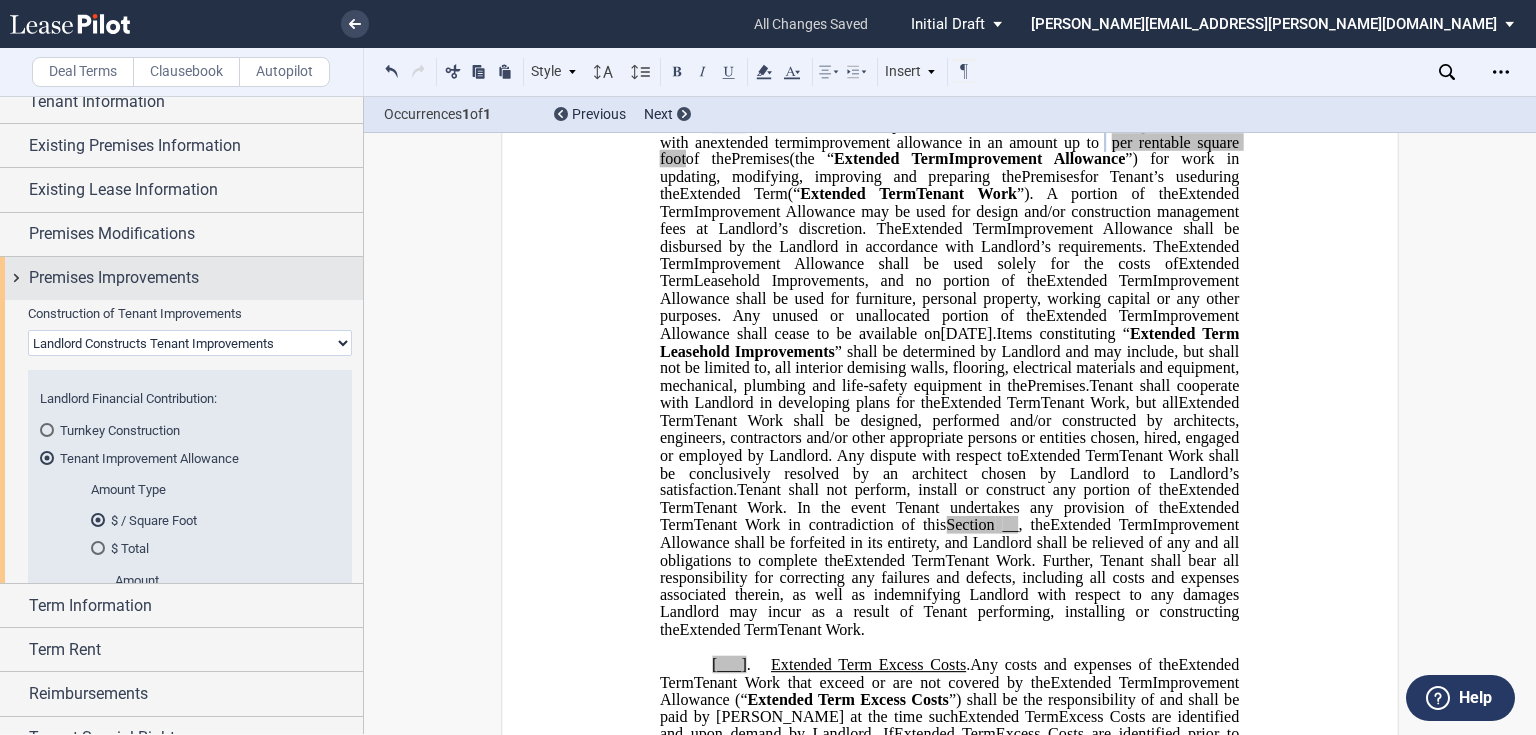 scroll, scrollTop: 0, scrollLeft: 0, axis: both 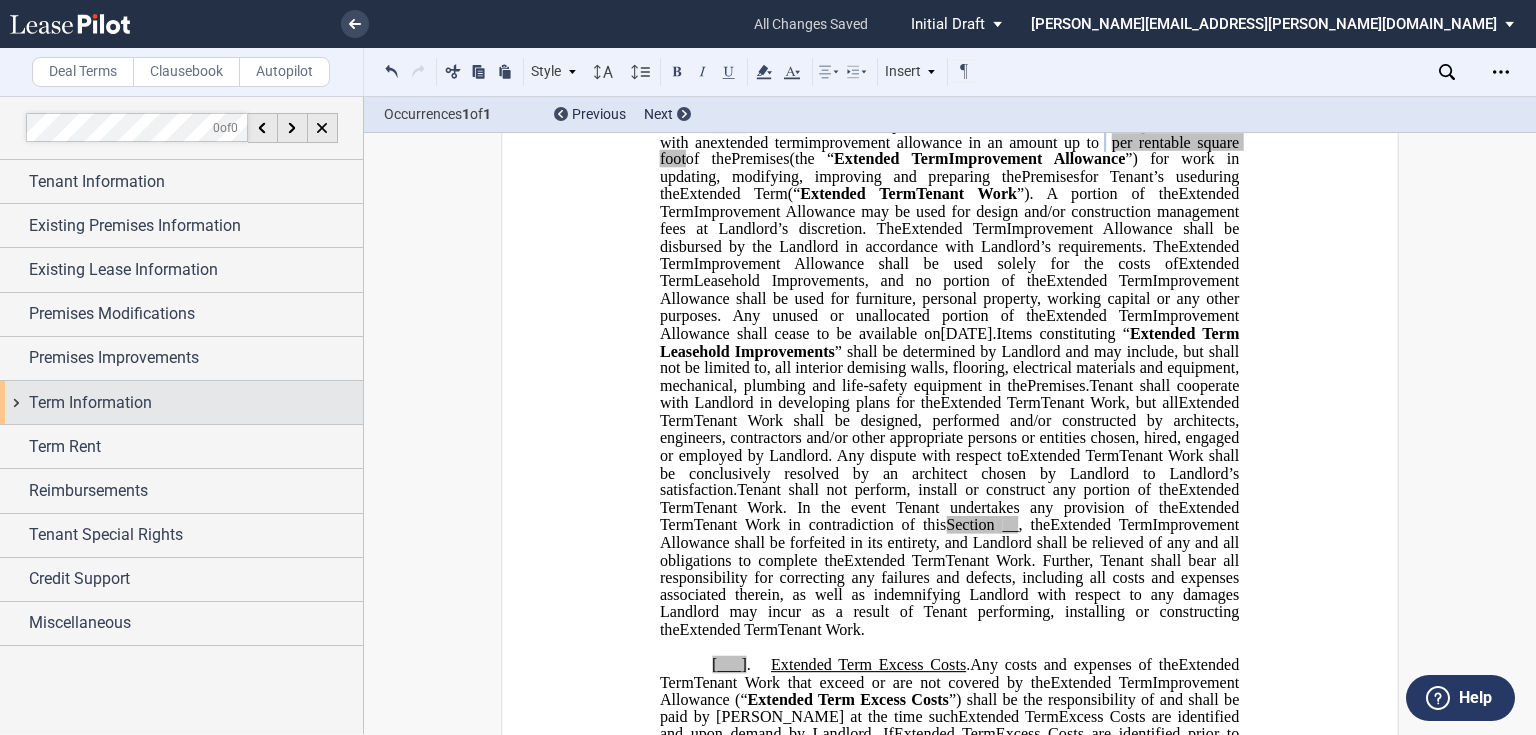 click on "Term Information" at bounding box center [90, 403] 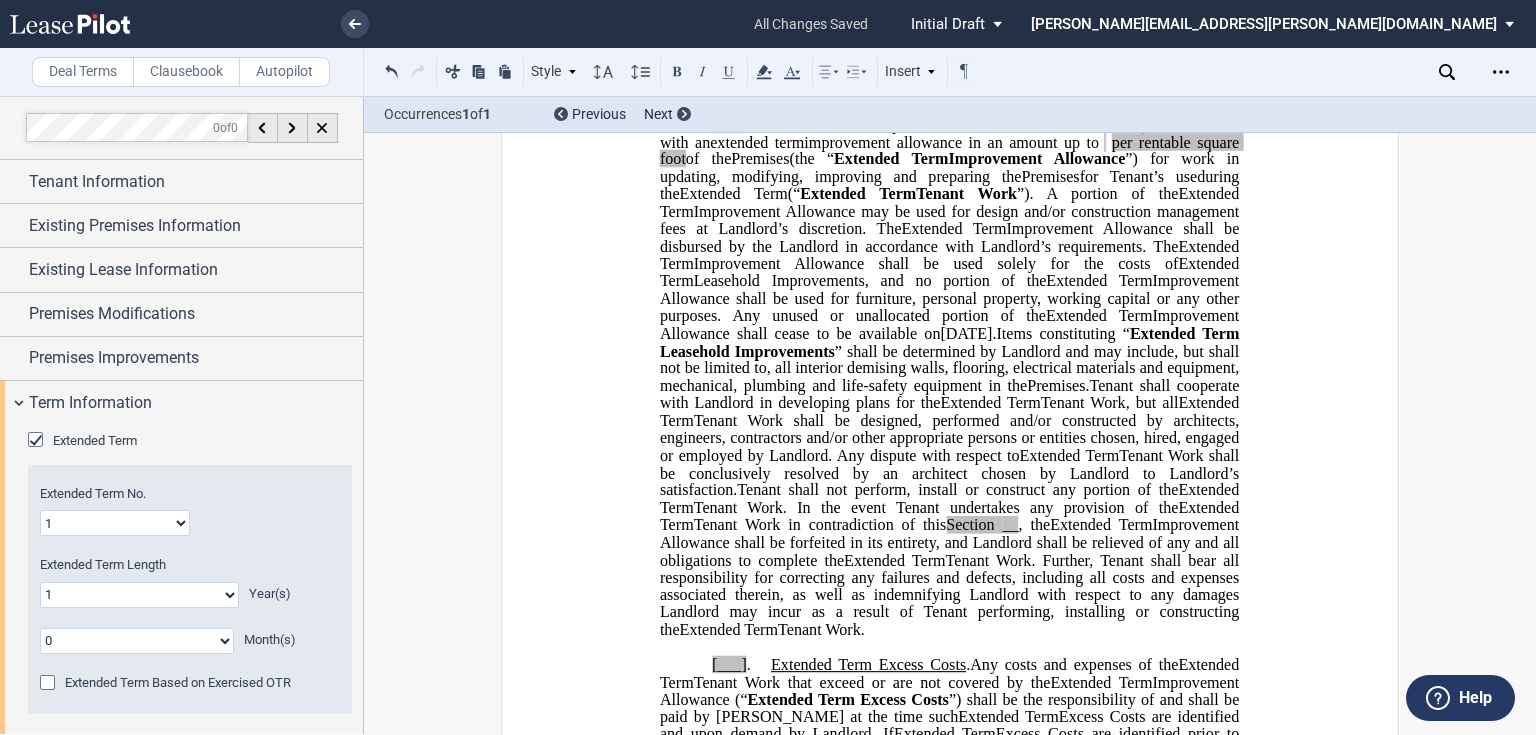 click on "0 1 2 3 4 5 6 7 8 9 10 11 12 13 14 15 16 17 18 19 20" 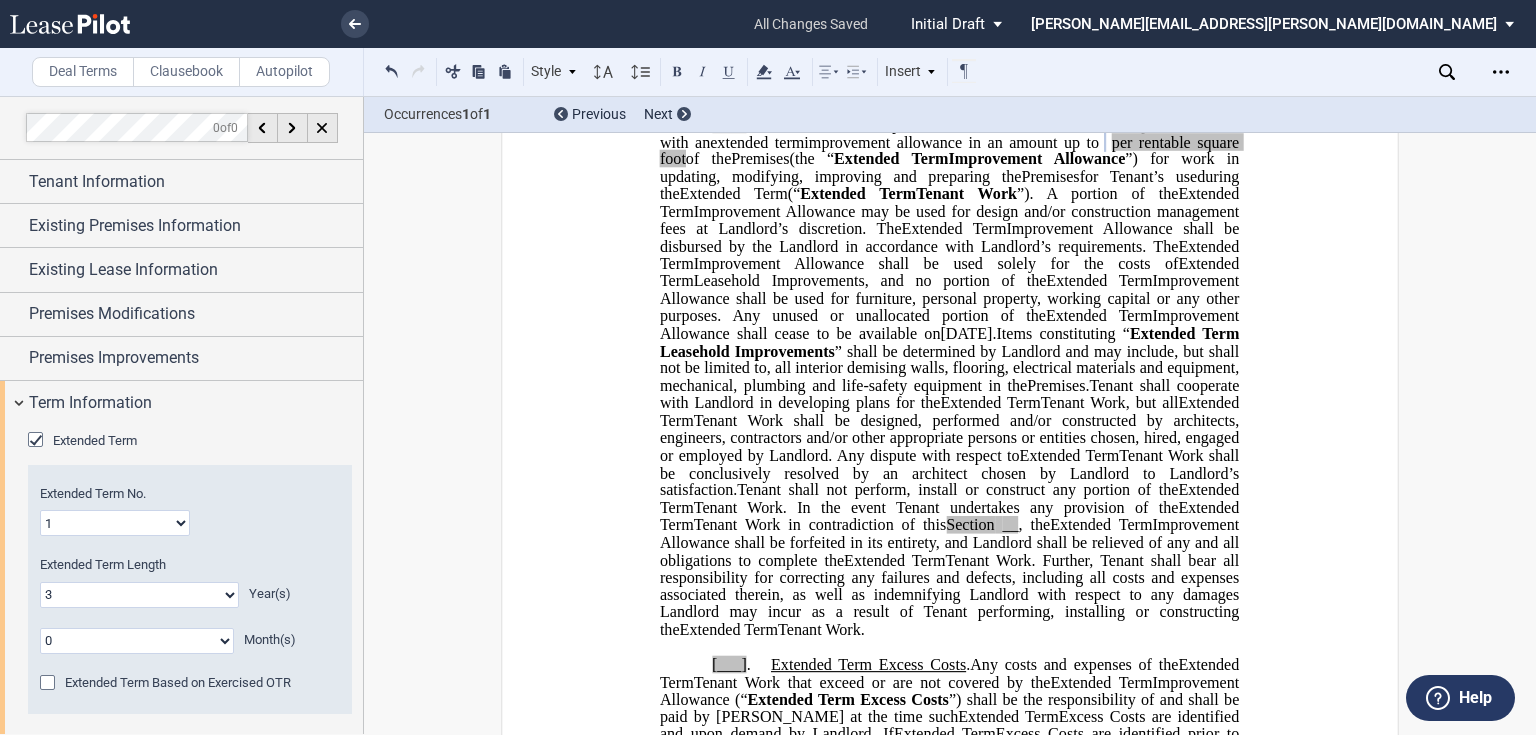 click on "0 1 2 3 4 5 6 7 8 9 10 11 12 13 14 15 16 17 18 19 20" 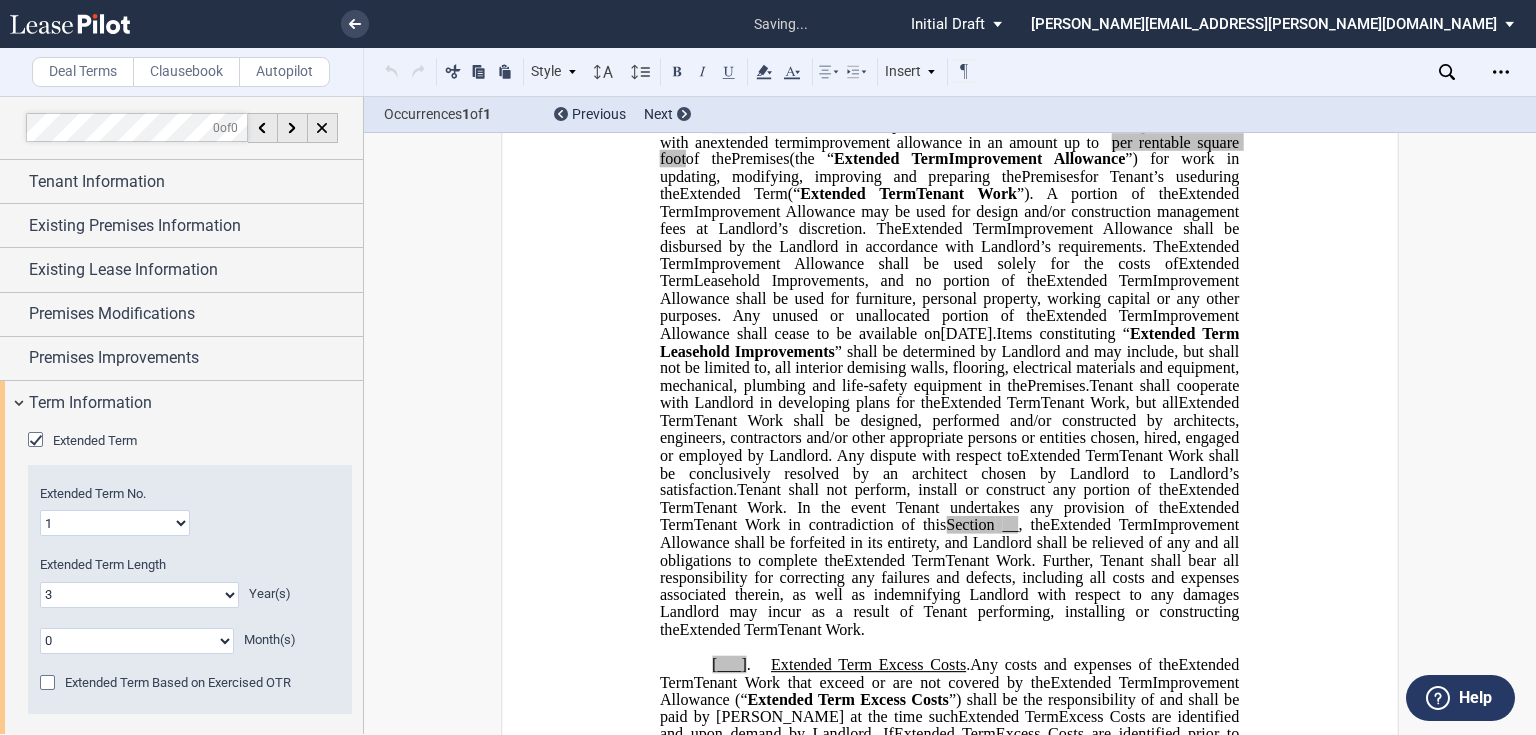 scroll, scrollTop: 325, scrollLeft: 0, axis: vertical 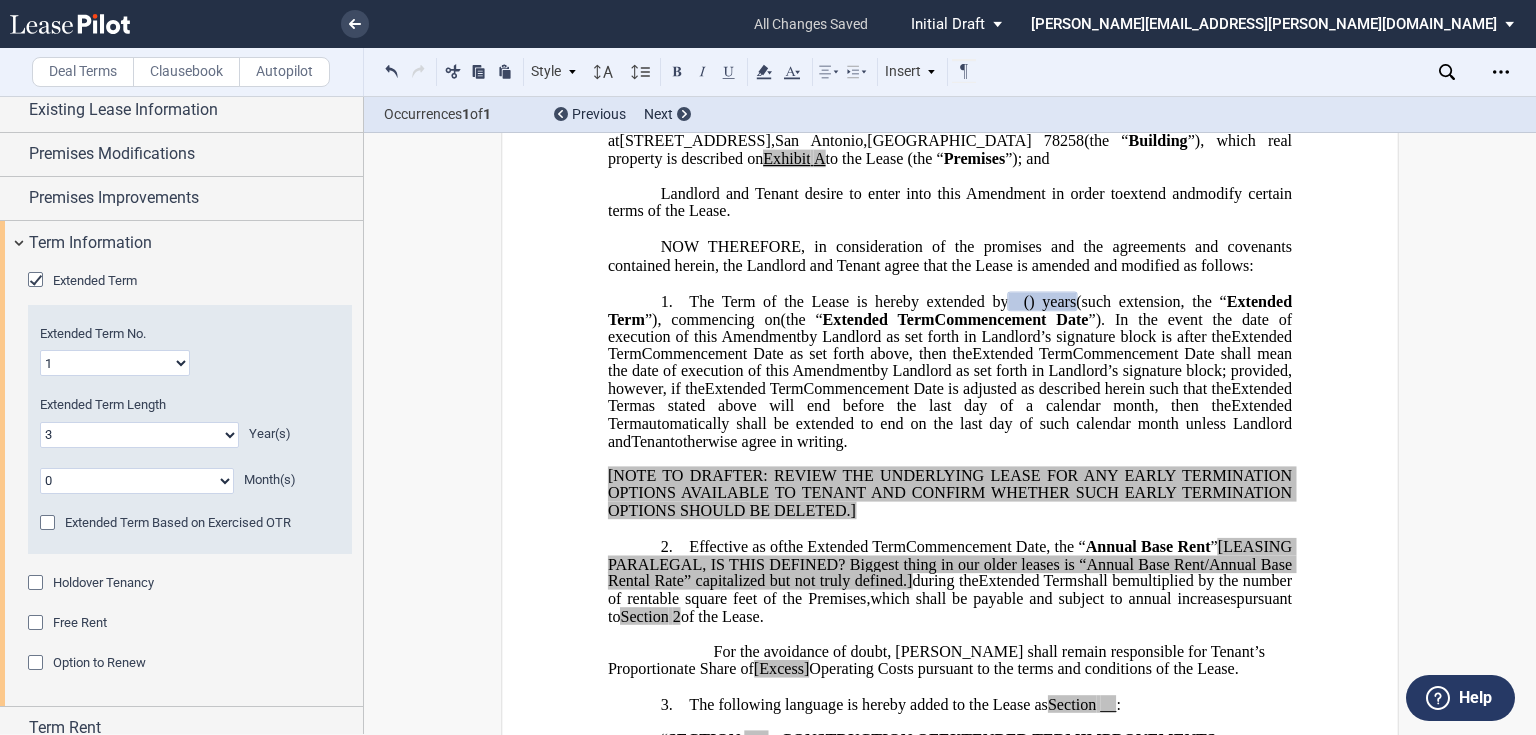 click 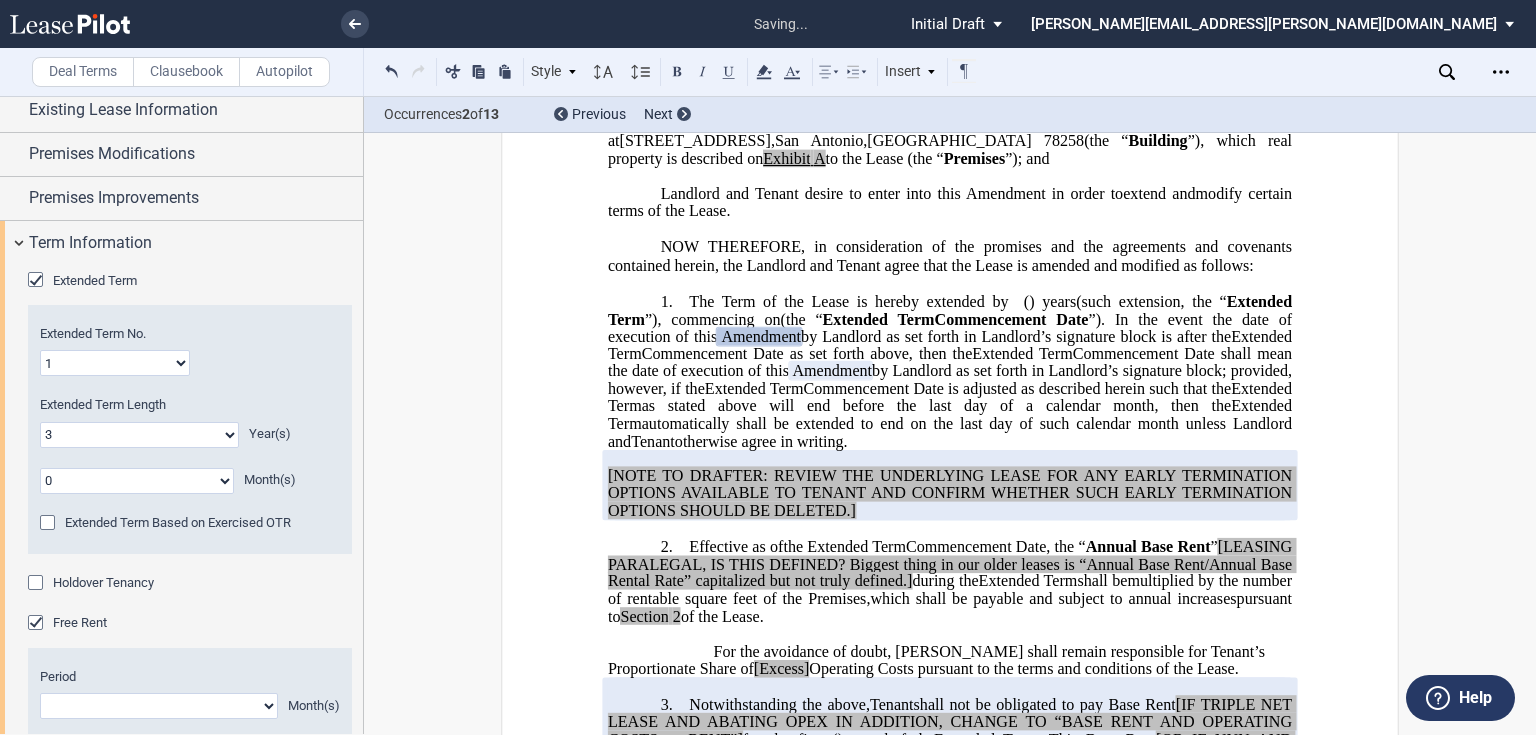 scroll, scrollTop: 240, scrollLeft: 0, axis: vertical 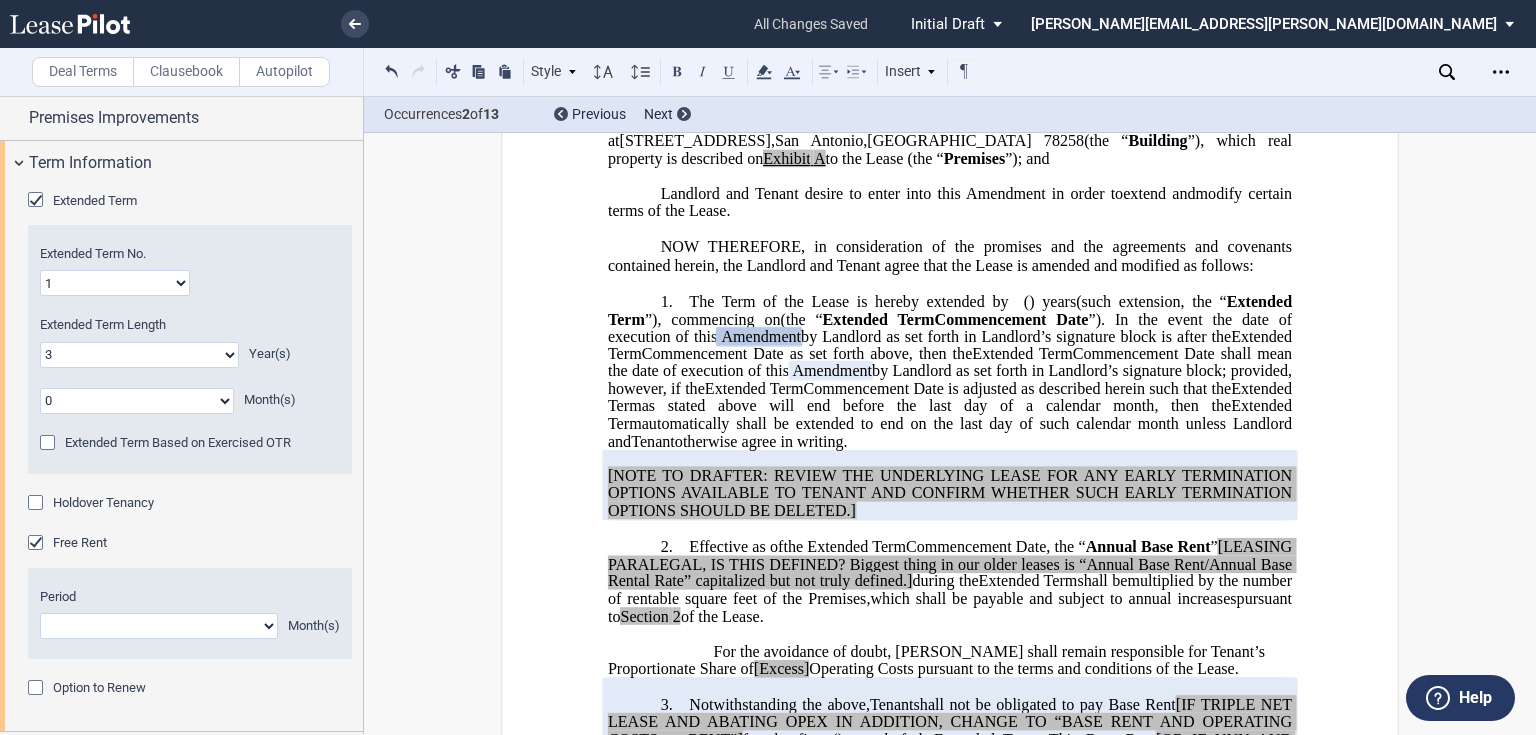 click on "1 2 3 4 5 6 7 8 9 10 11" 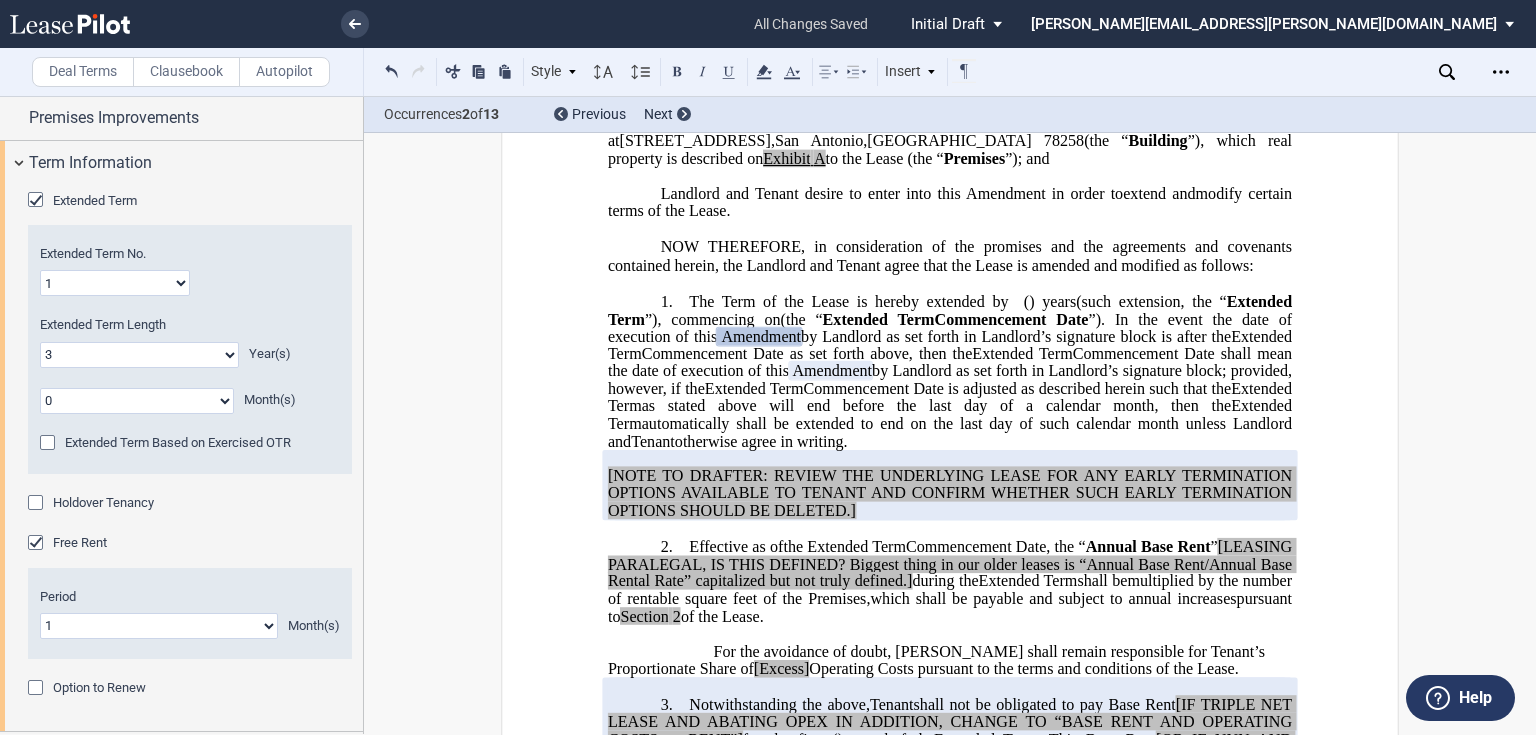 click on "1 2 3 4 5 6 7 8 9 10 11" 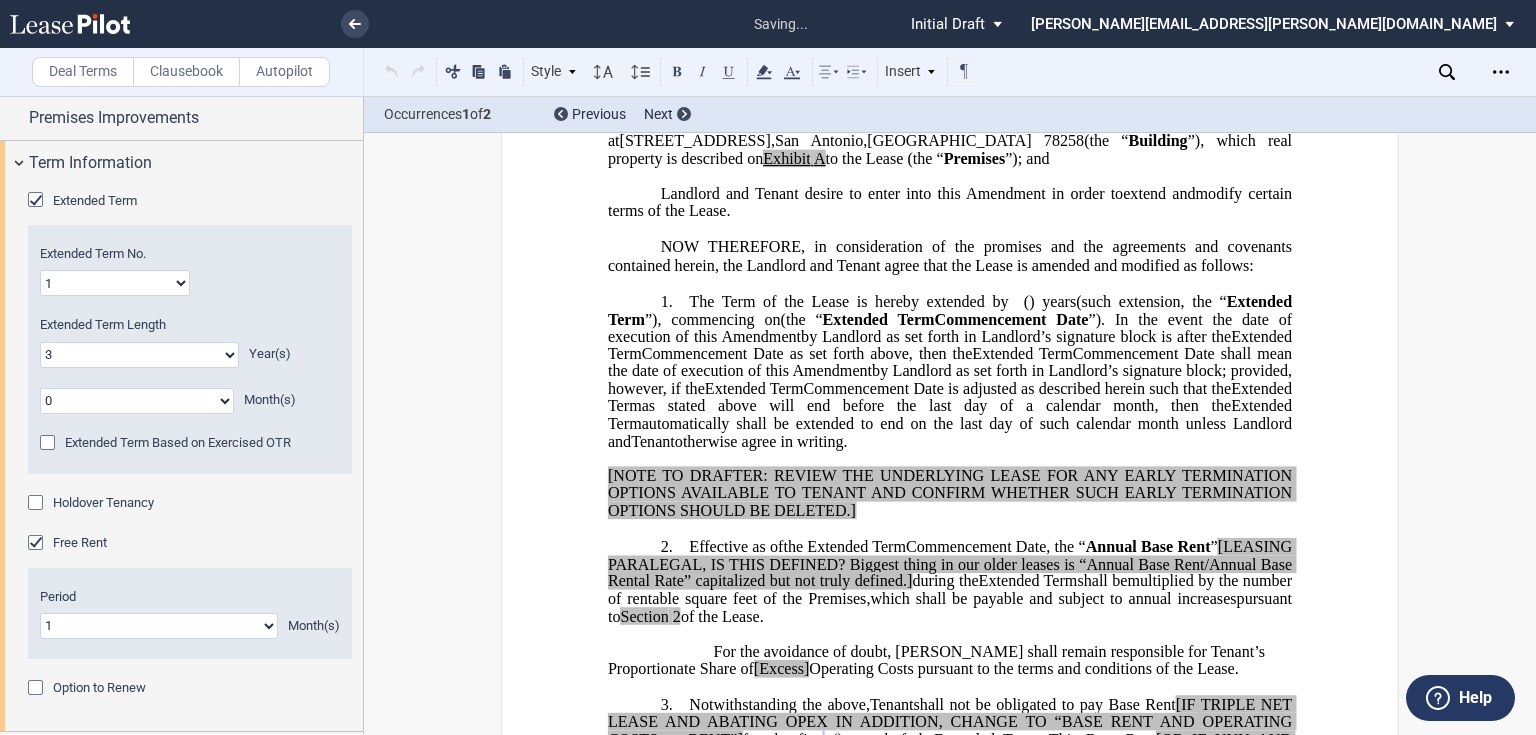 scroll, scrollTop: 762, scrollLeft: 0, axis: vertical 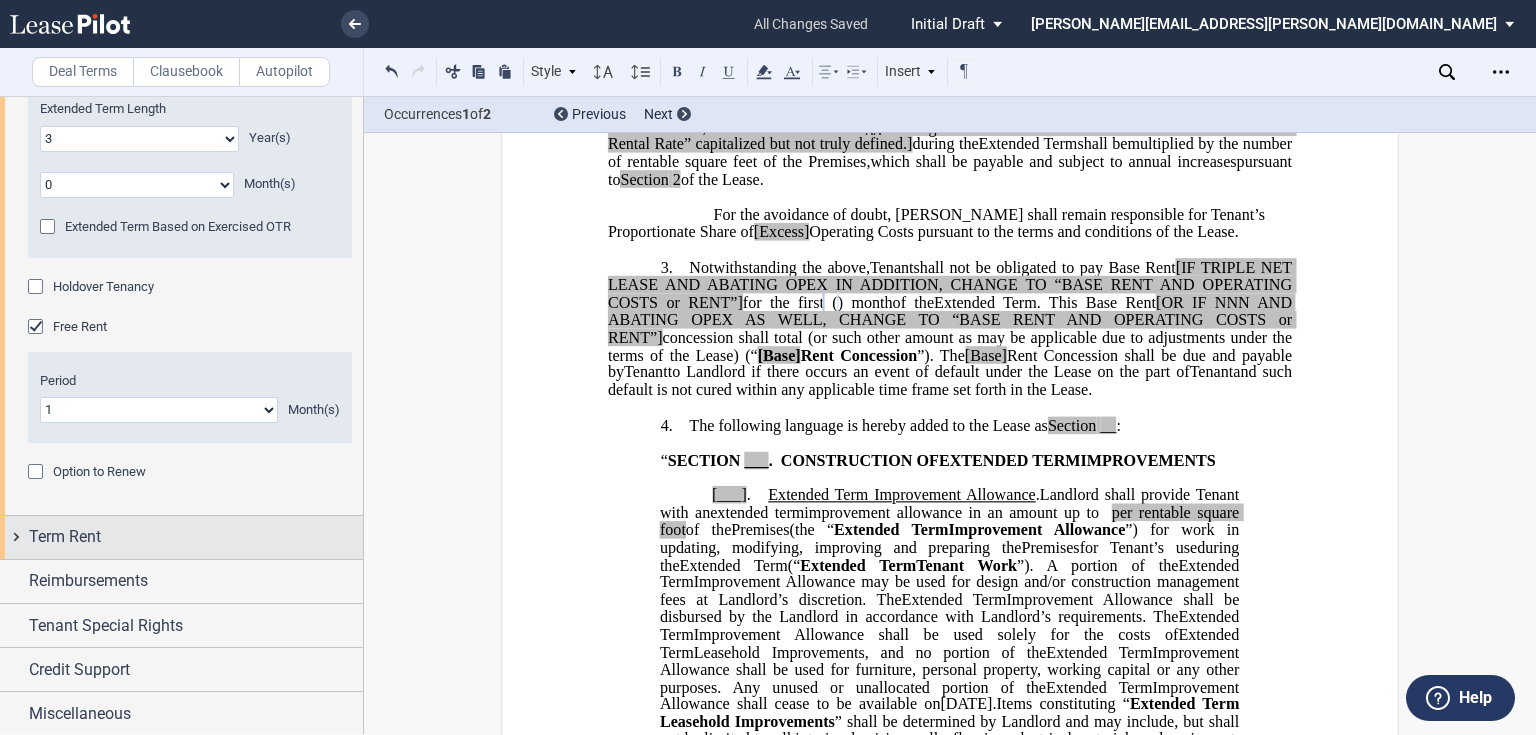 click on "Term Rent" at bounding box center (181, 537) 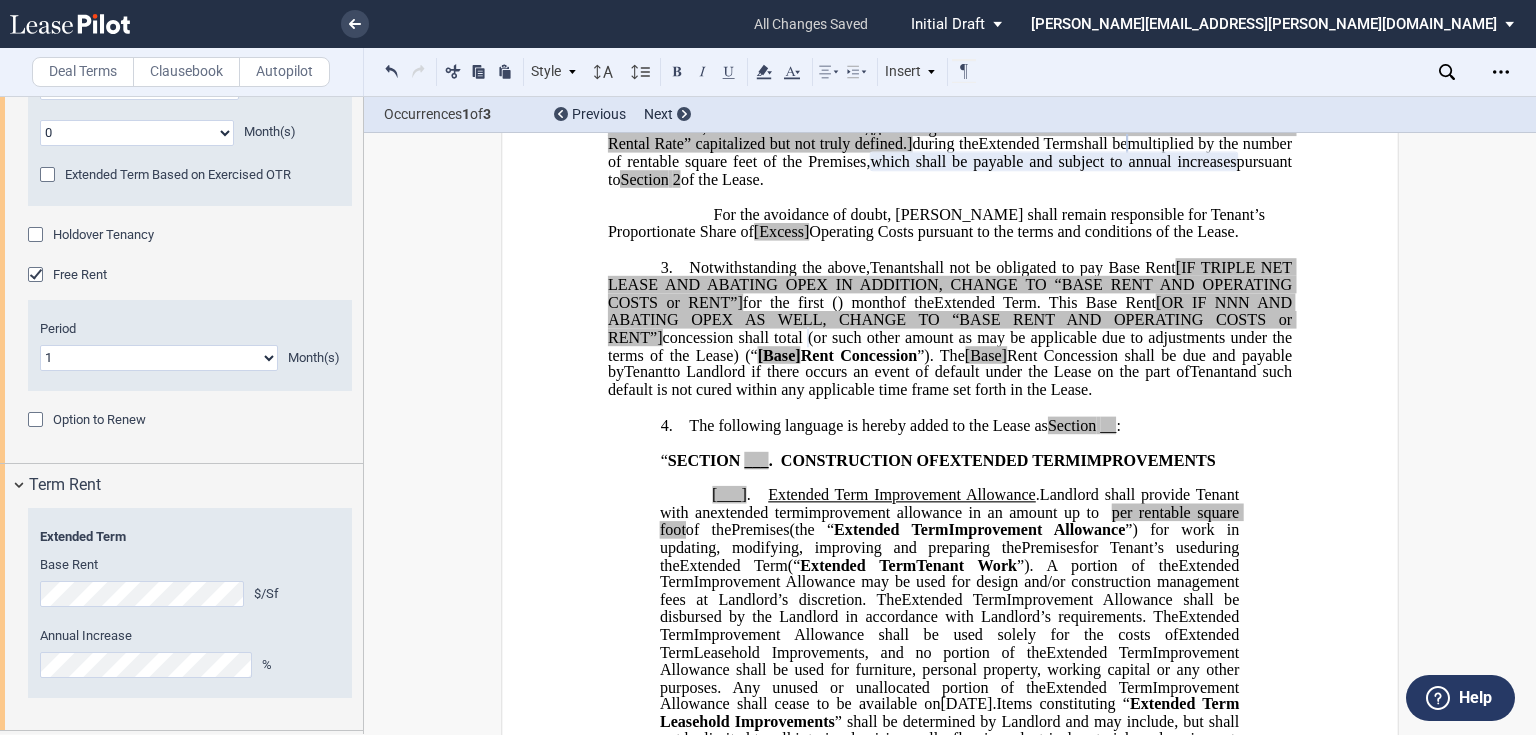 scroll, scrollTop: 536, scrollLeft: 0, axis: vertical 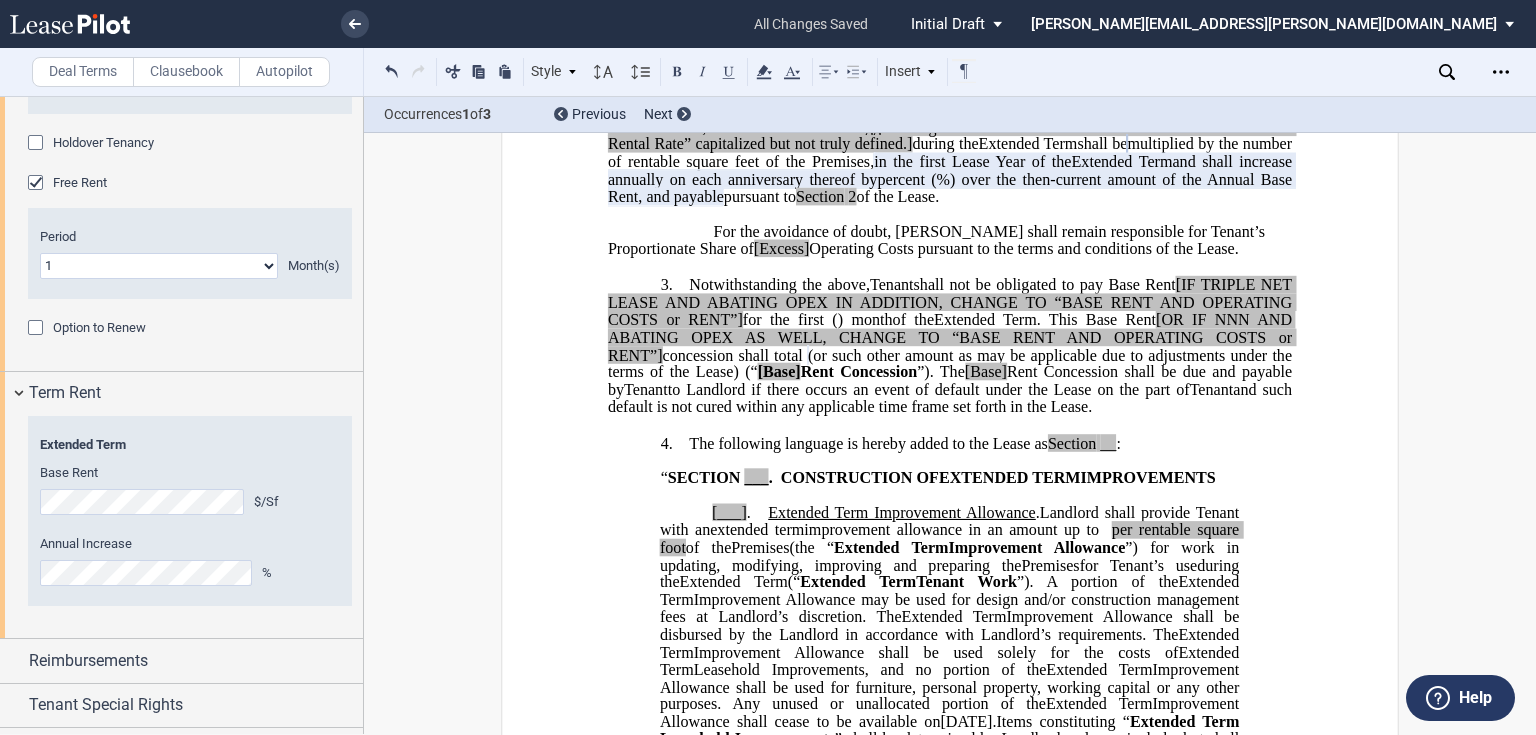 click on "for the first" 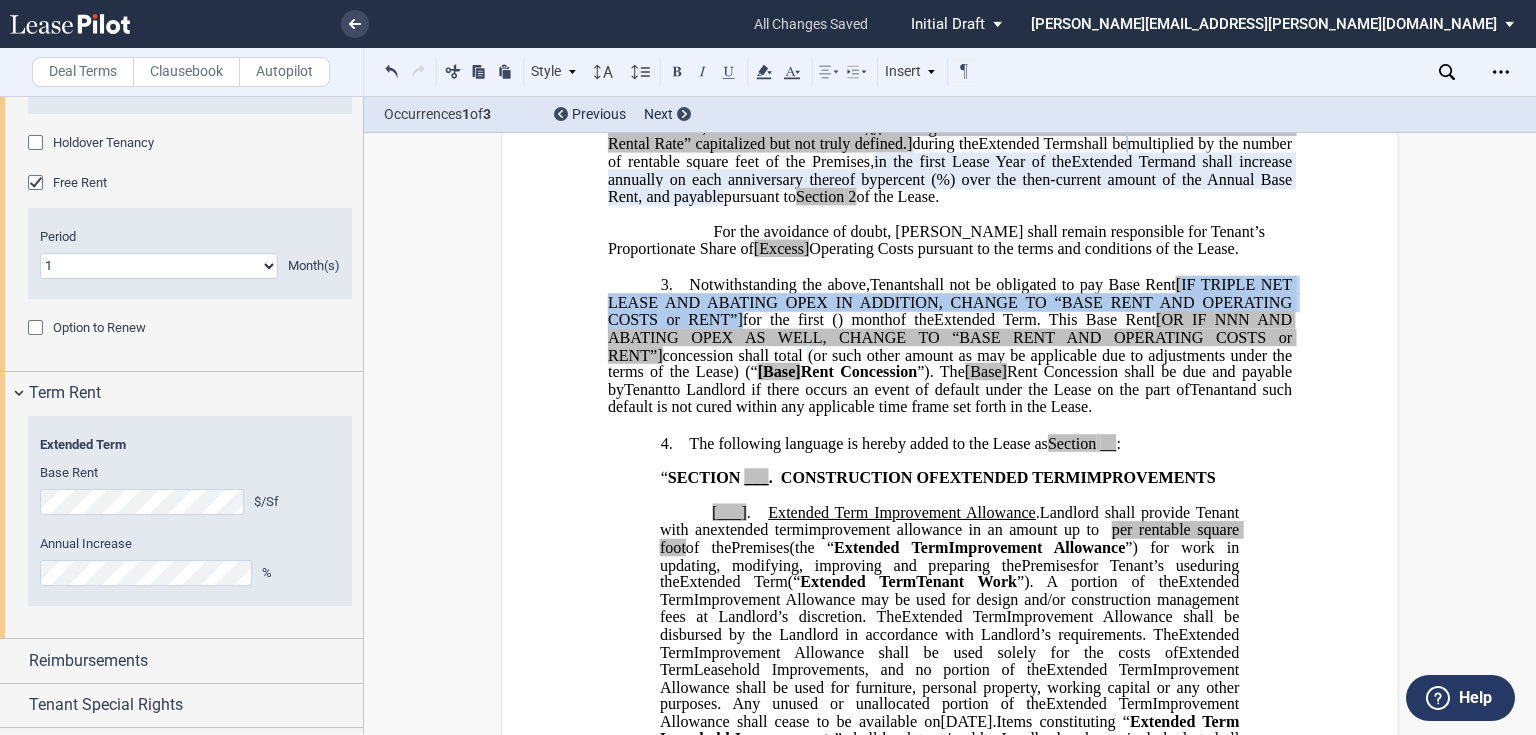 drag, startPoint x: 731, startPoint y: 368, endPoint x: 1182, endPoint y: 332, distance: 452.43454 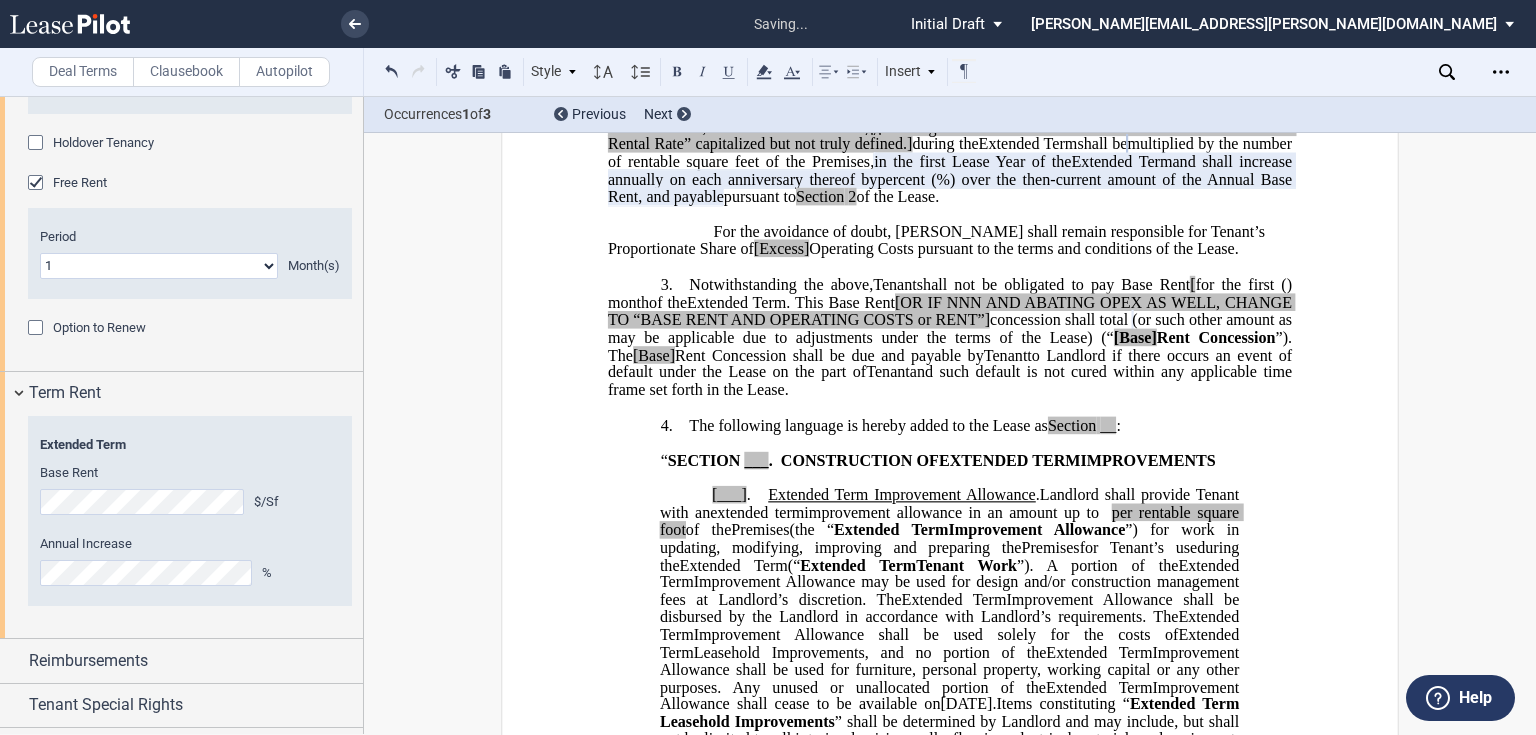 type 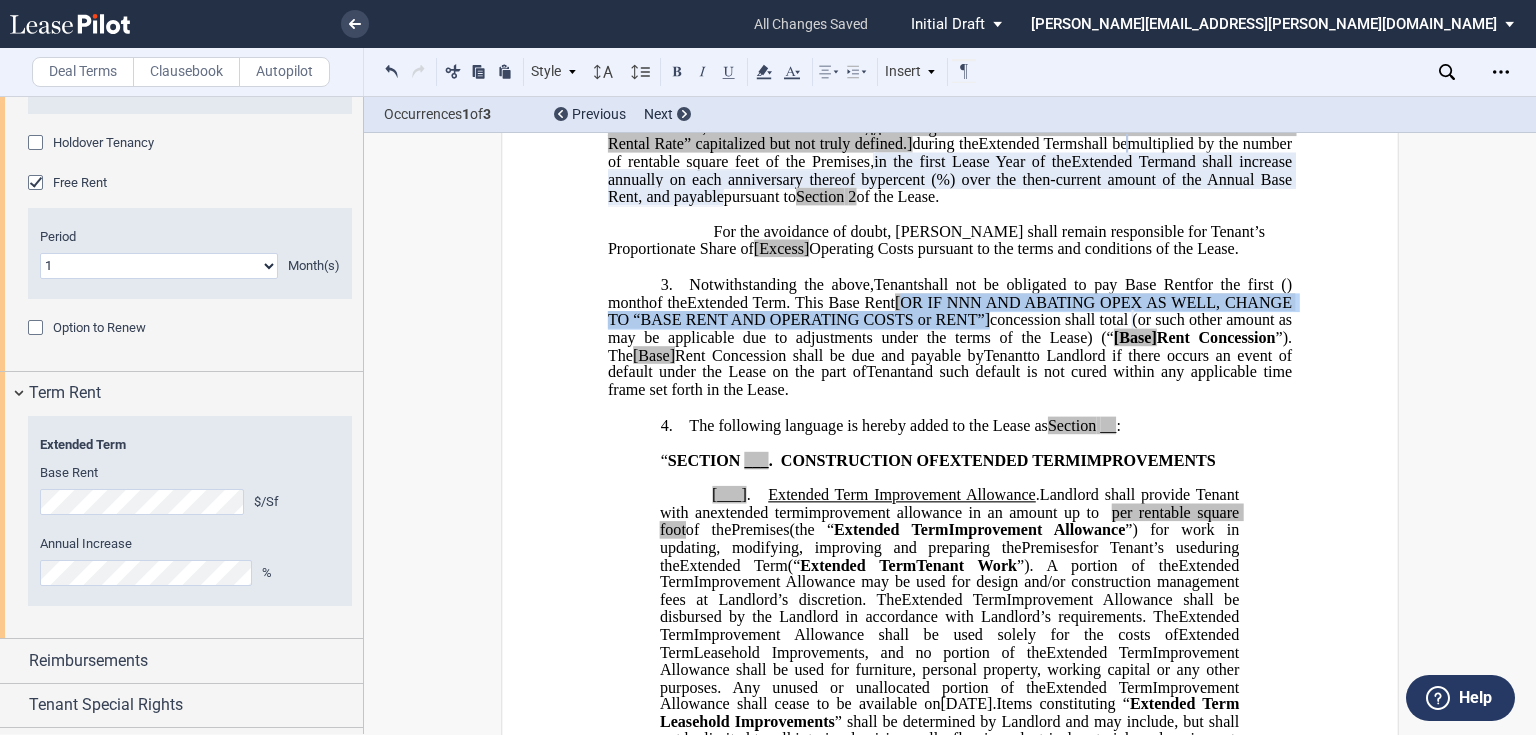 drag, startPoint x: 1068, startPoint y: 372, endPoint x: 968, endPoint y: 348, distance: 102.83968 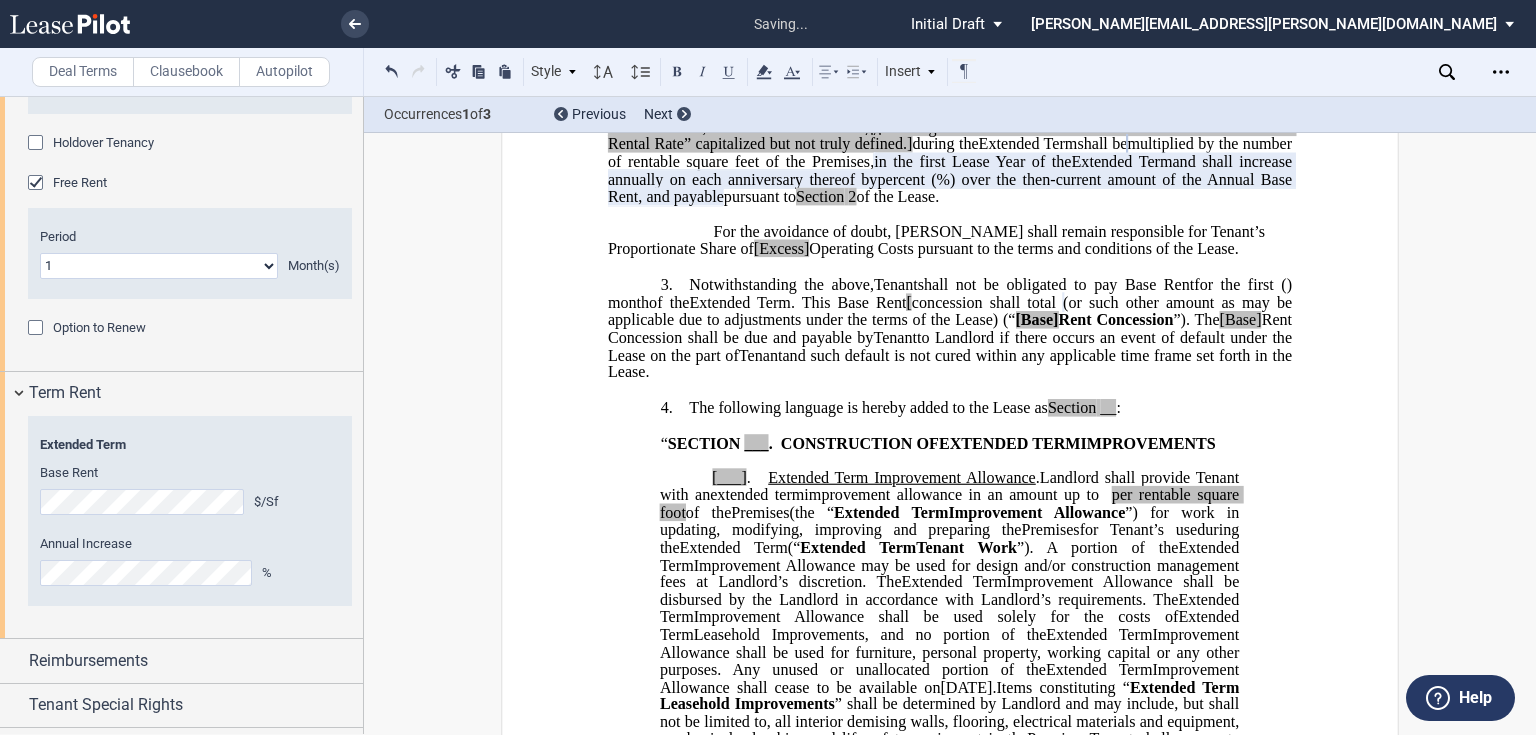 type 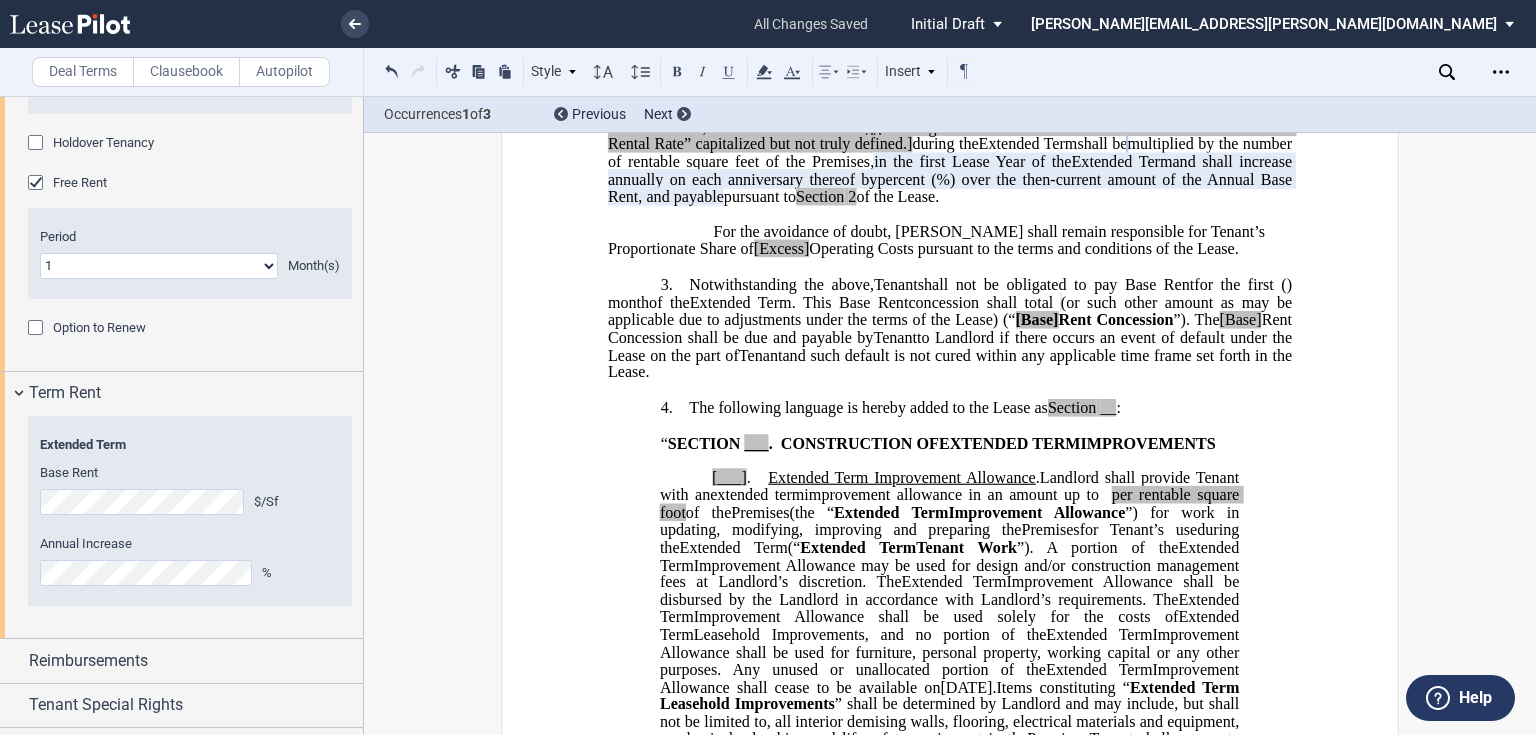 click on "[Base]" 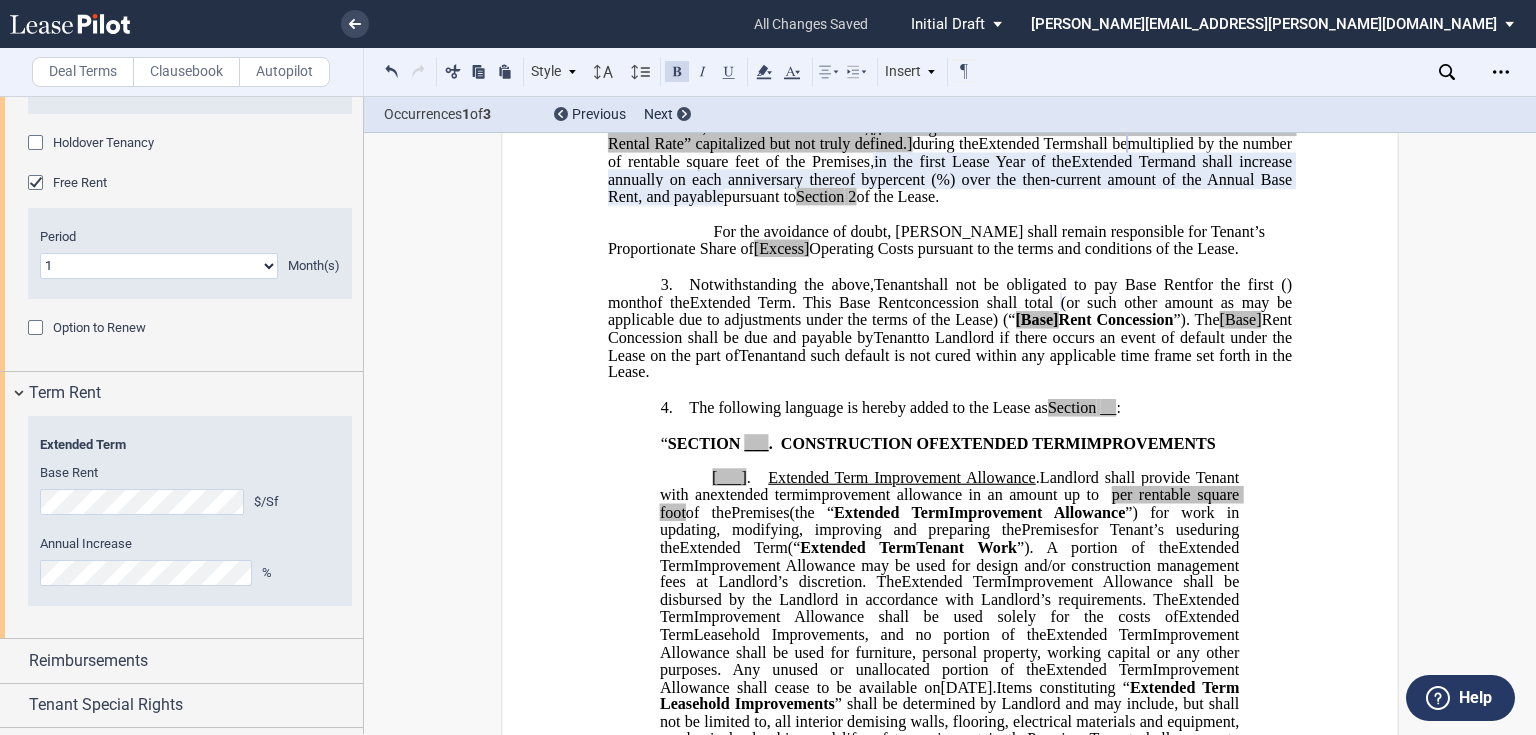 type 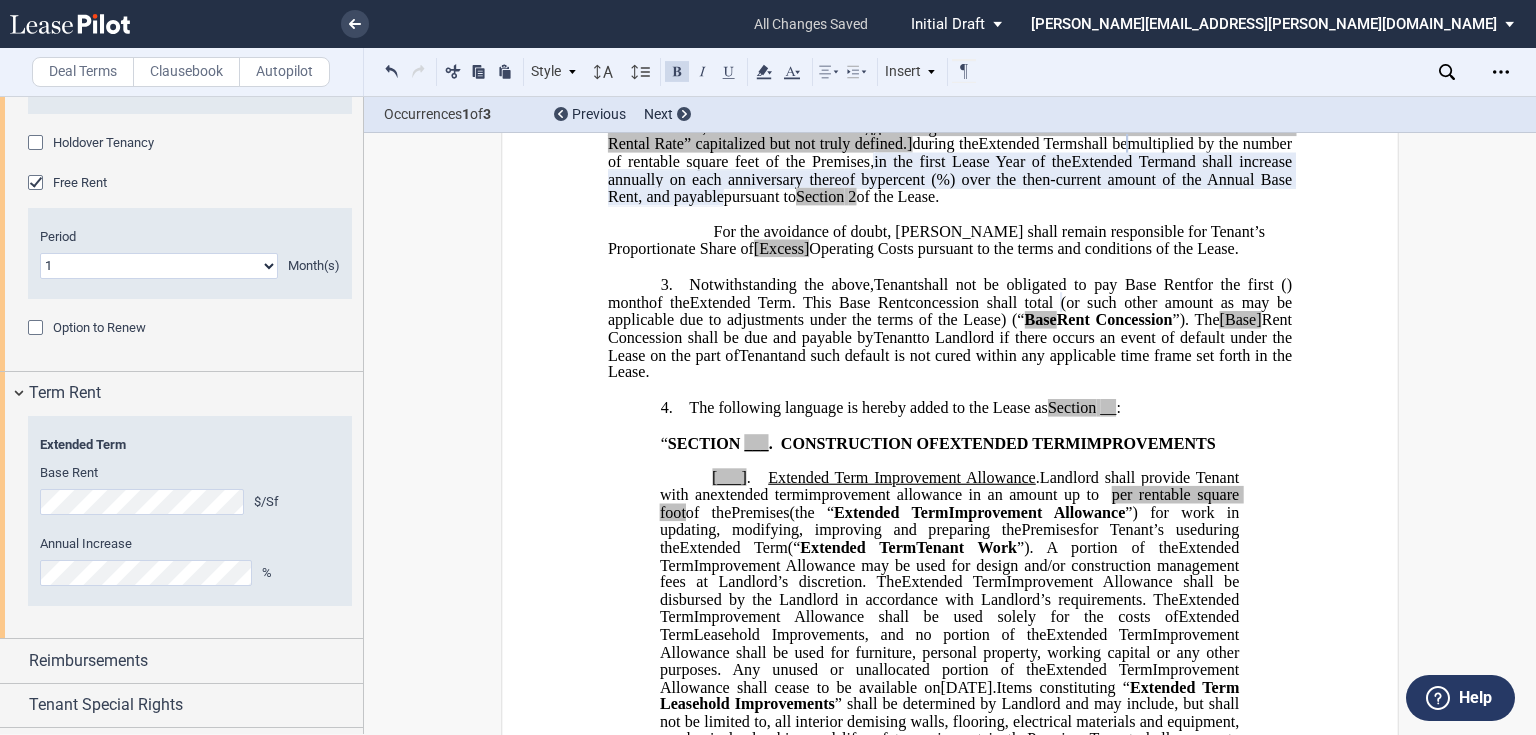 click on "Rent Concession shall be due and payable by" 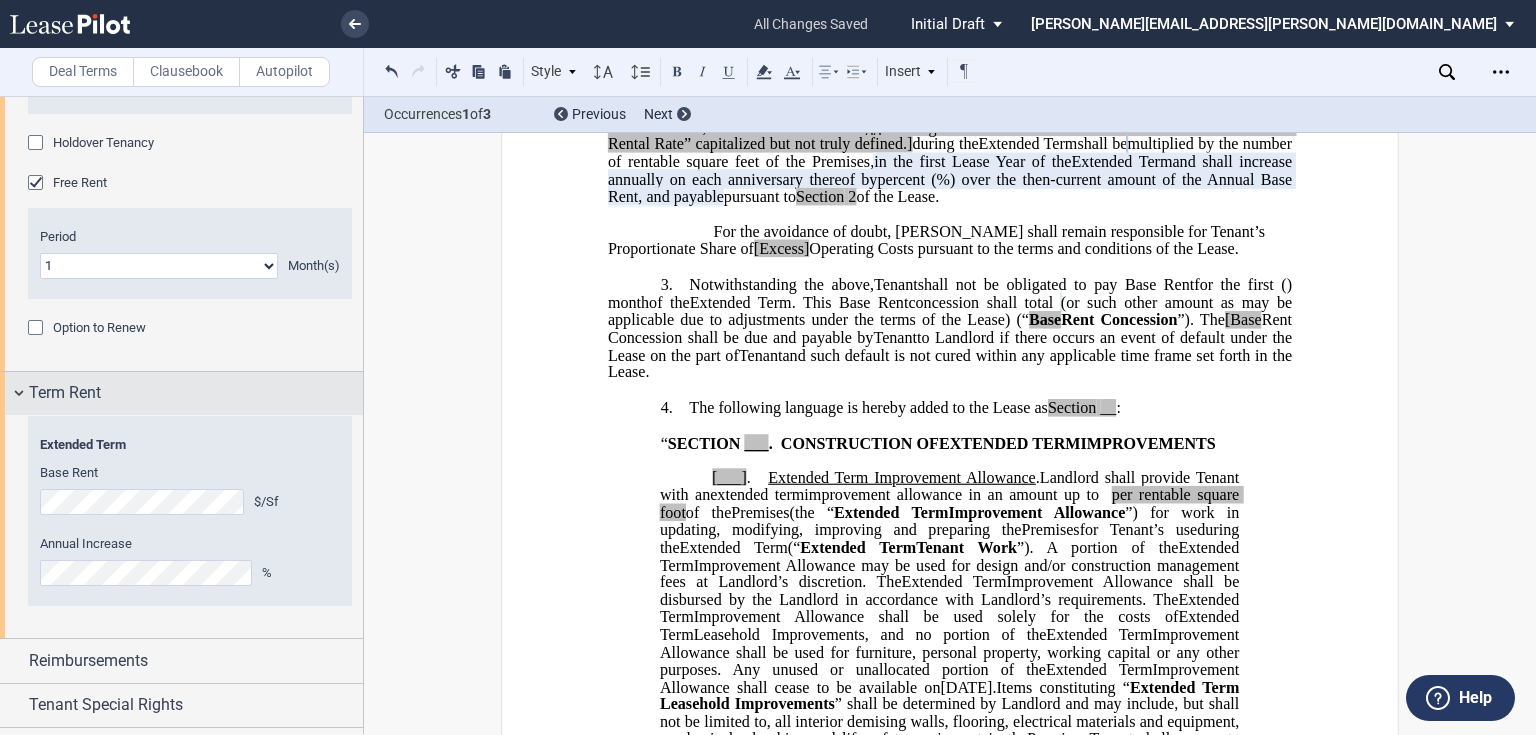 click on "Term Rent" at bounding box center [65, 393] 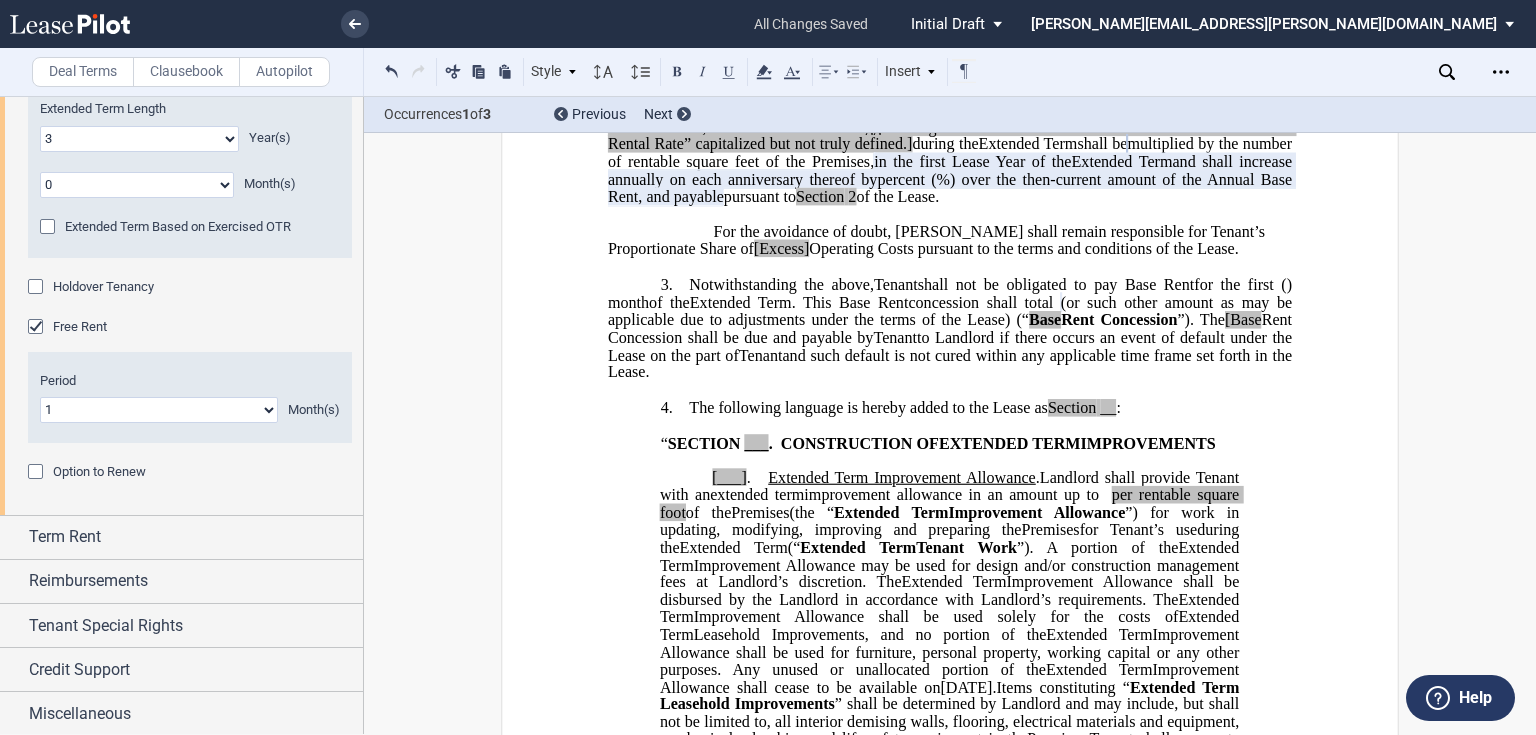scroll, scrollTop: 216, scrollLeft: 0, axis: vertical 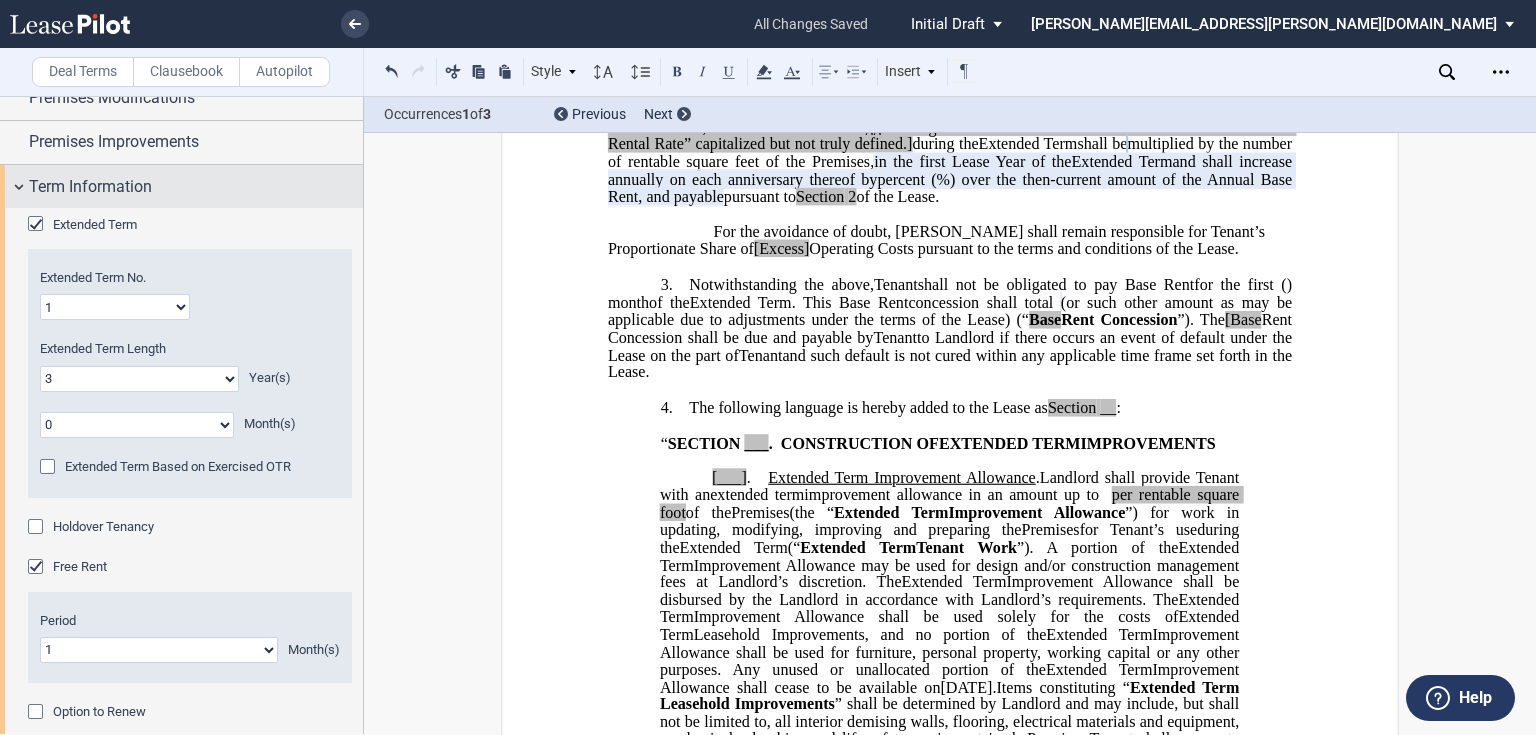 click on "Term Information" at bounding box center (90, 187) 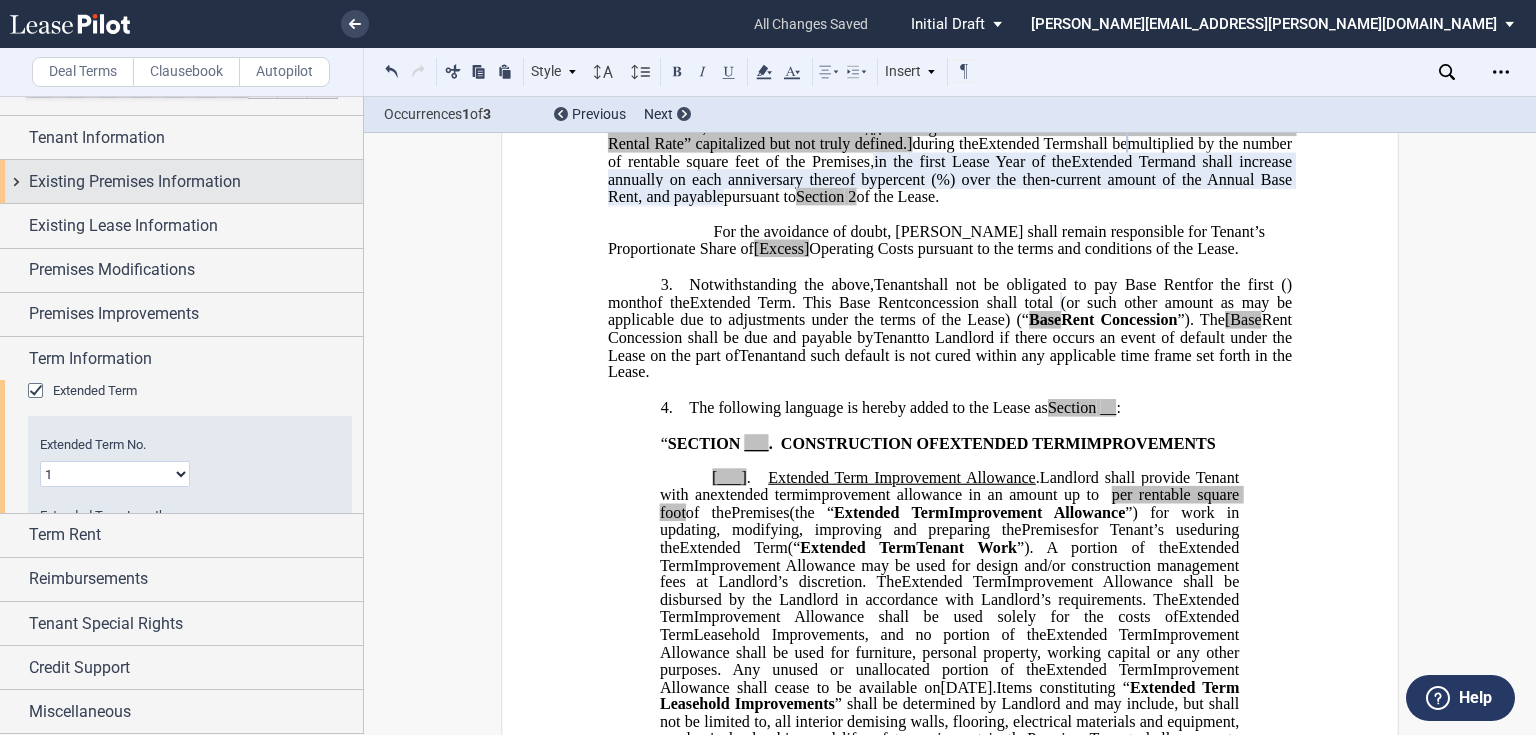 scroll, scrollTop: 0, scrollLeft: 0, axis: both 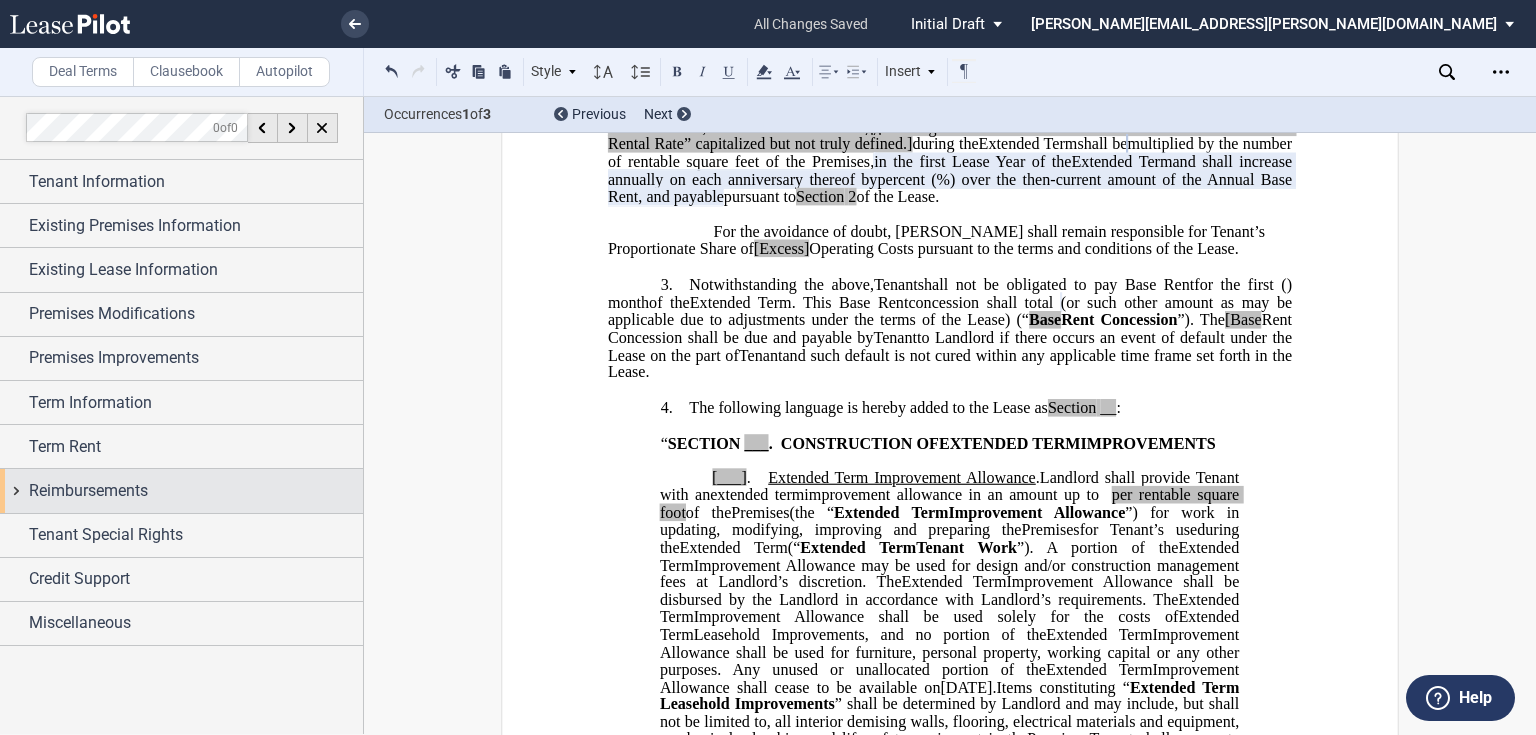 click on "Reimbursements" at bounding box center [88, 491] 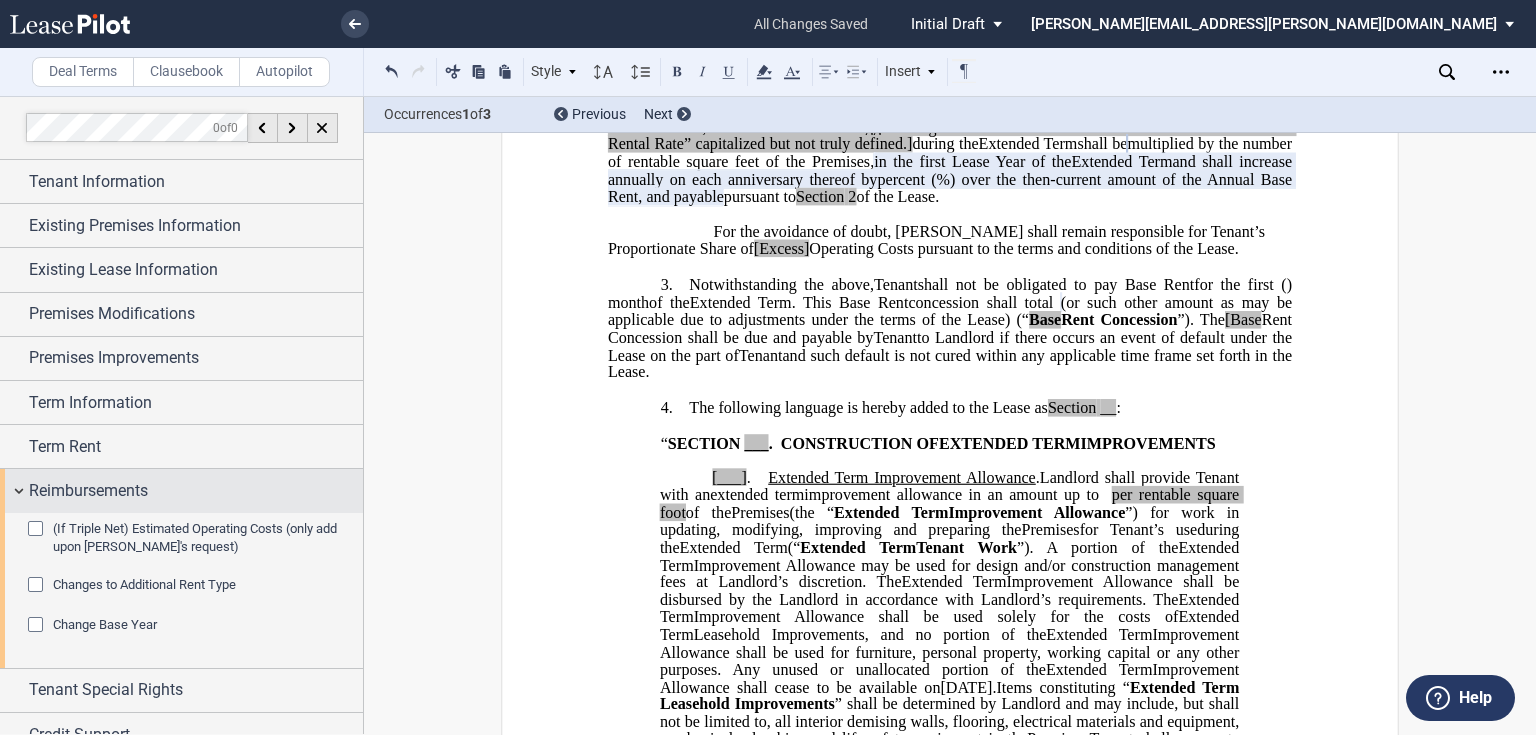 scroll, scrollTop: 64, scrollLeft: 0, axis: vertical 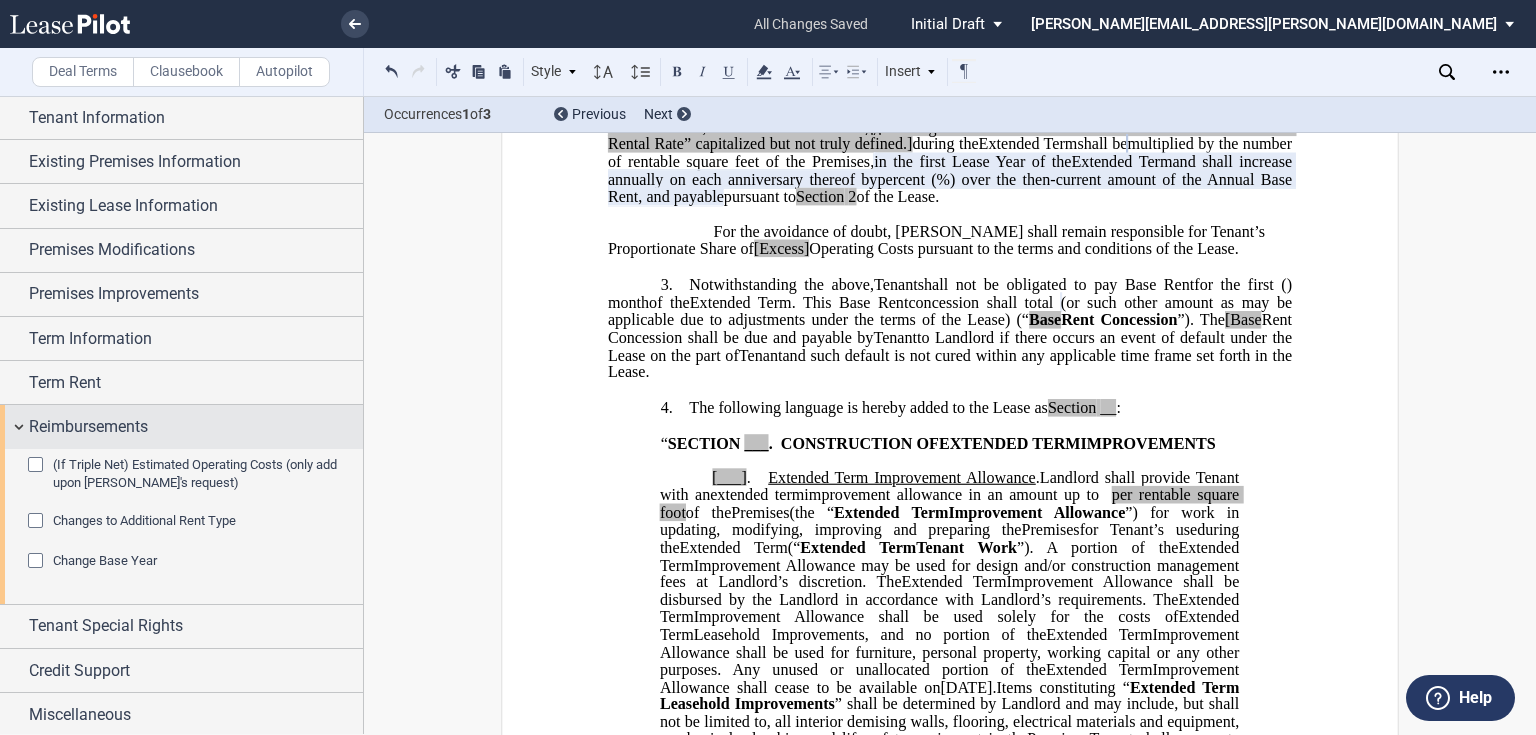 click on "Reimbursements" at bounding box center (88, 427) 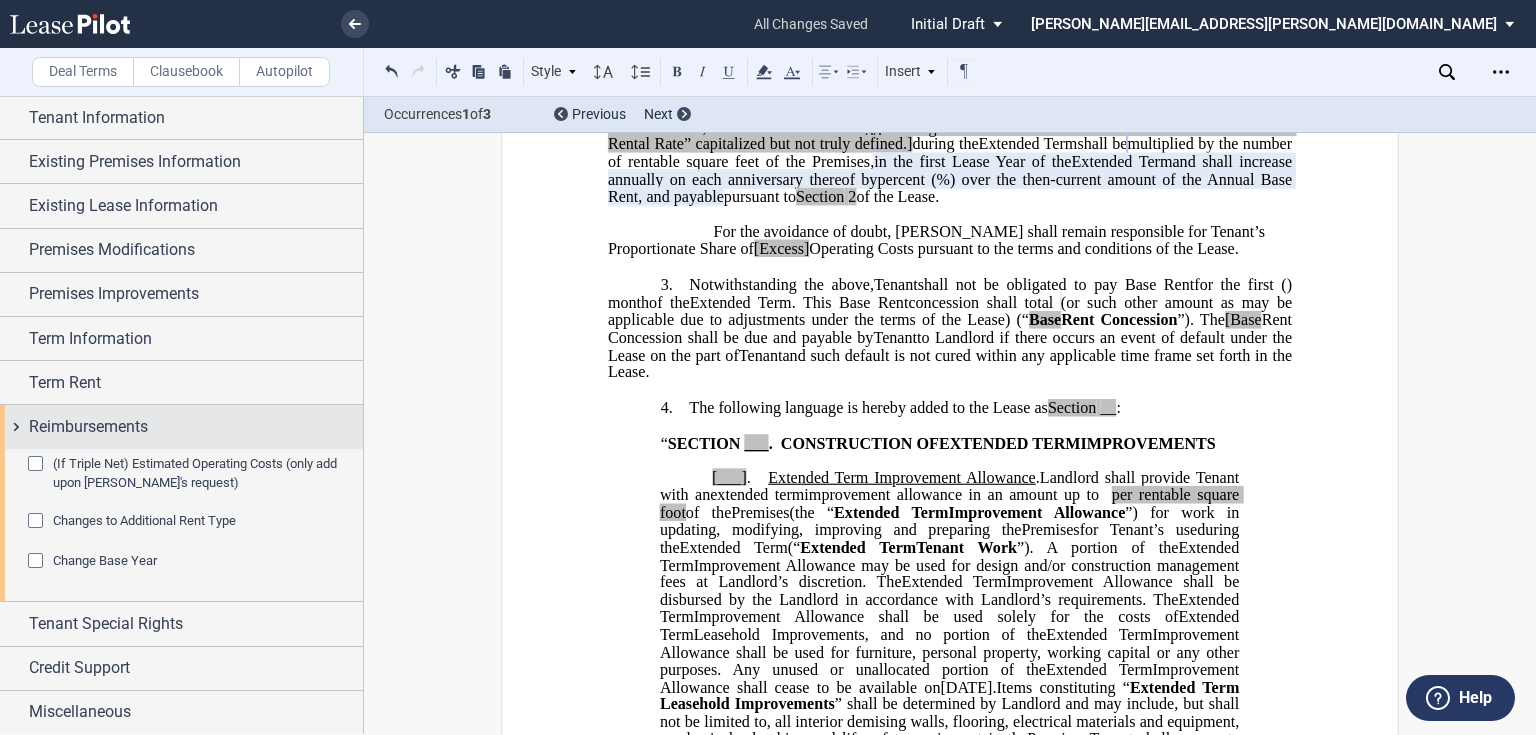 scroll, scrollTop: 0, scrollLeft: 0, axis: both 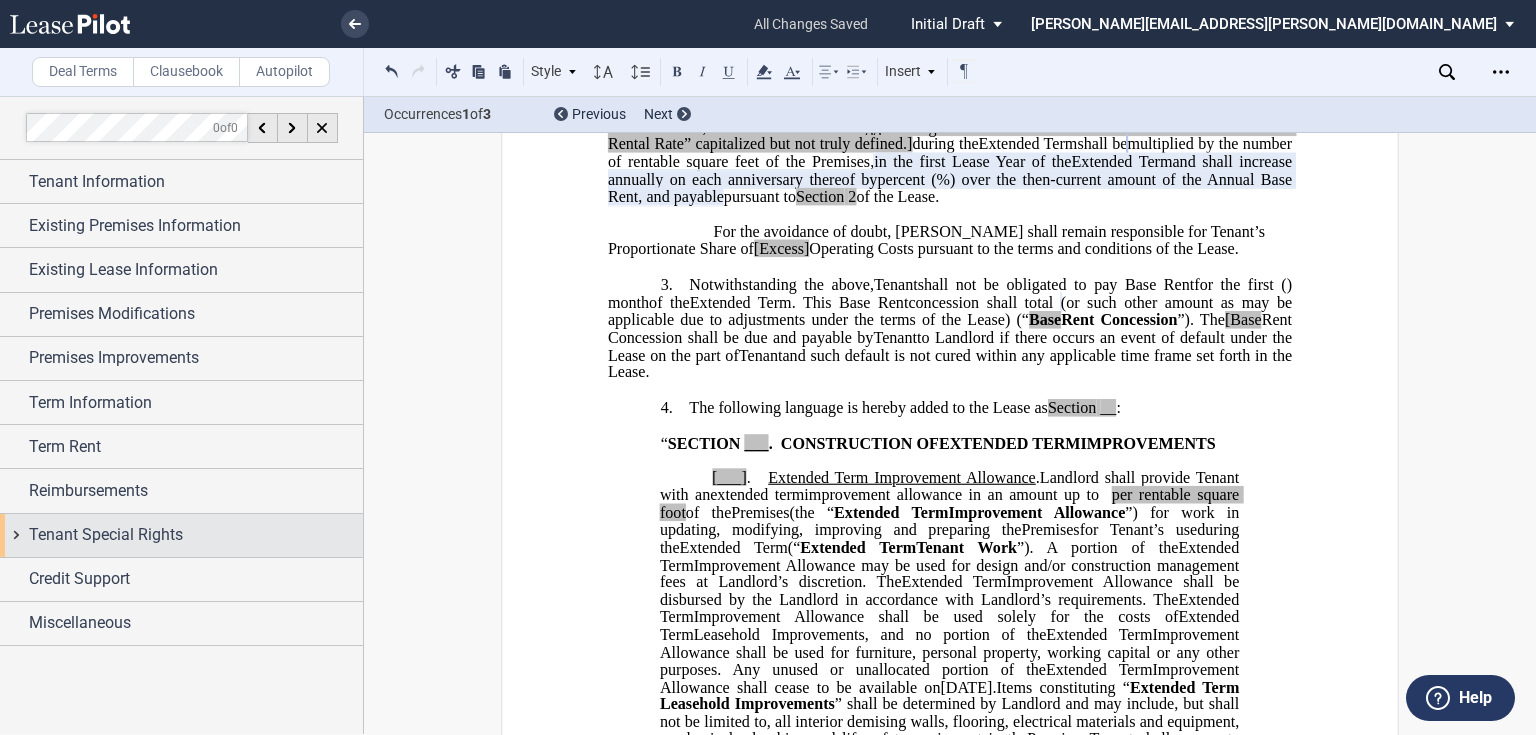 click on "Tenant Special Rights" at bounding box center (106, 535) 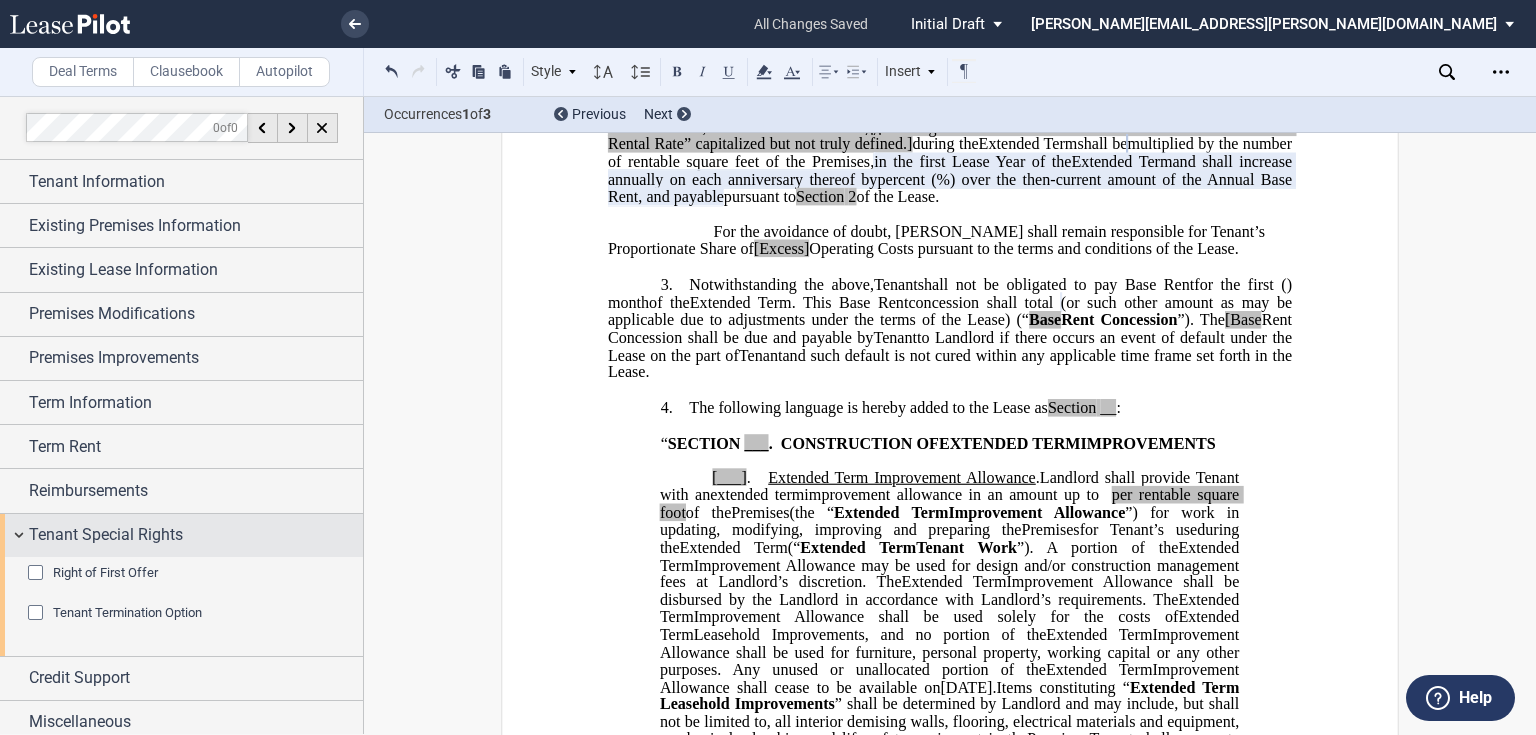 click on "Tenant Special Rights" at bounding box center [106, 535] 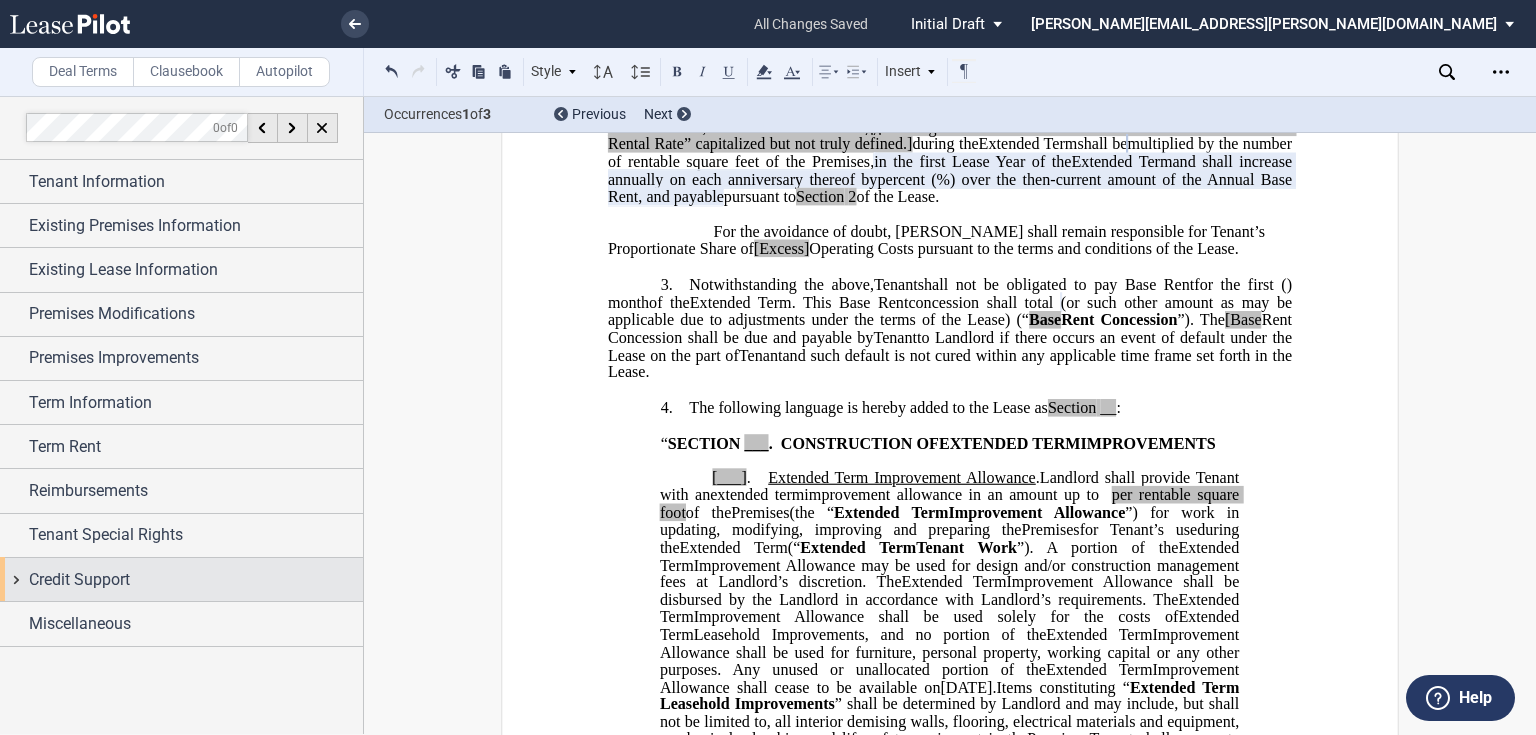 click on "Credit Support" at bounding box center [79, 580] 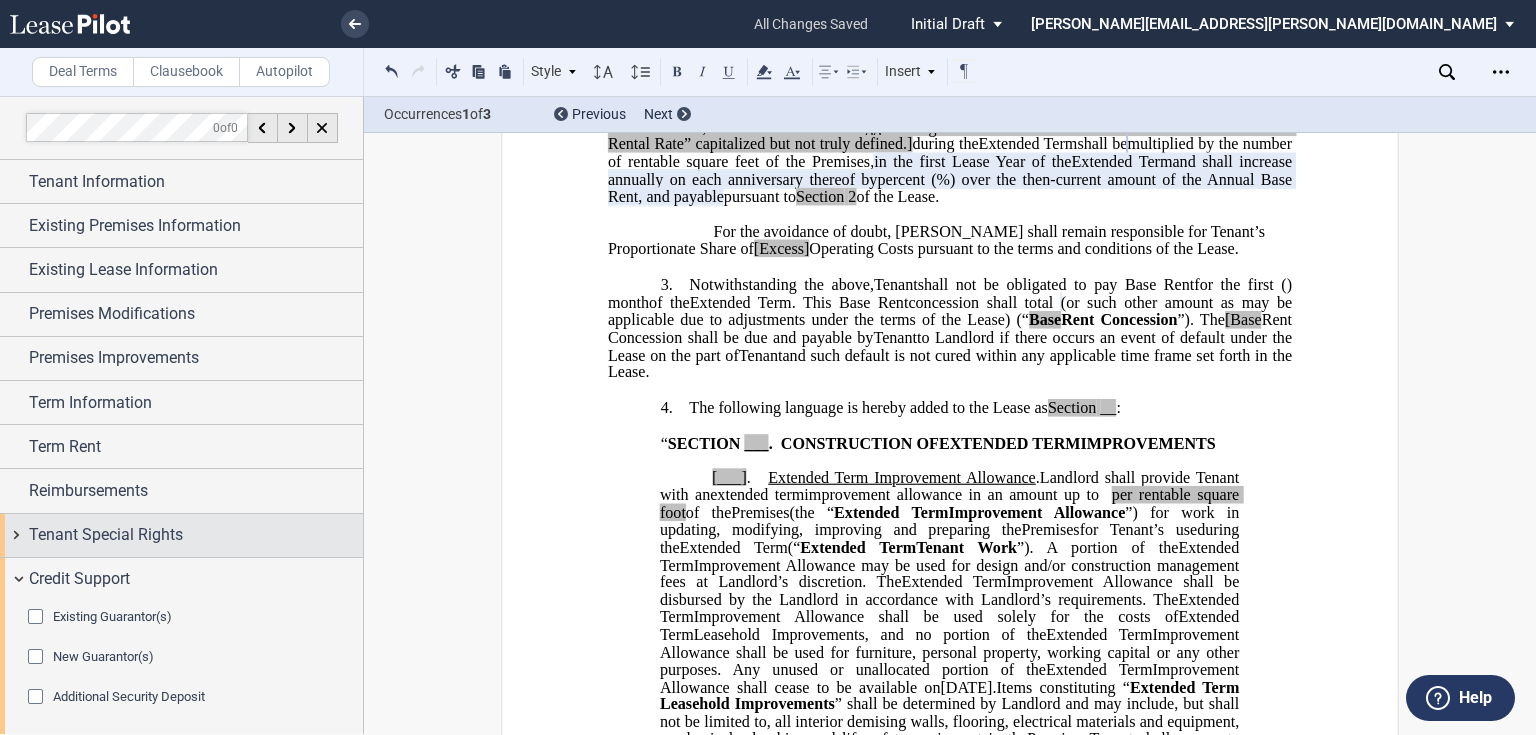 scroll, scrollTop: 48, scrollLeft: 0, axis: vertical 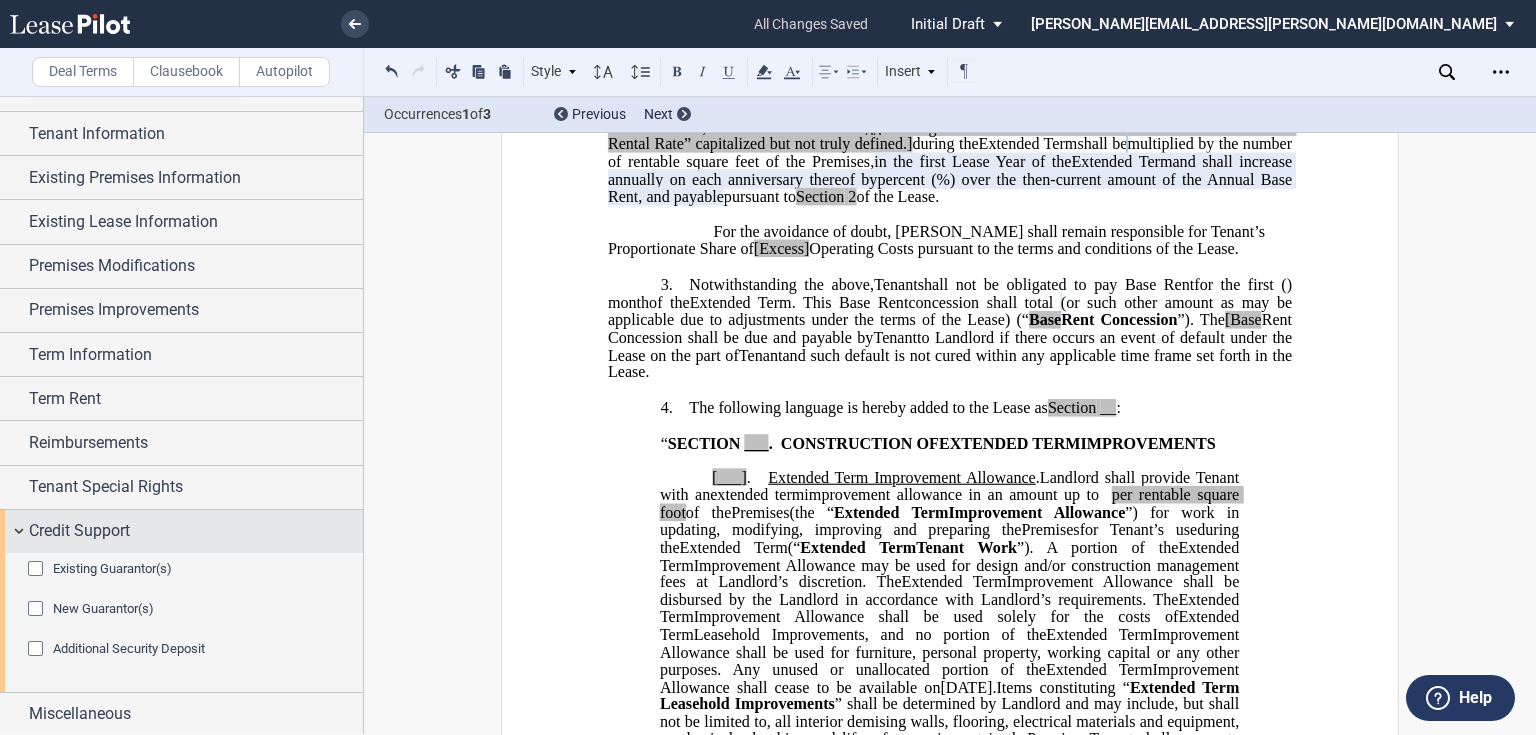 click on "Credit Support" at bounding box center (181, 531) 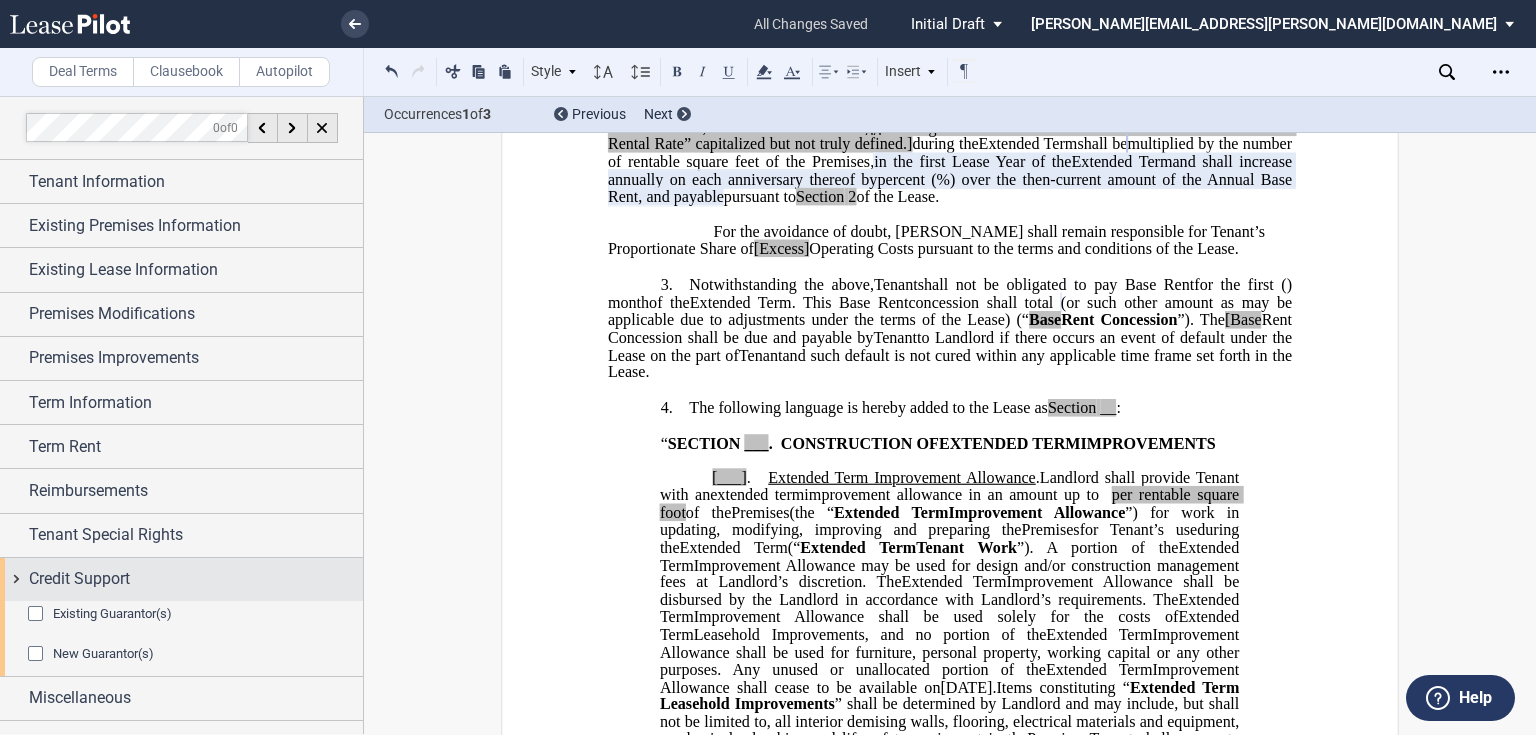 scroll, scrollTop: 0, scrollLeft: 0, axis: both 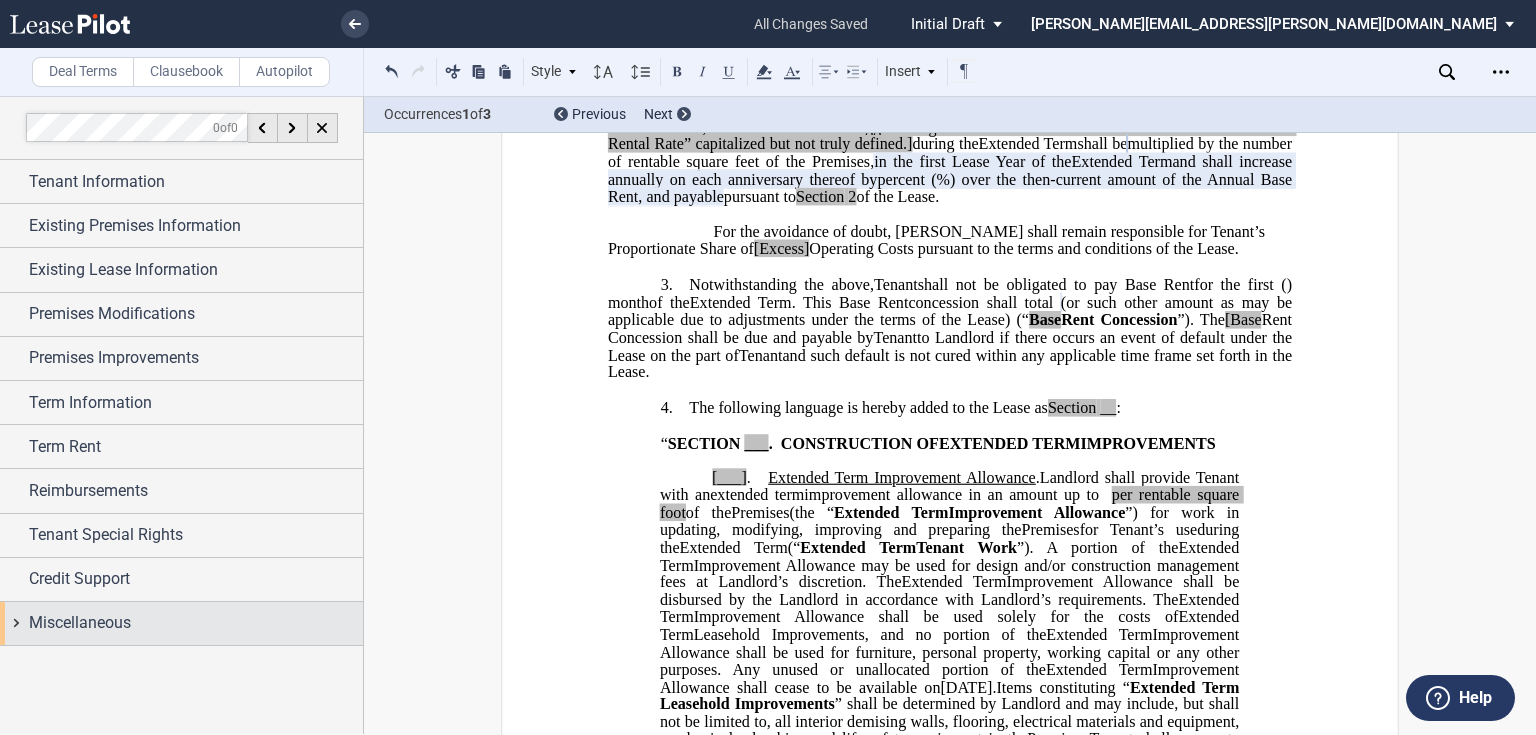 click on "Miscellaneous" at bounding box center [80, 623] 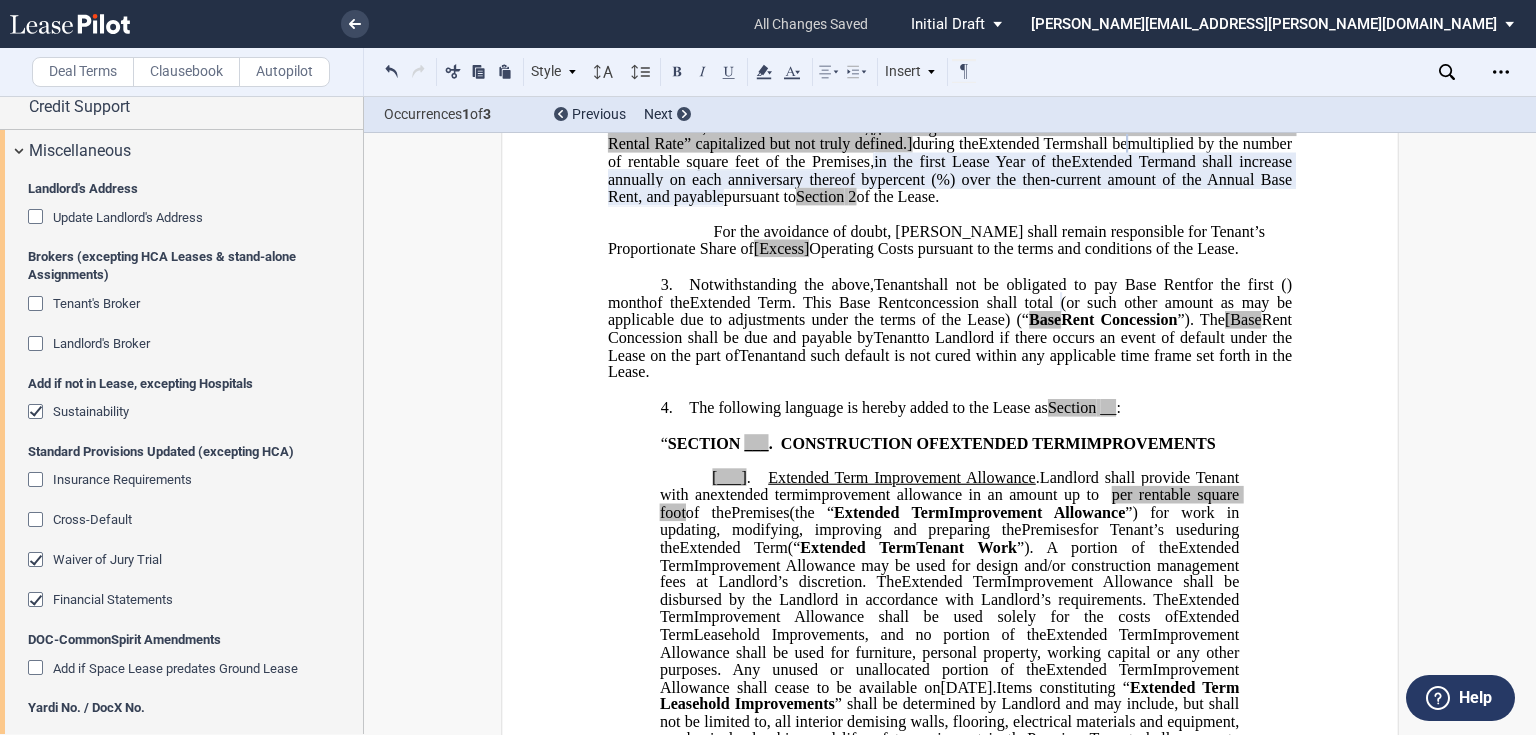 scroll, scrollTop: 480, scrollLeft: 0, axis: vertical 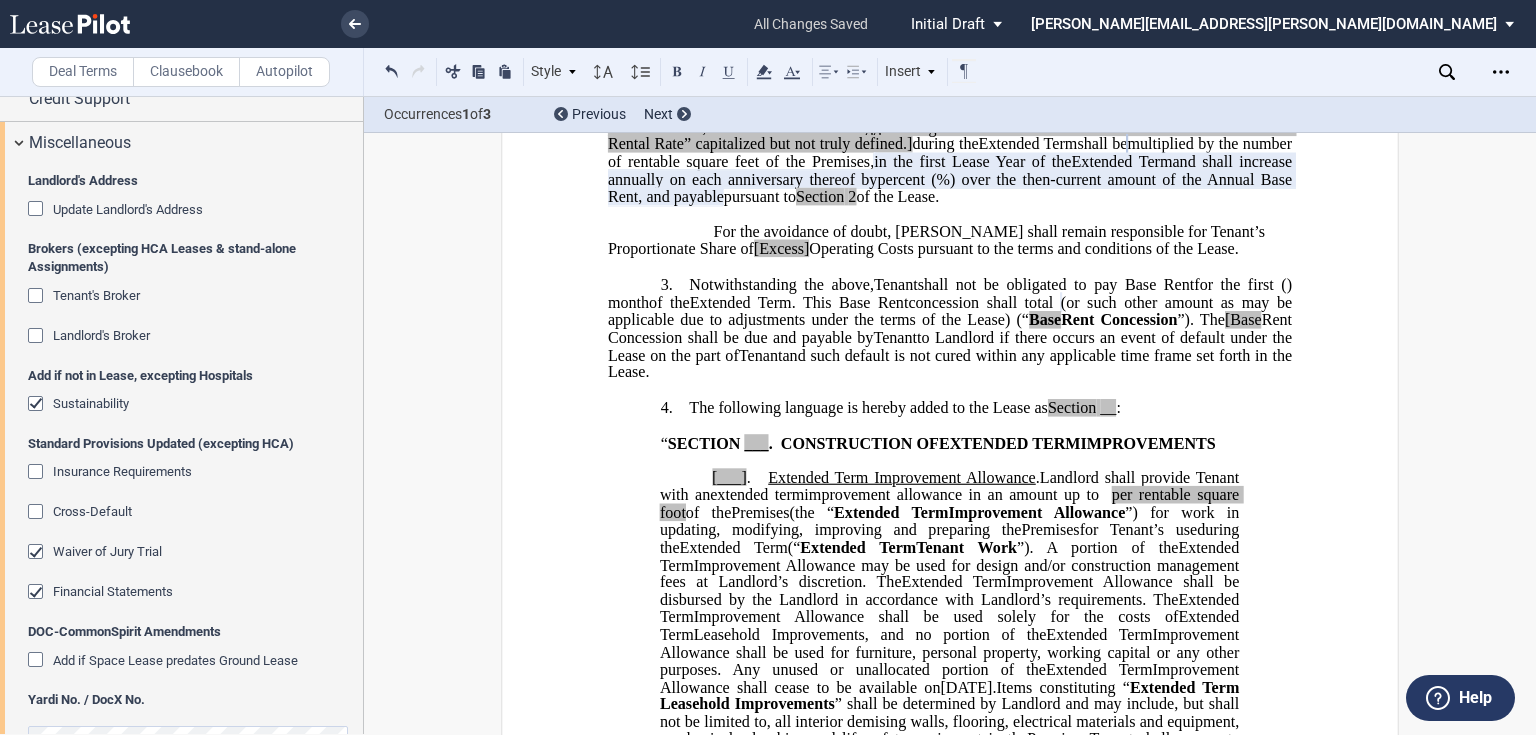 click at bounding box center [38, 338] 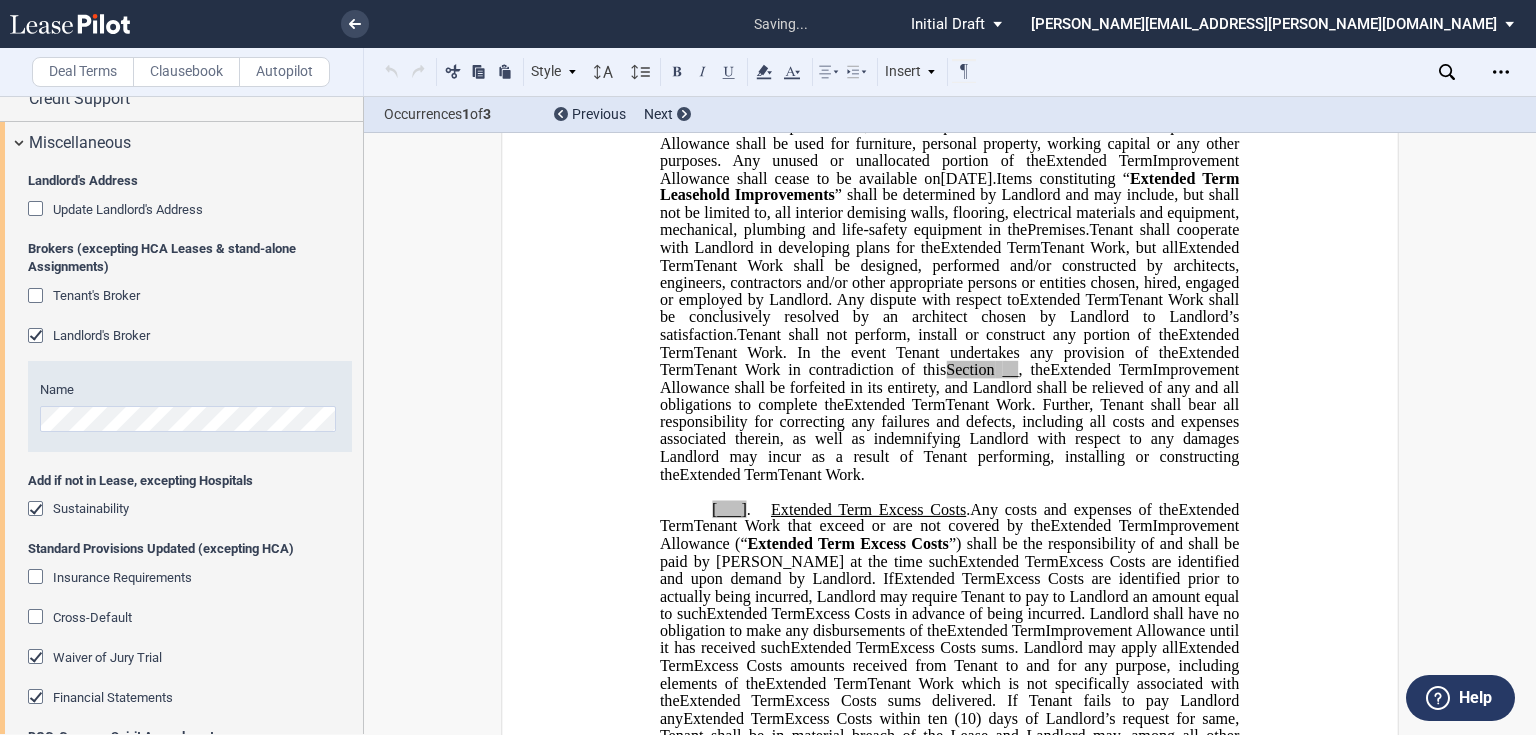 scroll, scrollTop: 2627, scrollLeft: 0, axis: vertical 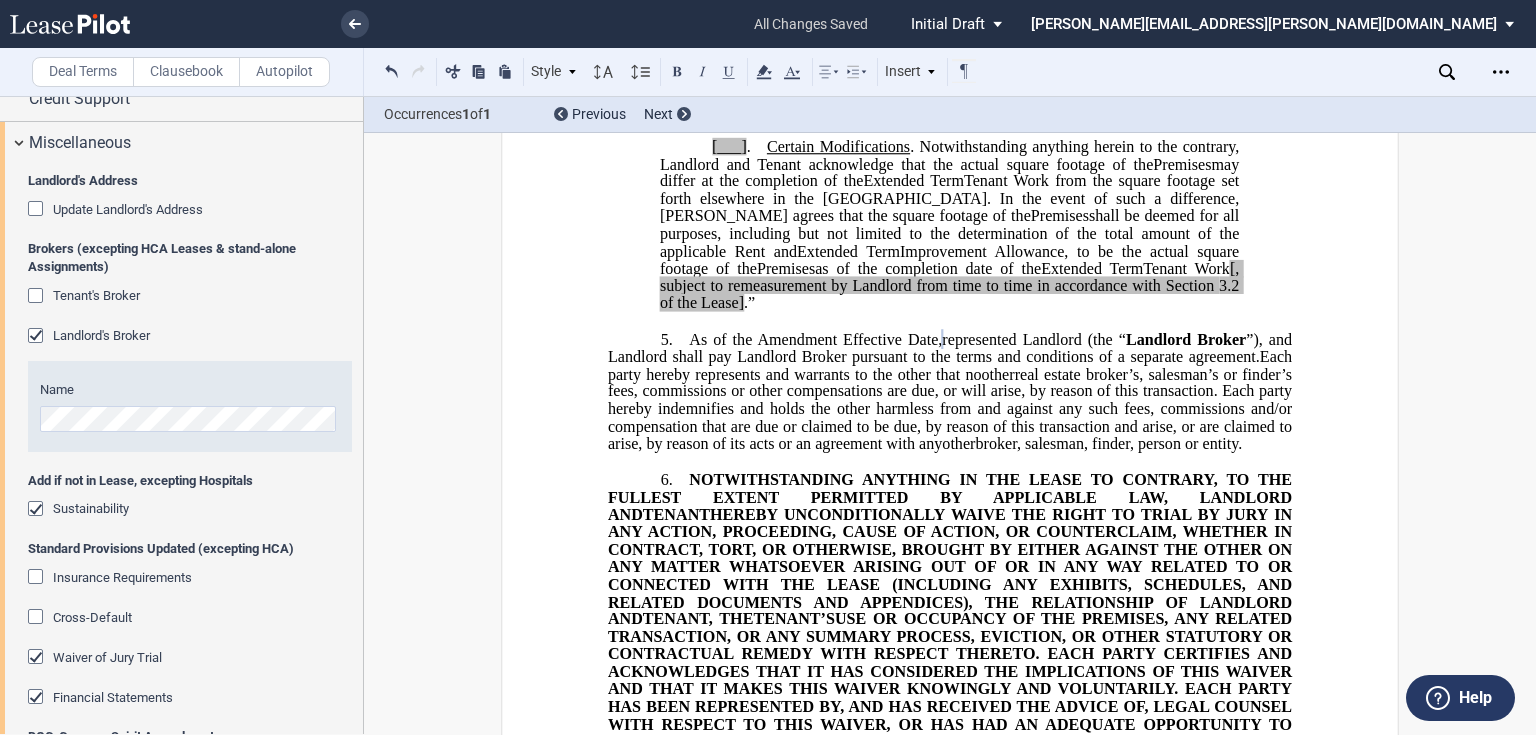 click at bounding box center [38, 298] 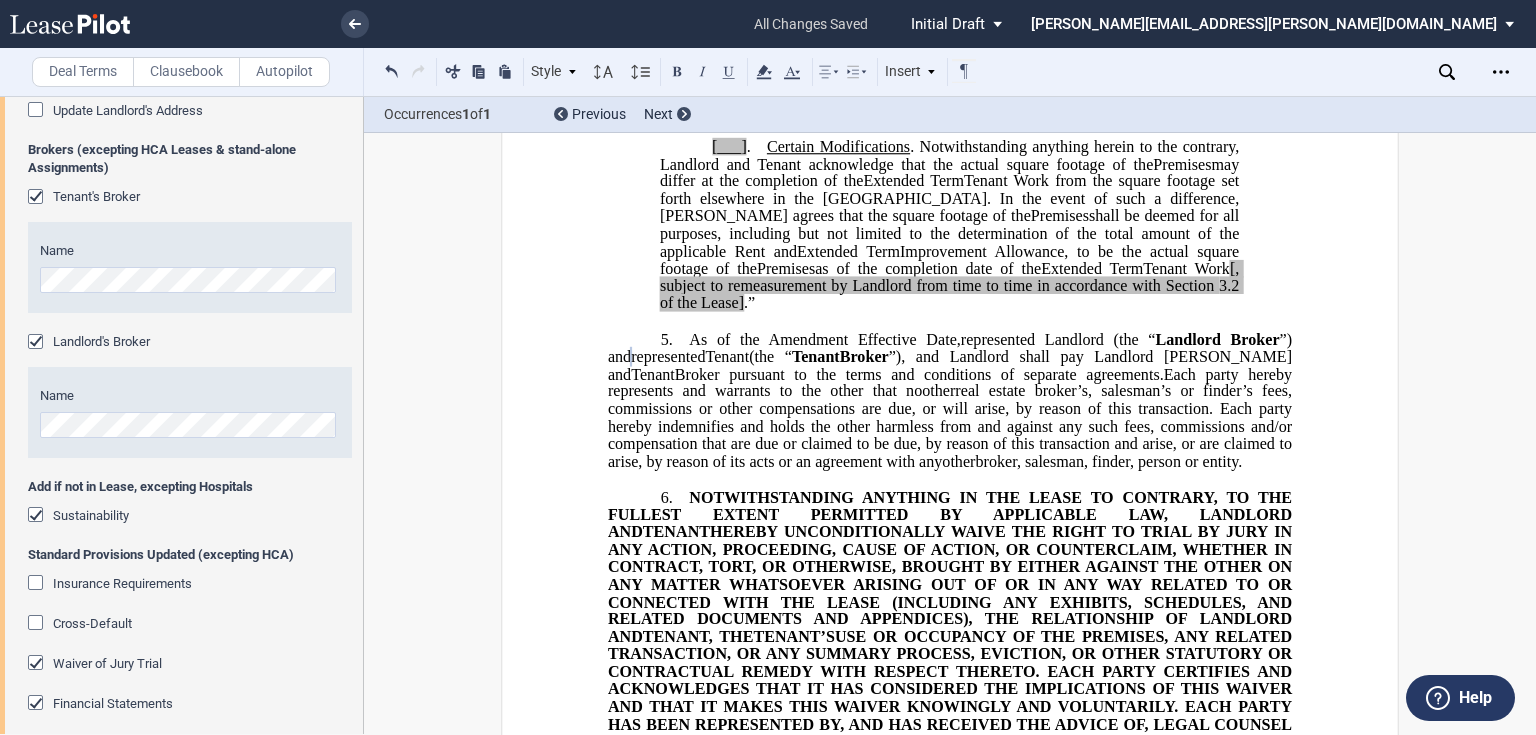 scroll, scrollTop: 720, scrollLeft: 0, axis: vertical 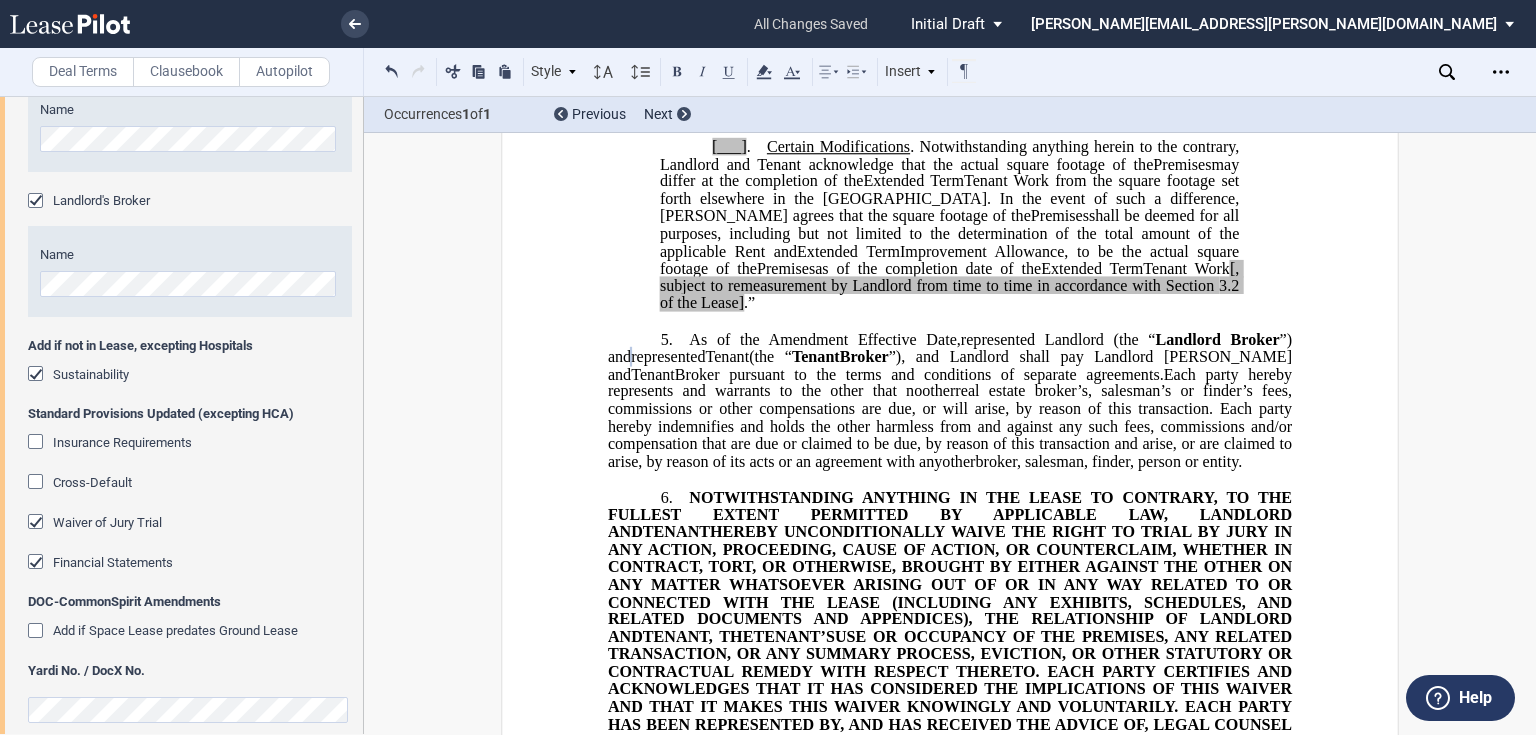 click 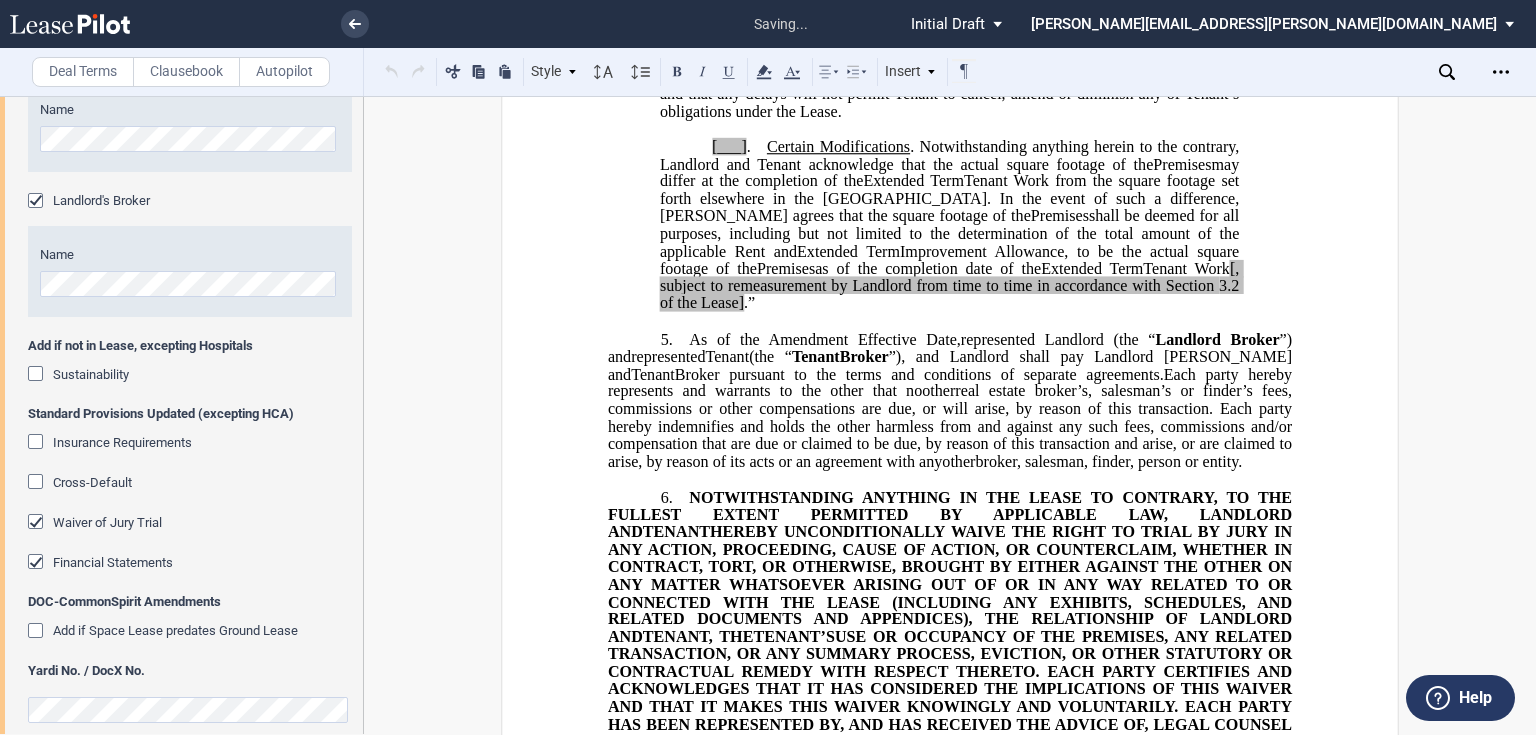 click 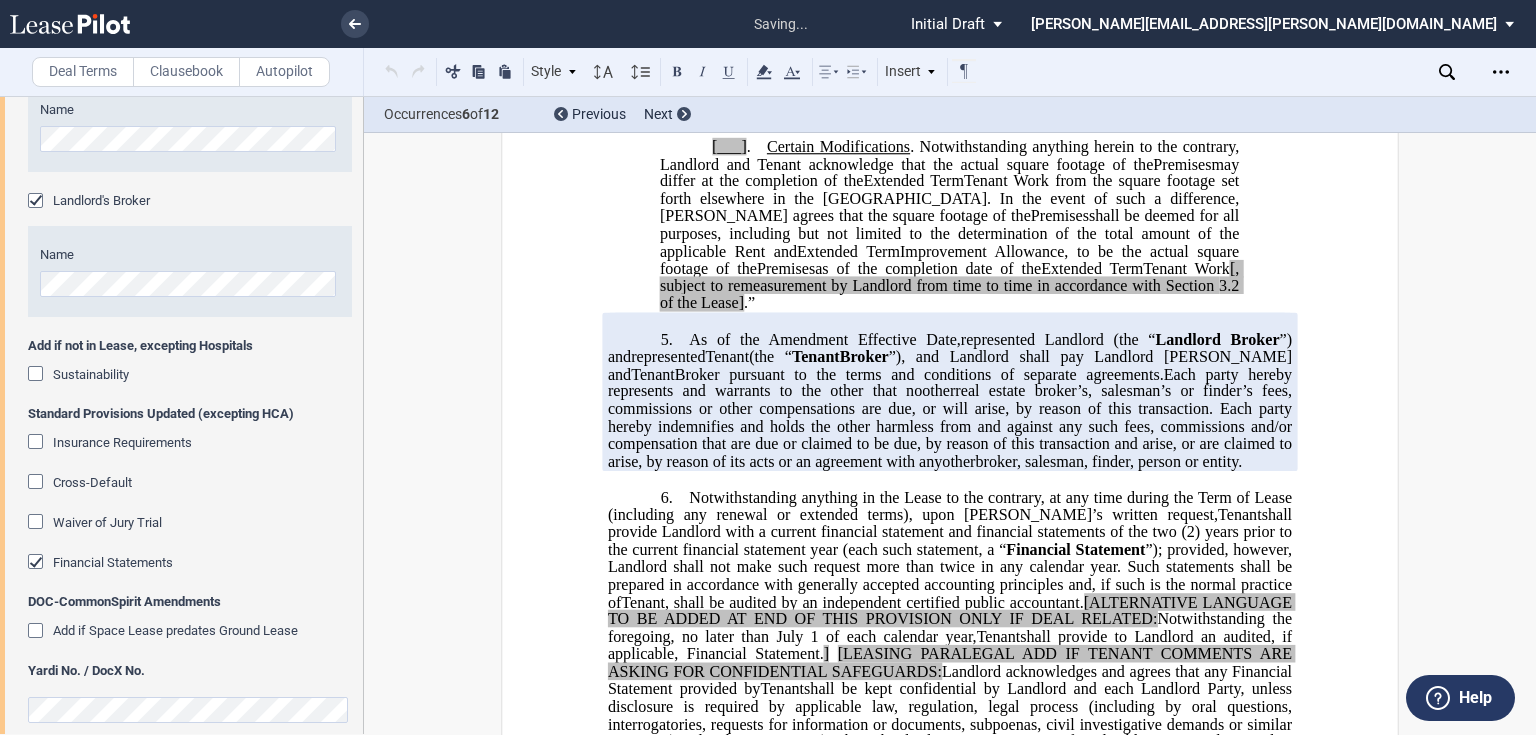 click 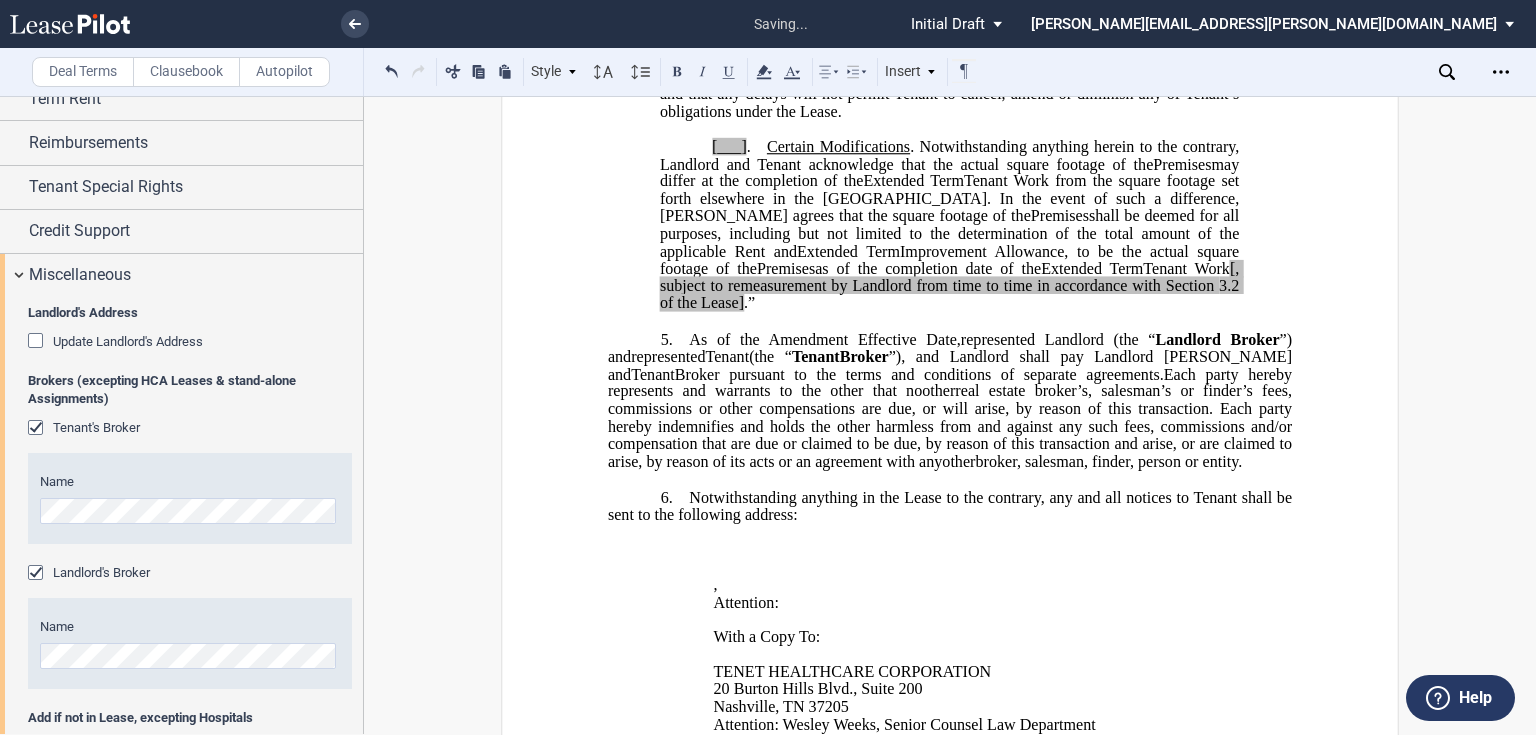 scroll, scrollTop: 320, scrollLeft: 0, axis: vertical 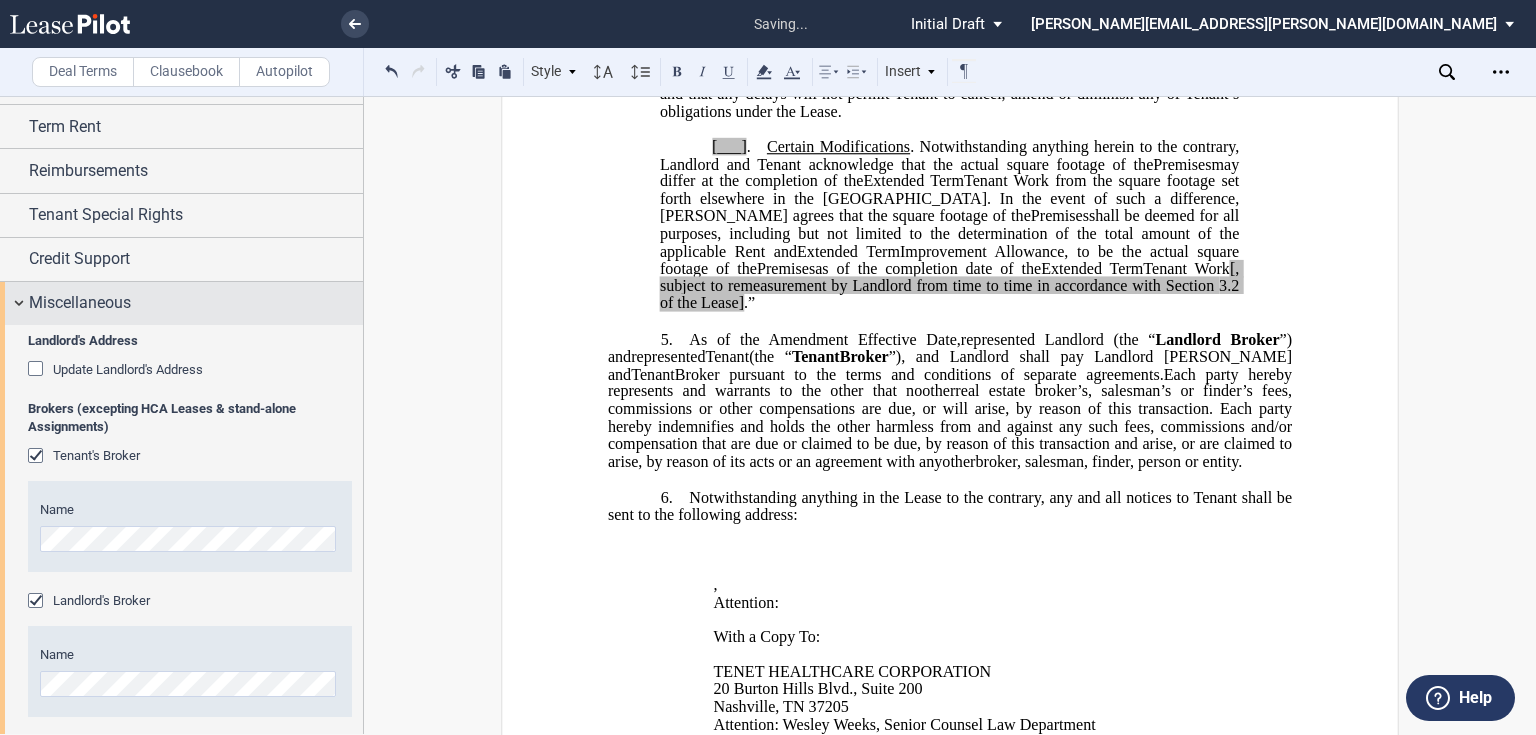 click on "Miscellaneous" at bounding box center (196, 303) 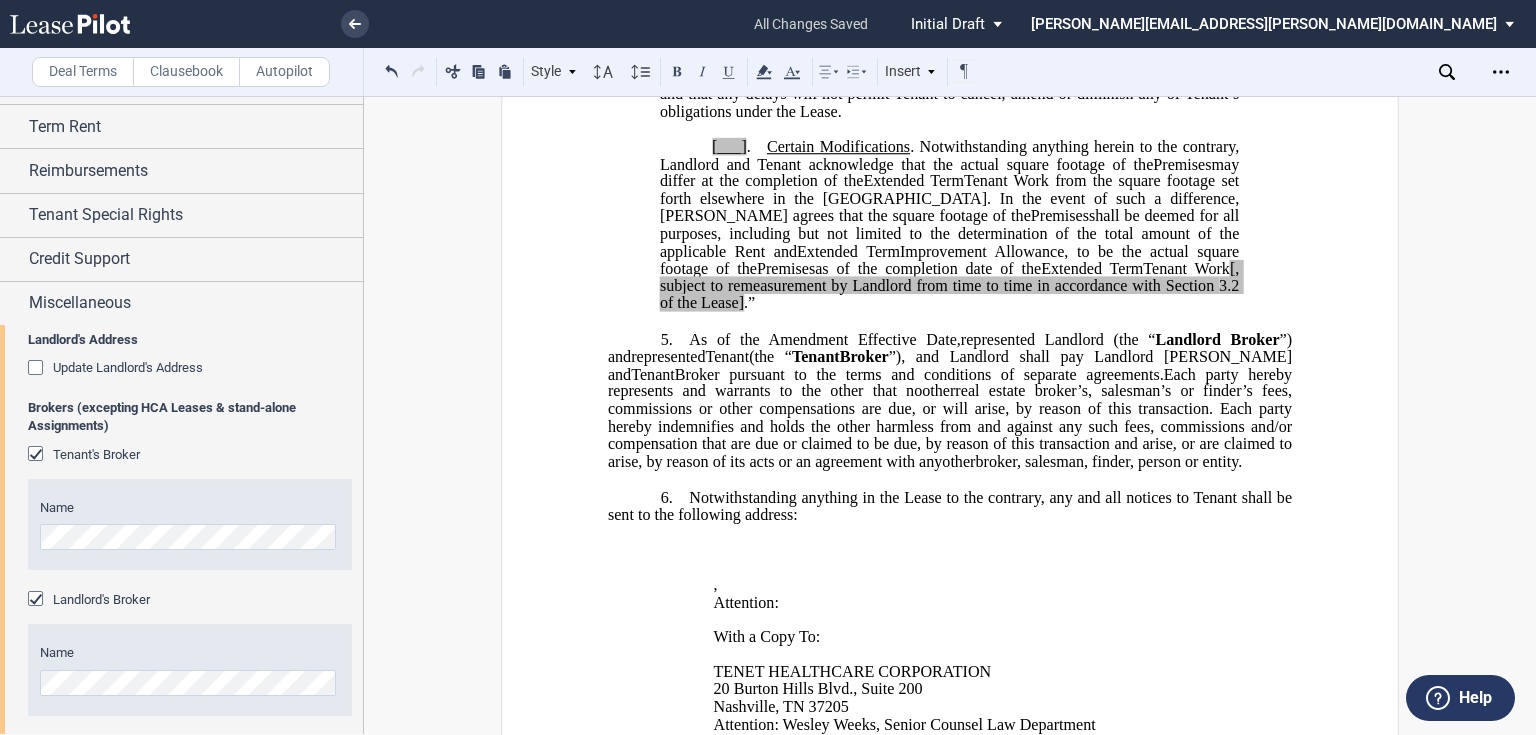 scroll, scrollTop: 0, scrollLeft: 0, axis: both 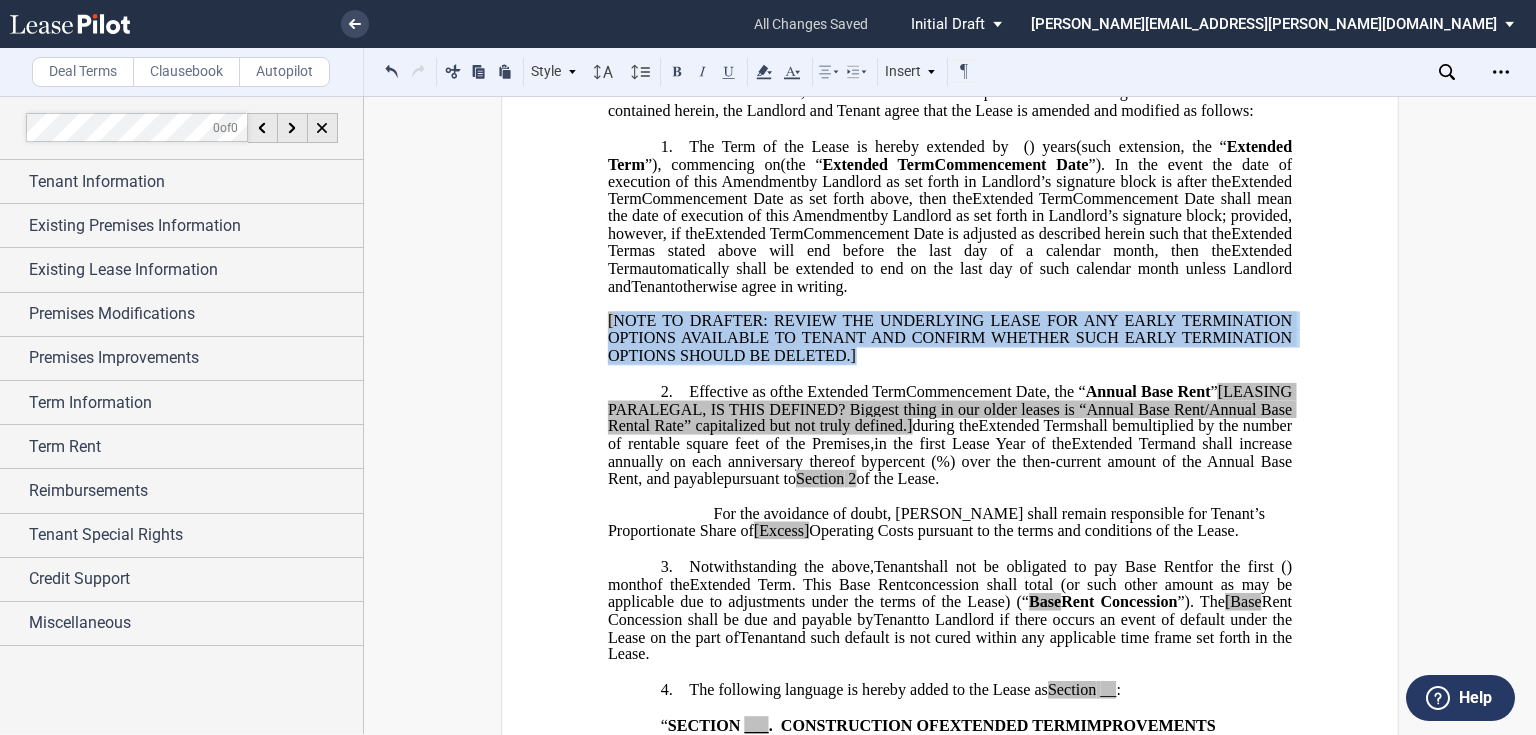 drag, startPoint x: 852, startPoint y: 408, endPoint x: 611, endPoint y: 374, distance: 243.38652 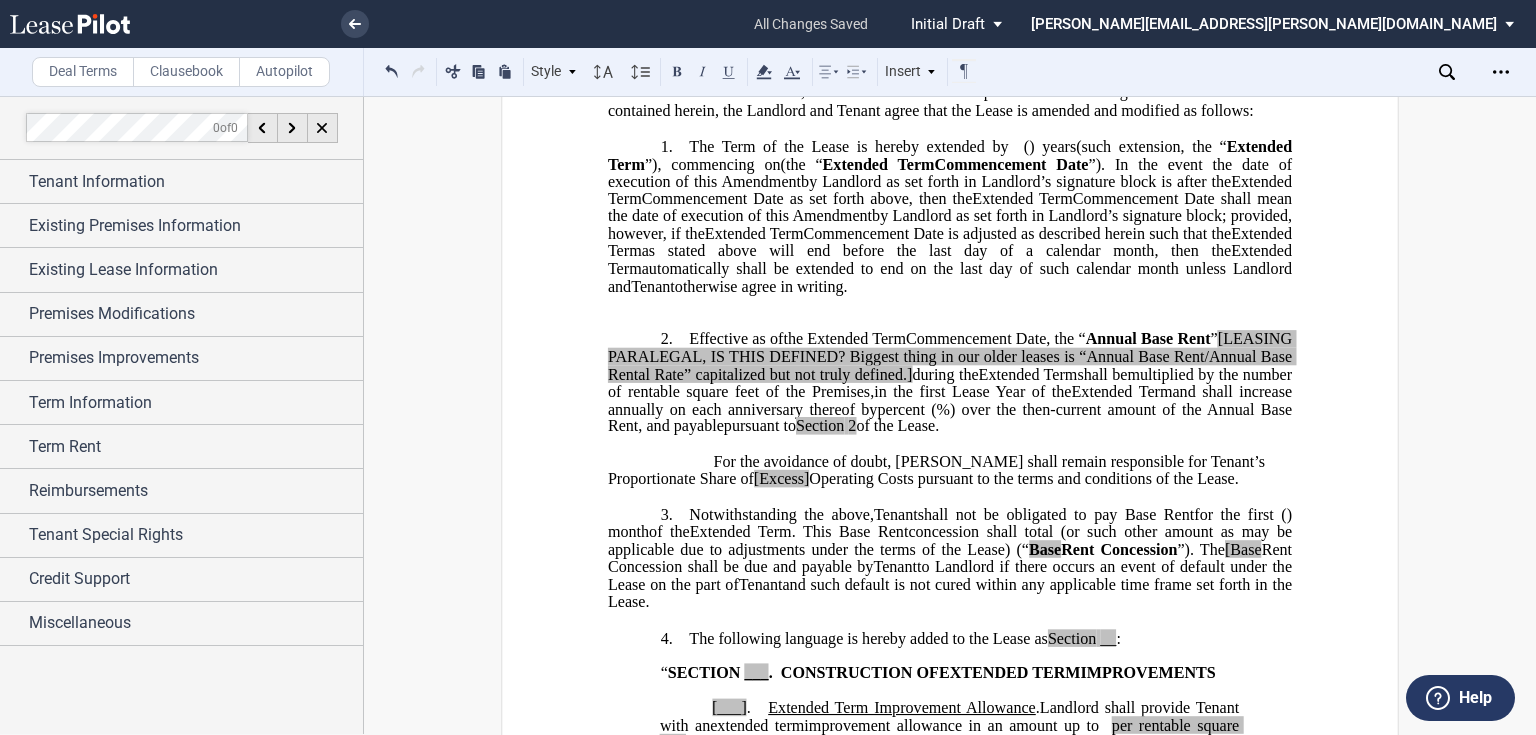 click on "﻿" at bounding box center (950, 321) 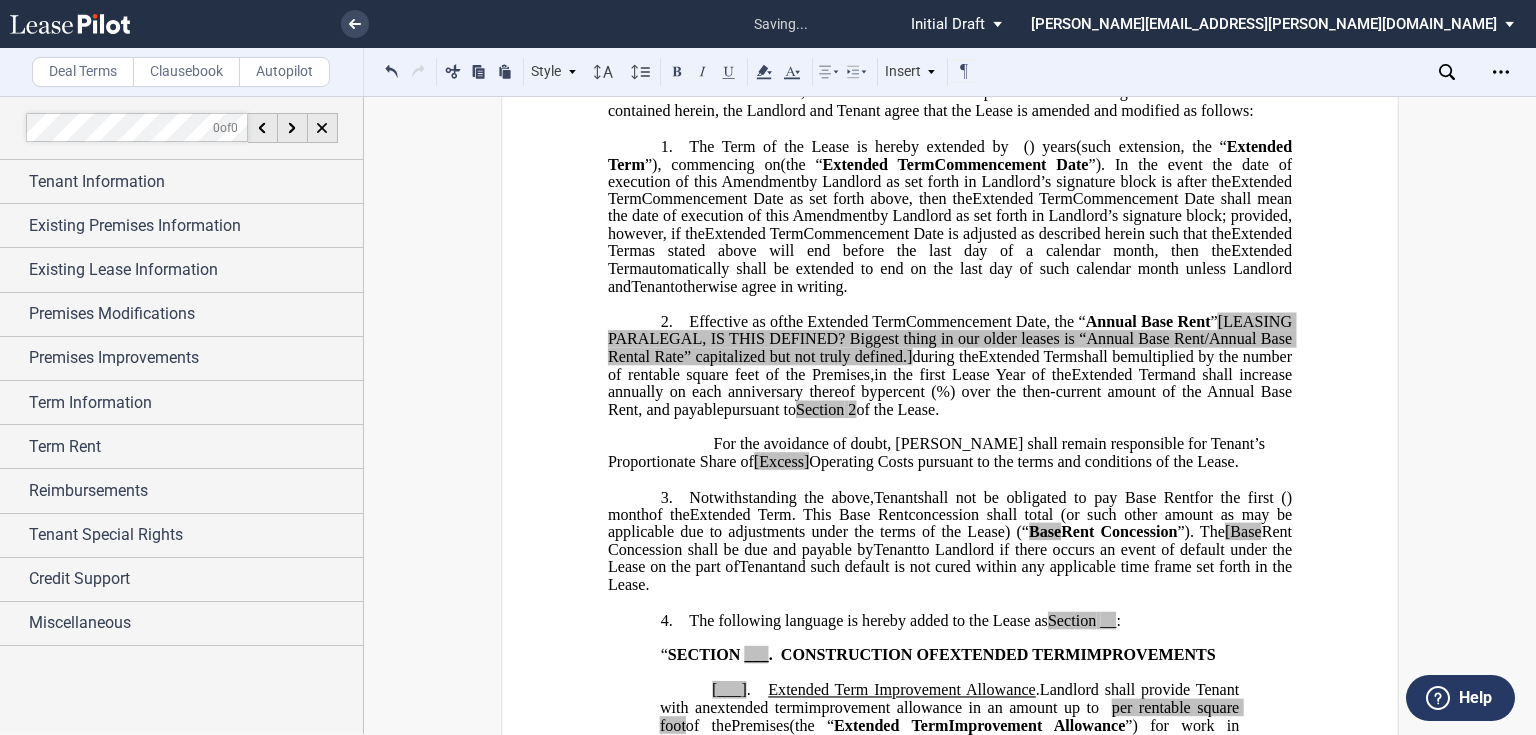 click on "For the avoidance of doubt, [PERSON_NAME] shall remain responsible for Tenant’s Proportionate Share of  [Excess]  Operating Costs pursuant to the terms and conditions of the Lease." at bounding box center [950, 453] 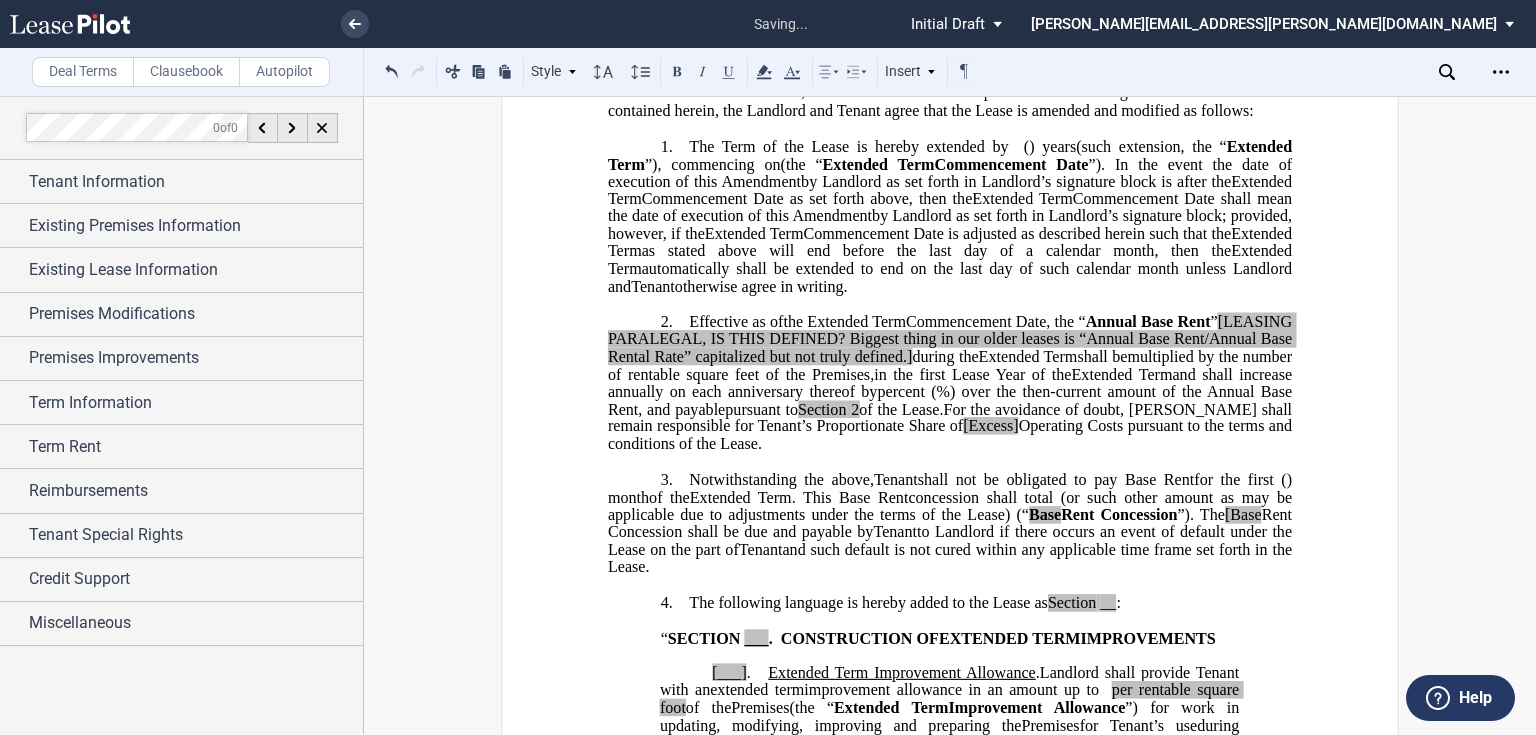 type 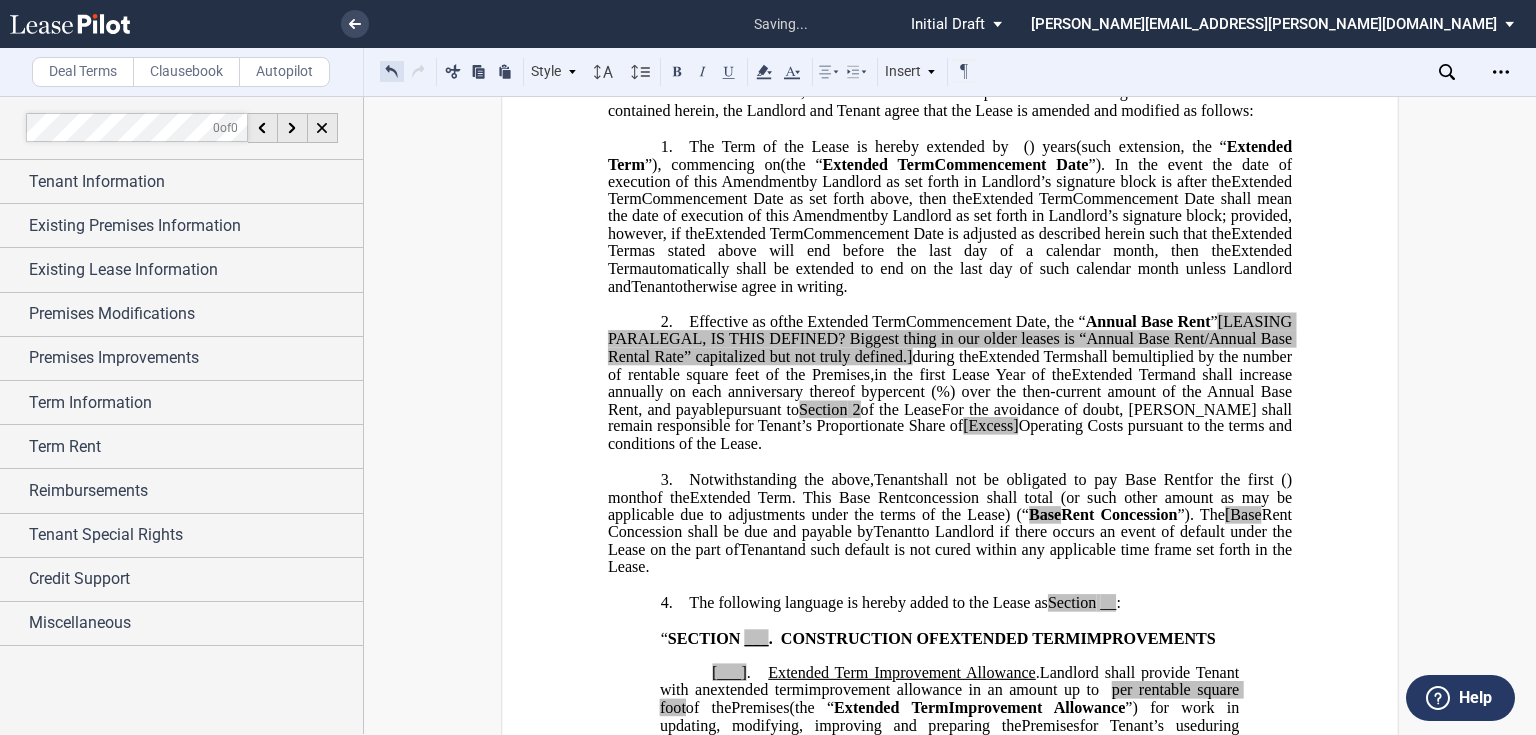 click at bounding box center [392, 71] 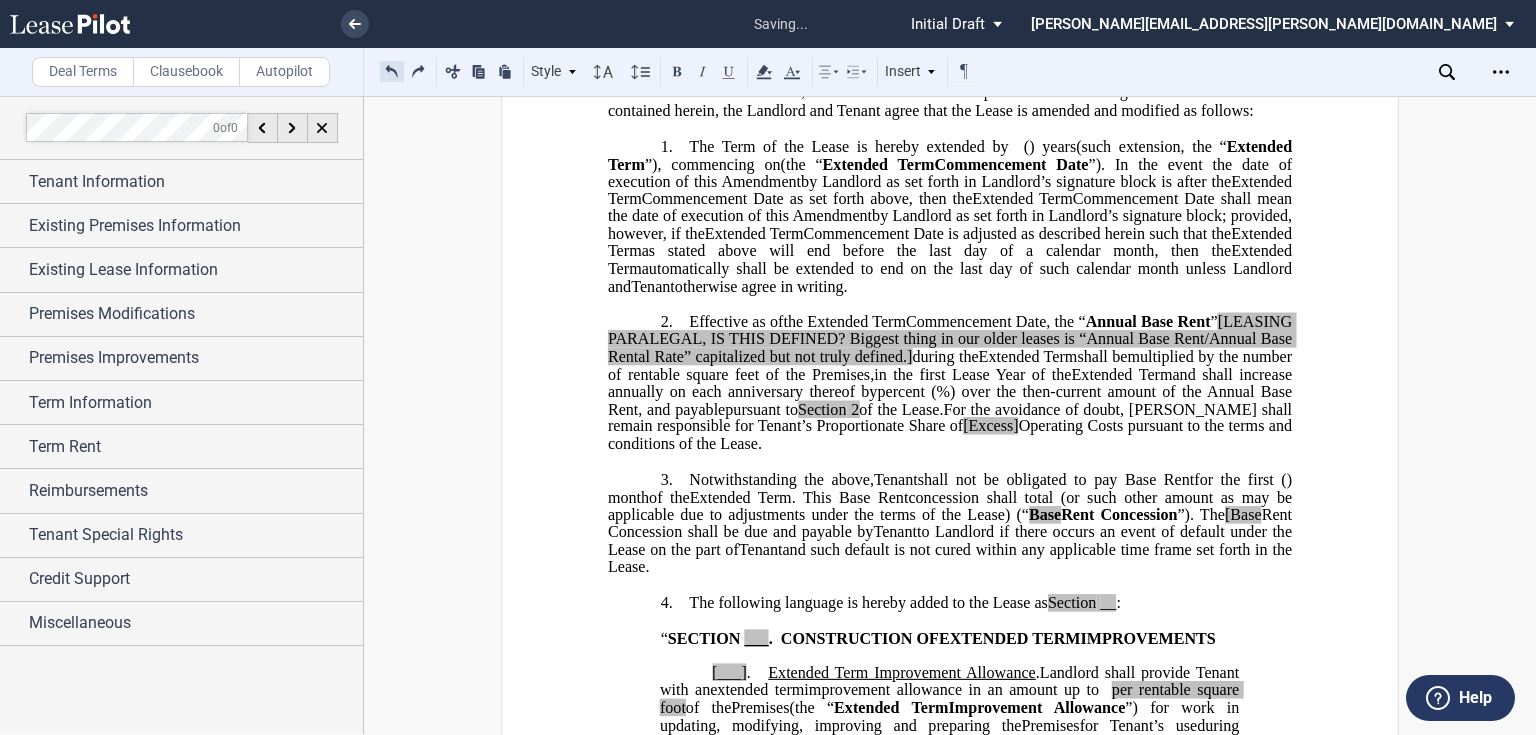 click at bounding box center [392, 71] 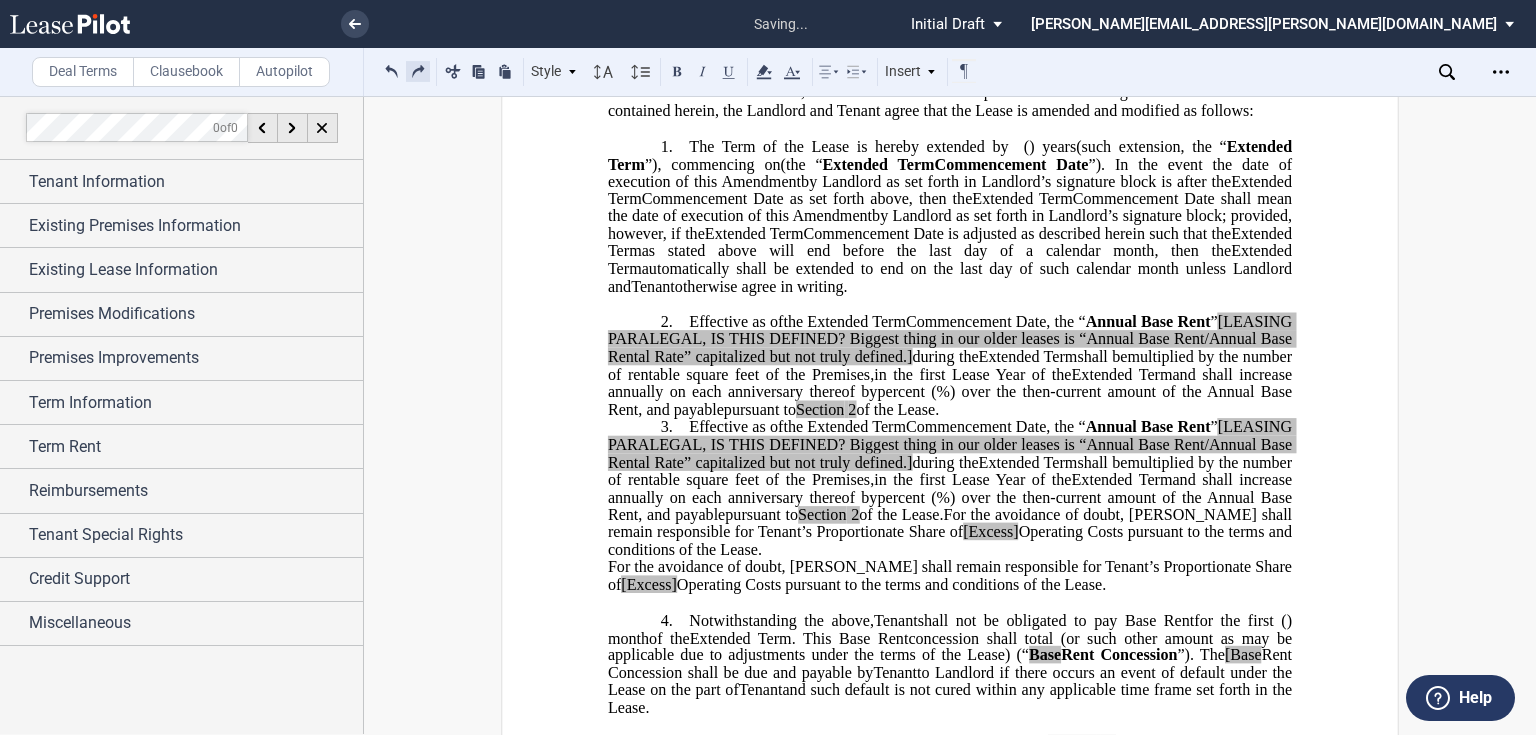 click at bounding box center (418, 71) 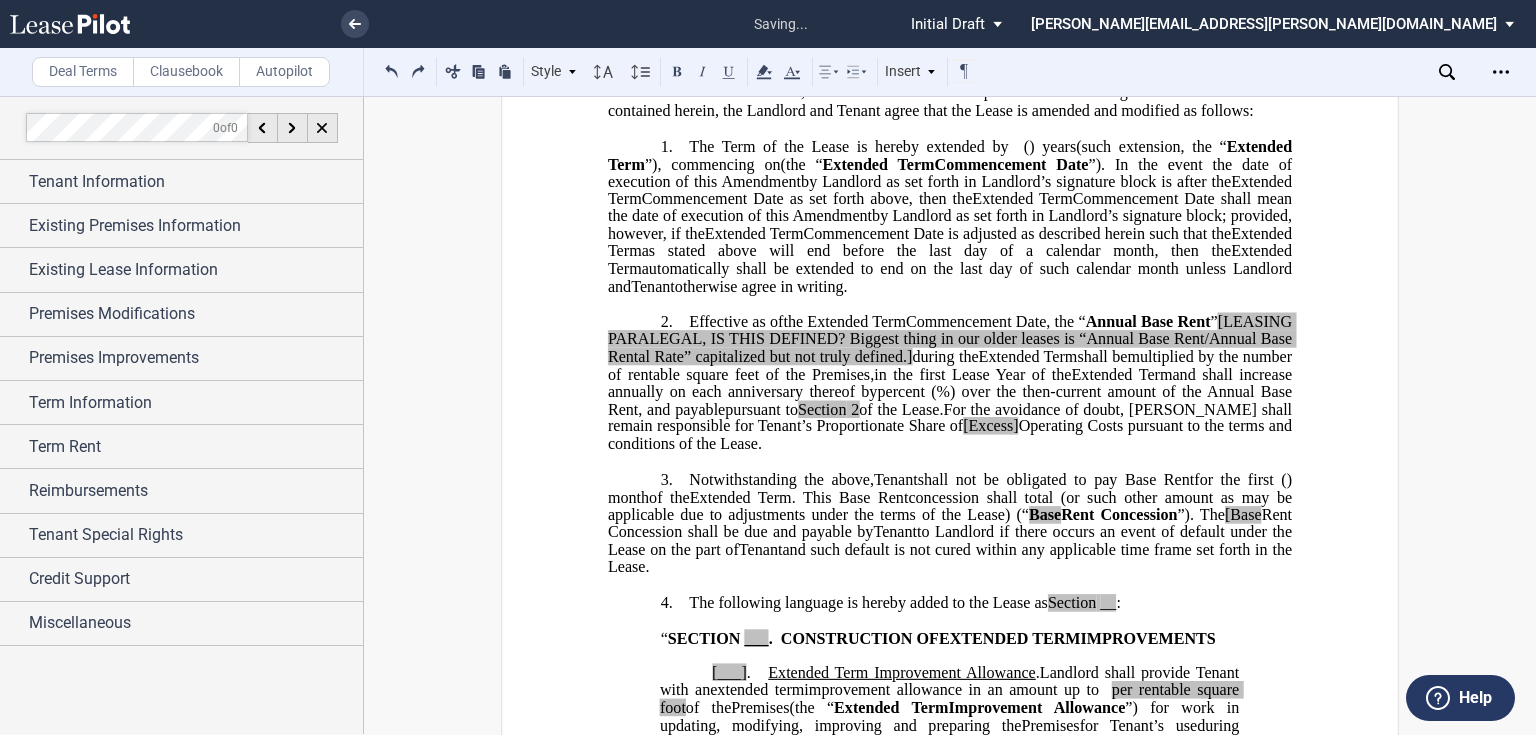click on "For the avoidance of doubt, [PERSON_NAME] shall remain responsible for Tenant’s Proportionate Share of" 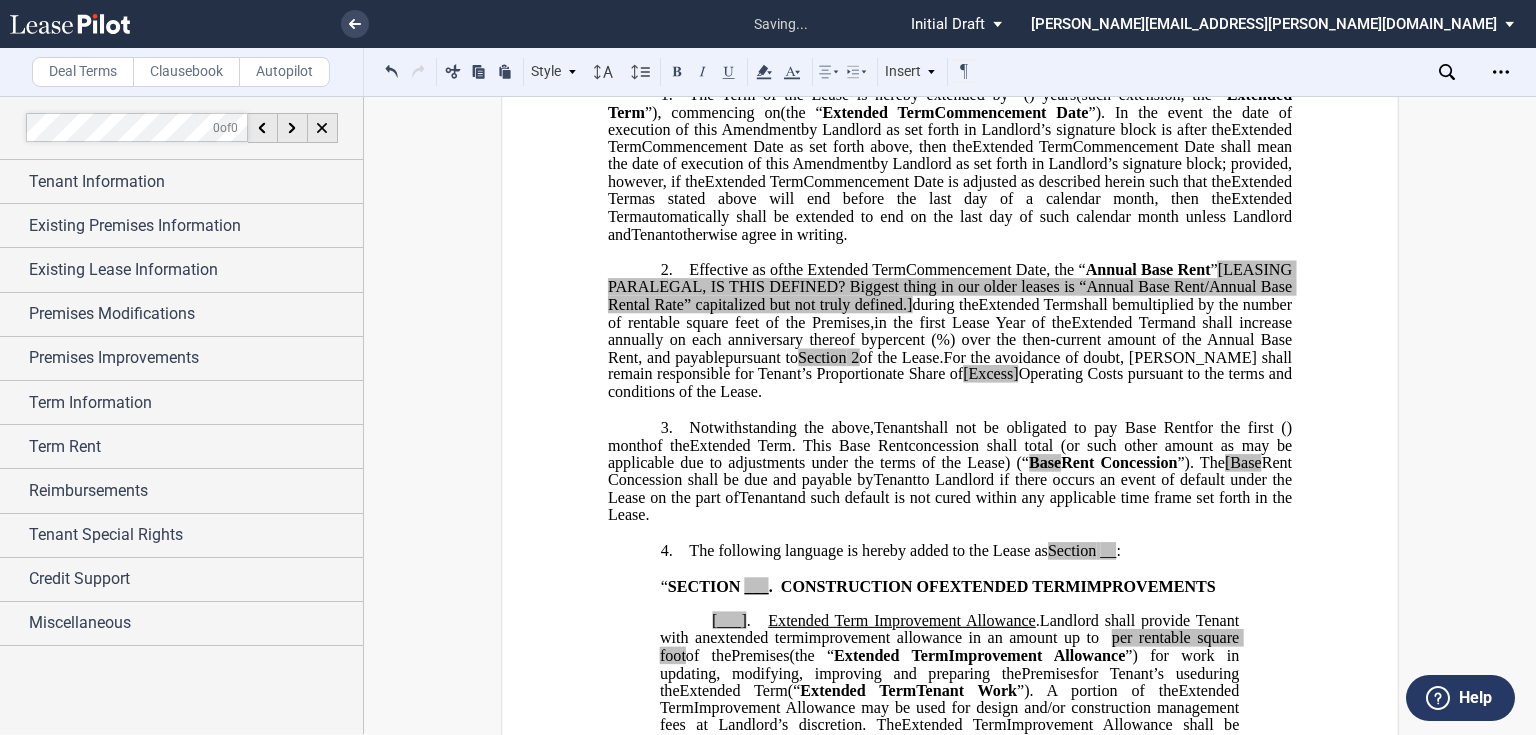 scroll, scrollTop: 560, scrollLeft: 0, axis: vertical 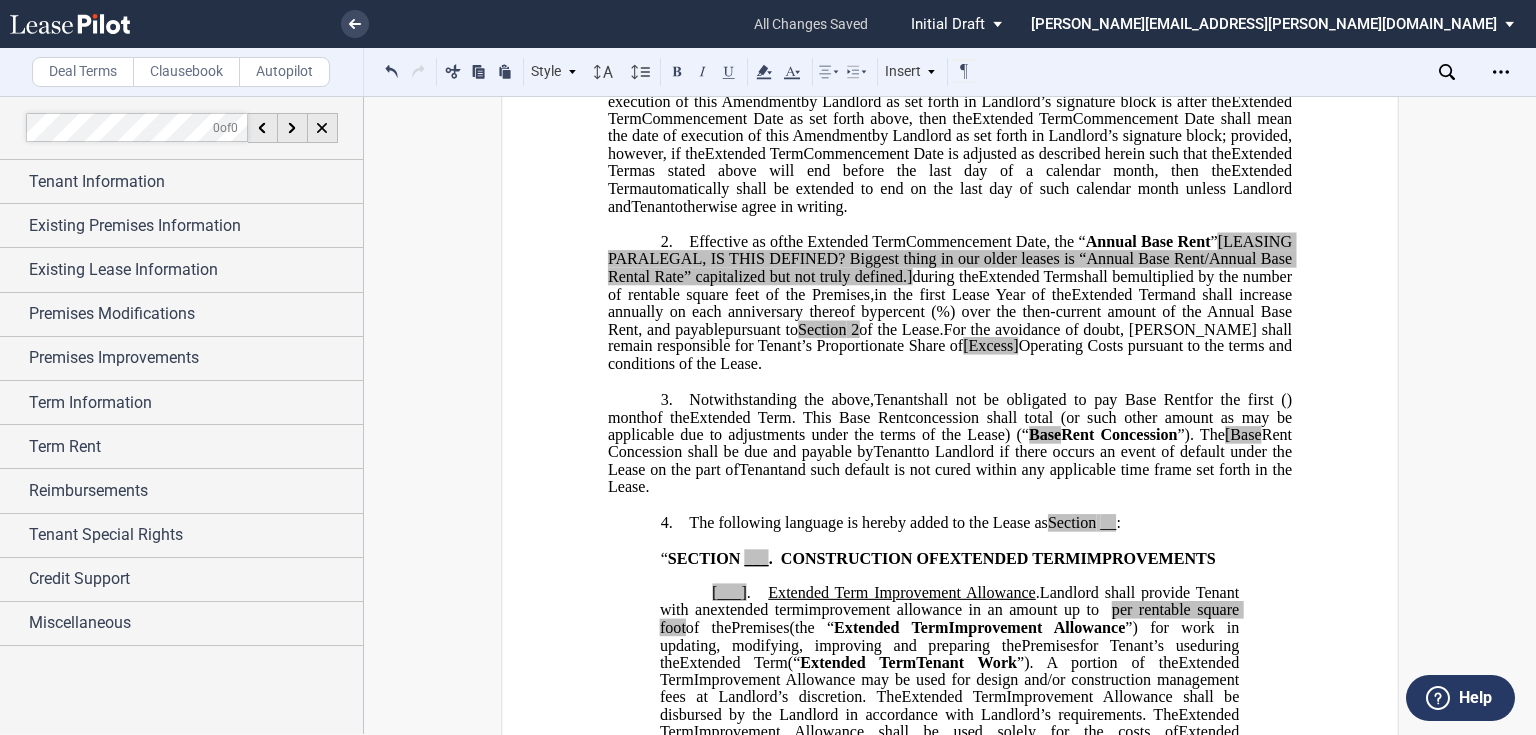click on "[Base" 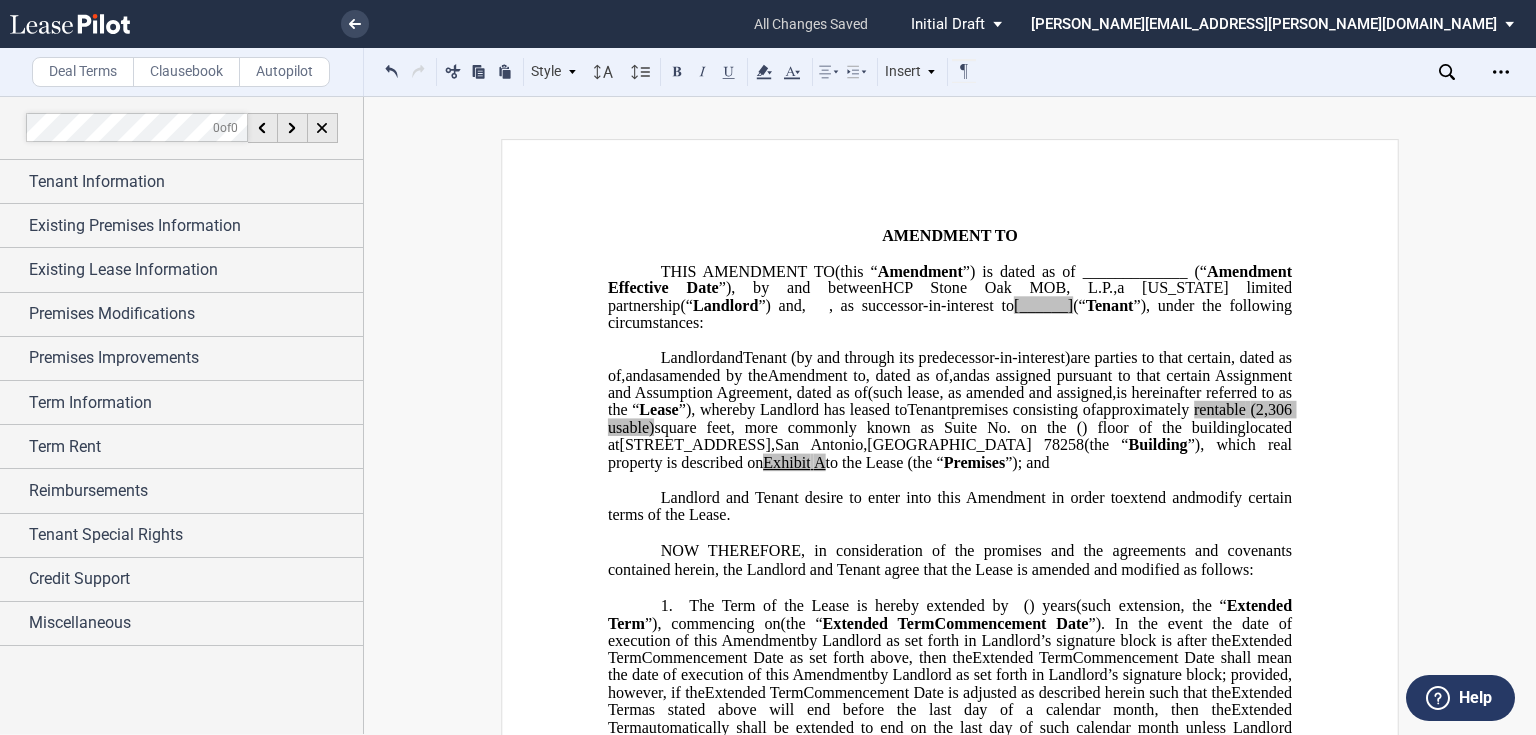 scroll, scrollTop: 0, scrollLeft: 0, axis: both 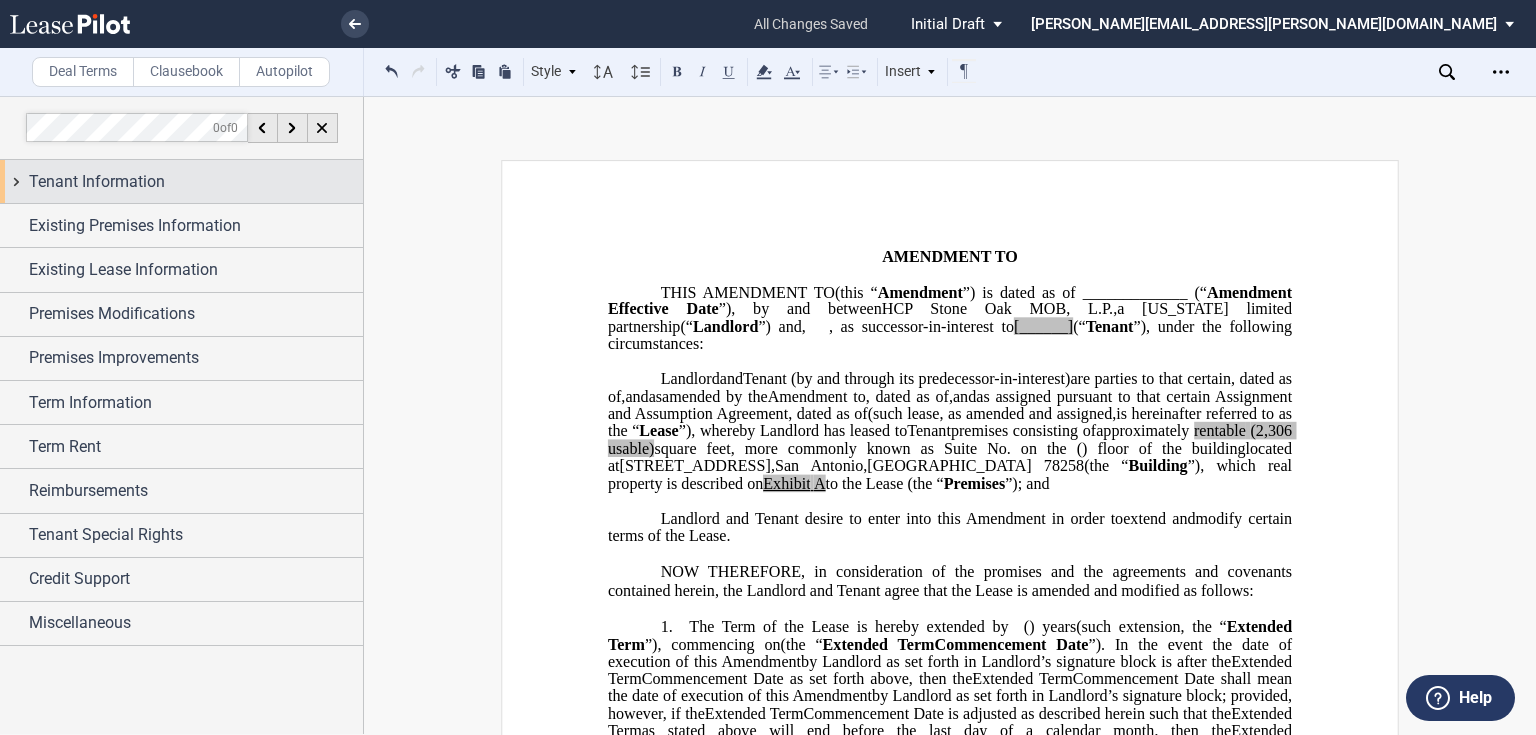 click on "Tenant Information" at bounding box center [181, 181] 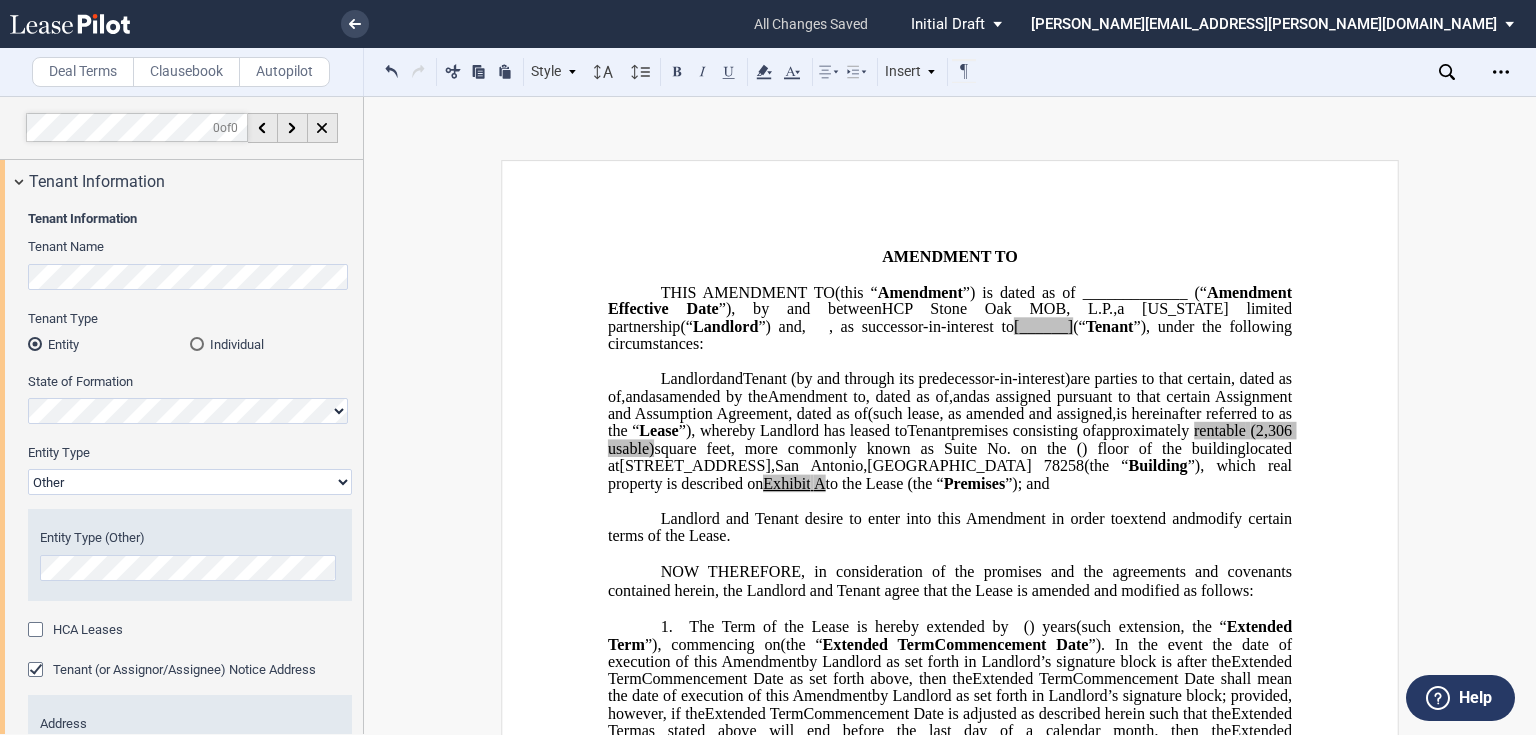 click on "(" 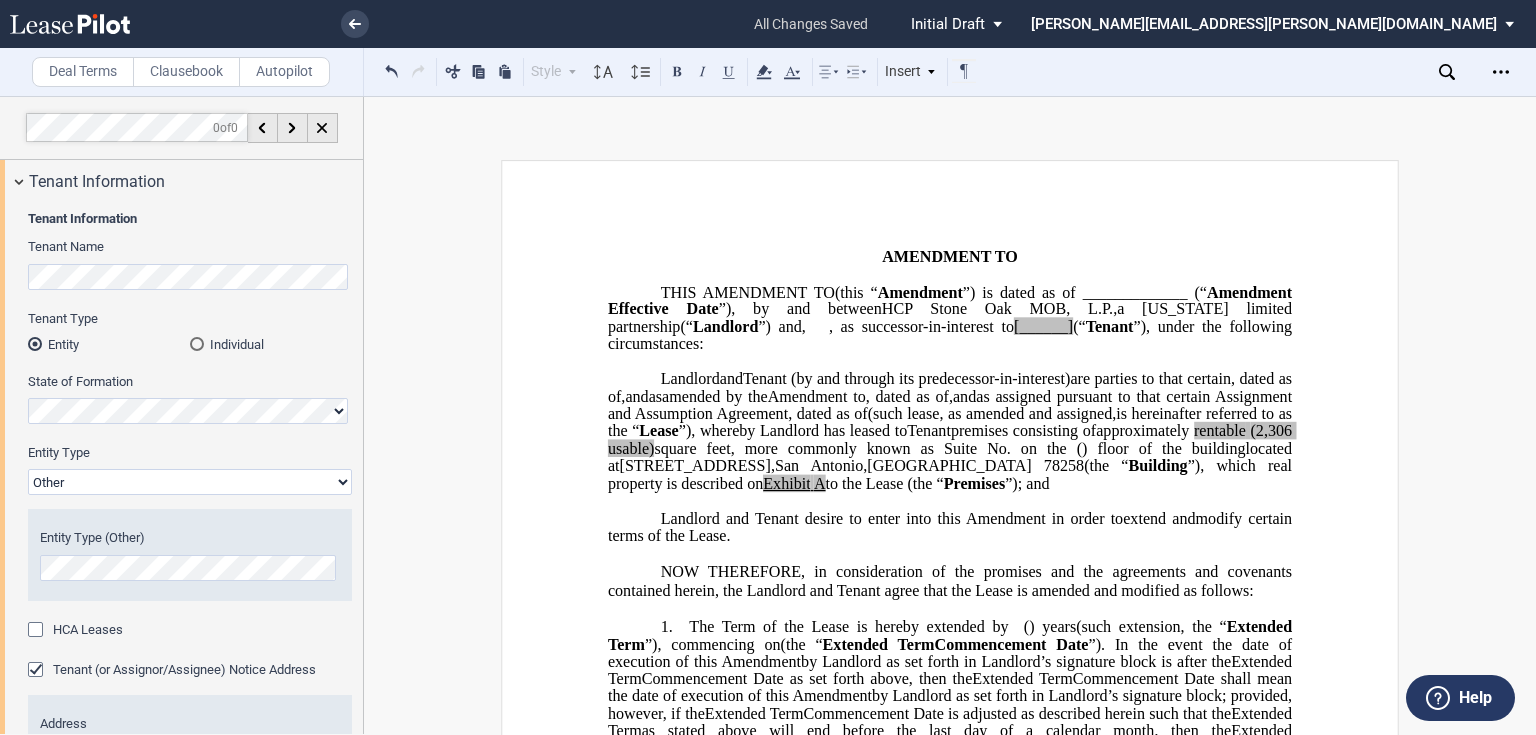 type 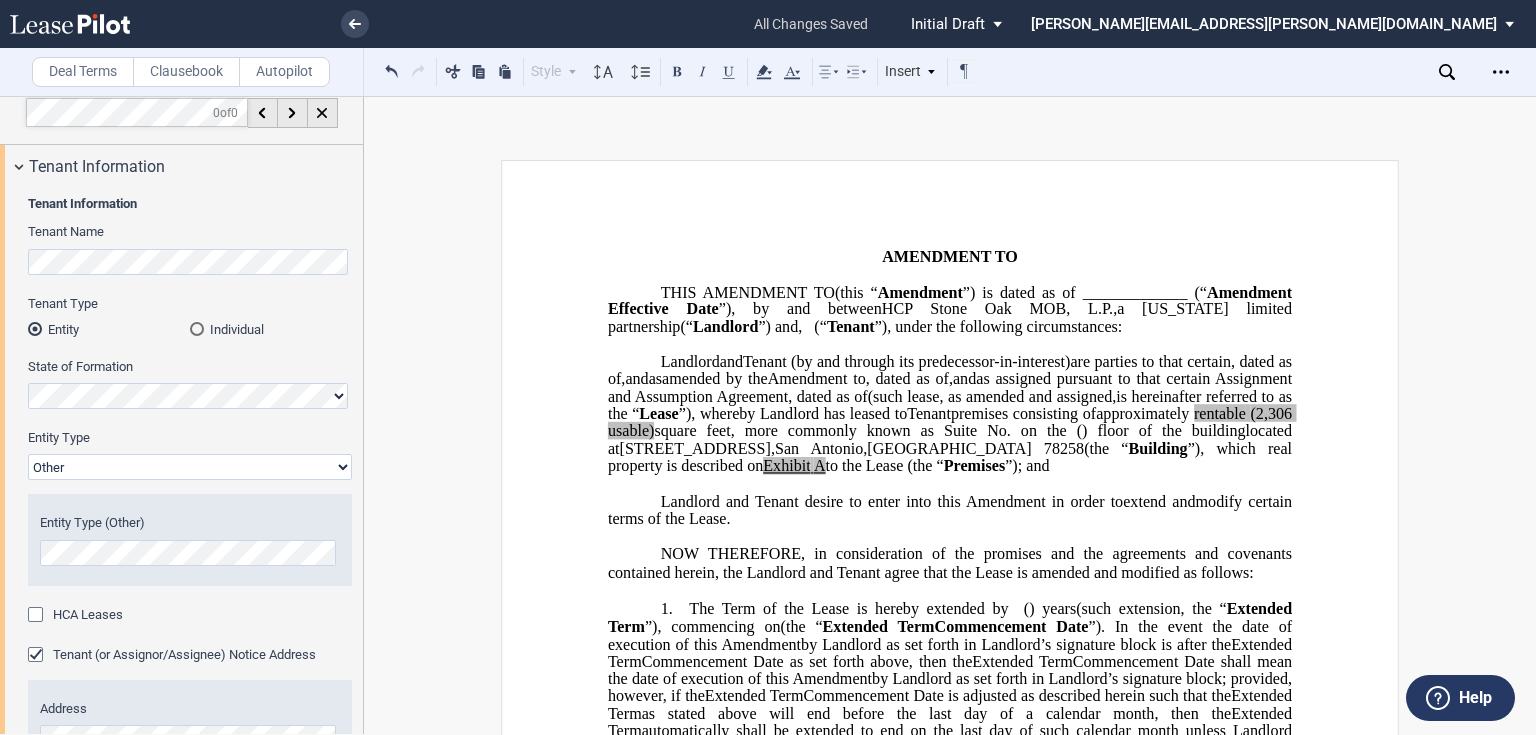 scroll, scrollTop: 0, scrollLeft: 0, axis: both 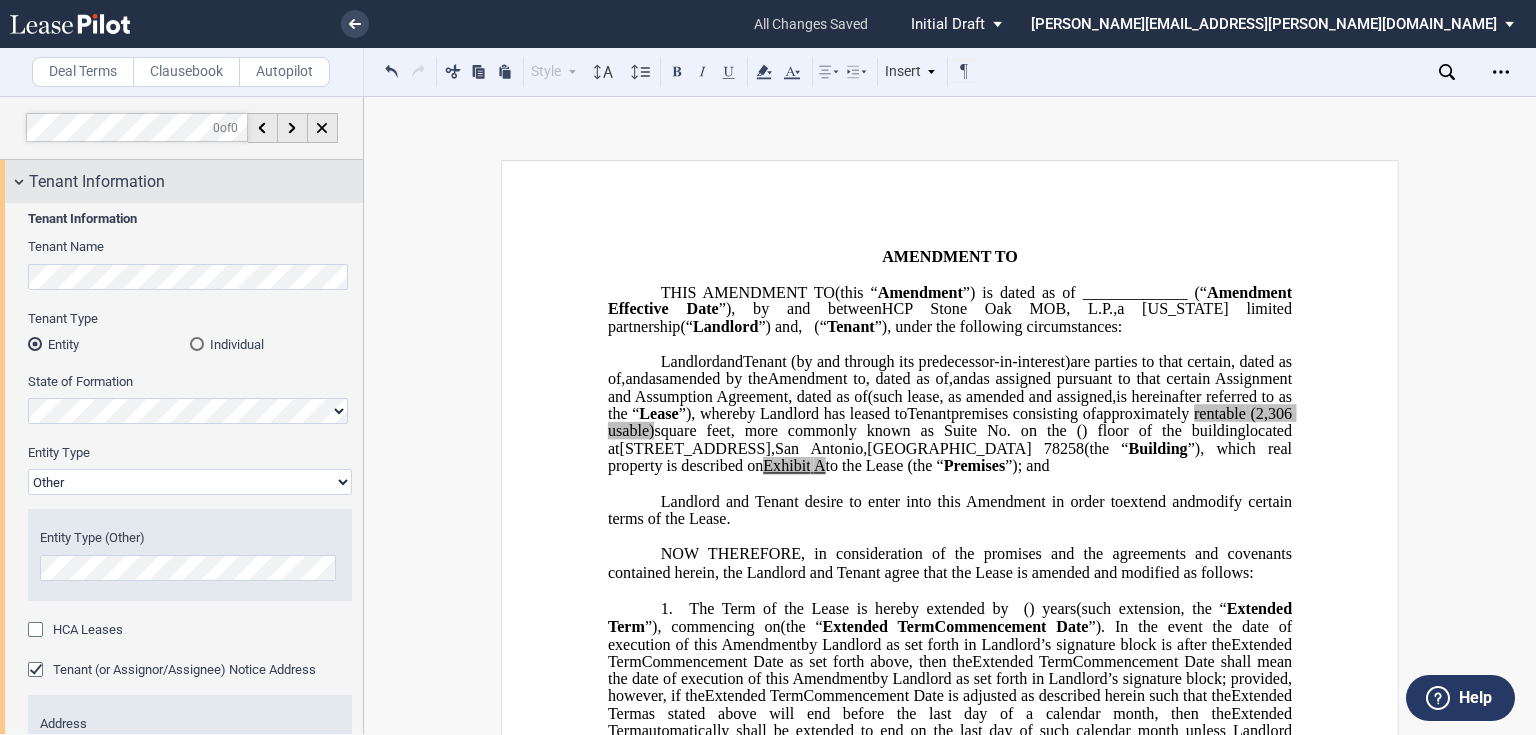 click on "Tenant Information" at bounding box center [97, 182] 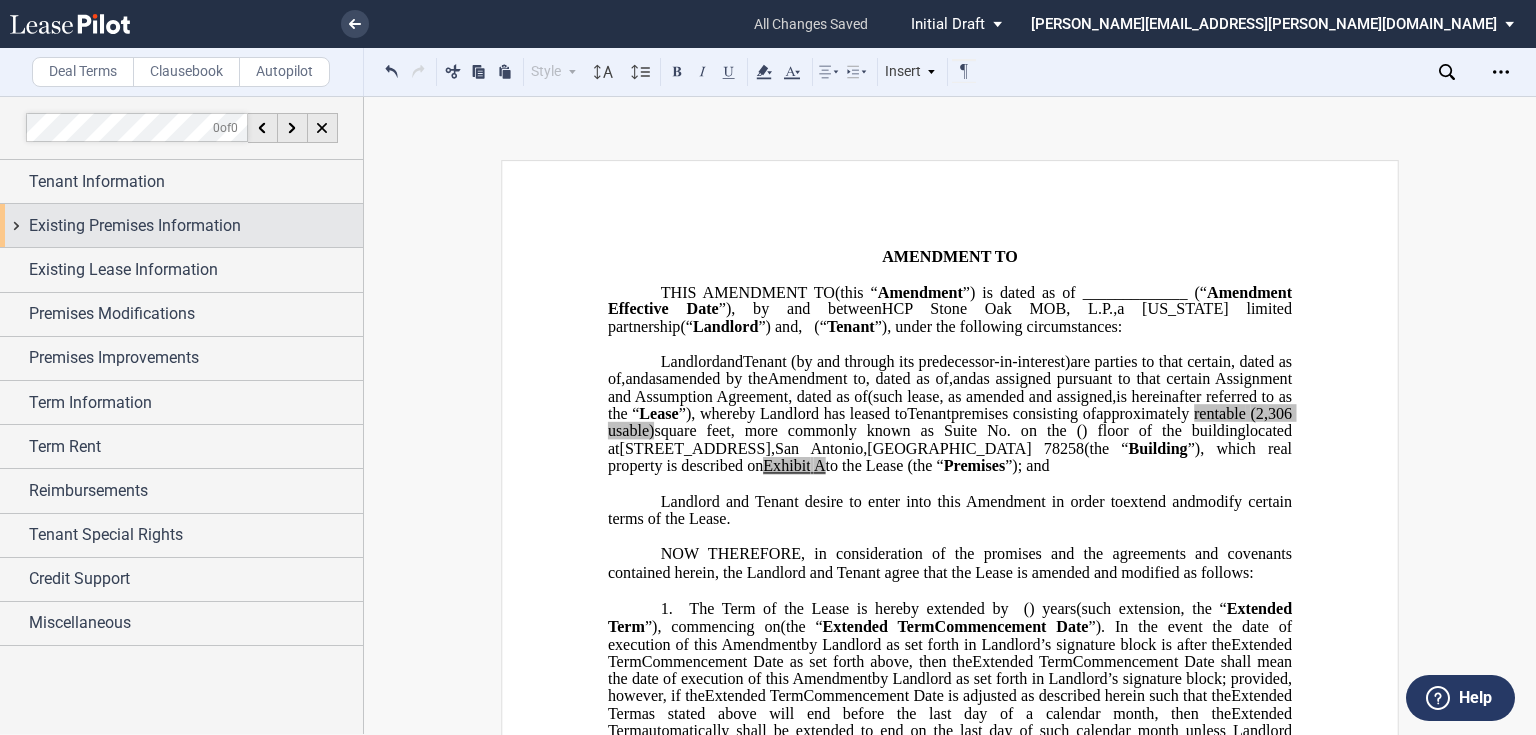 click on "Existing Premises Information" at bounding box center [135, 226] 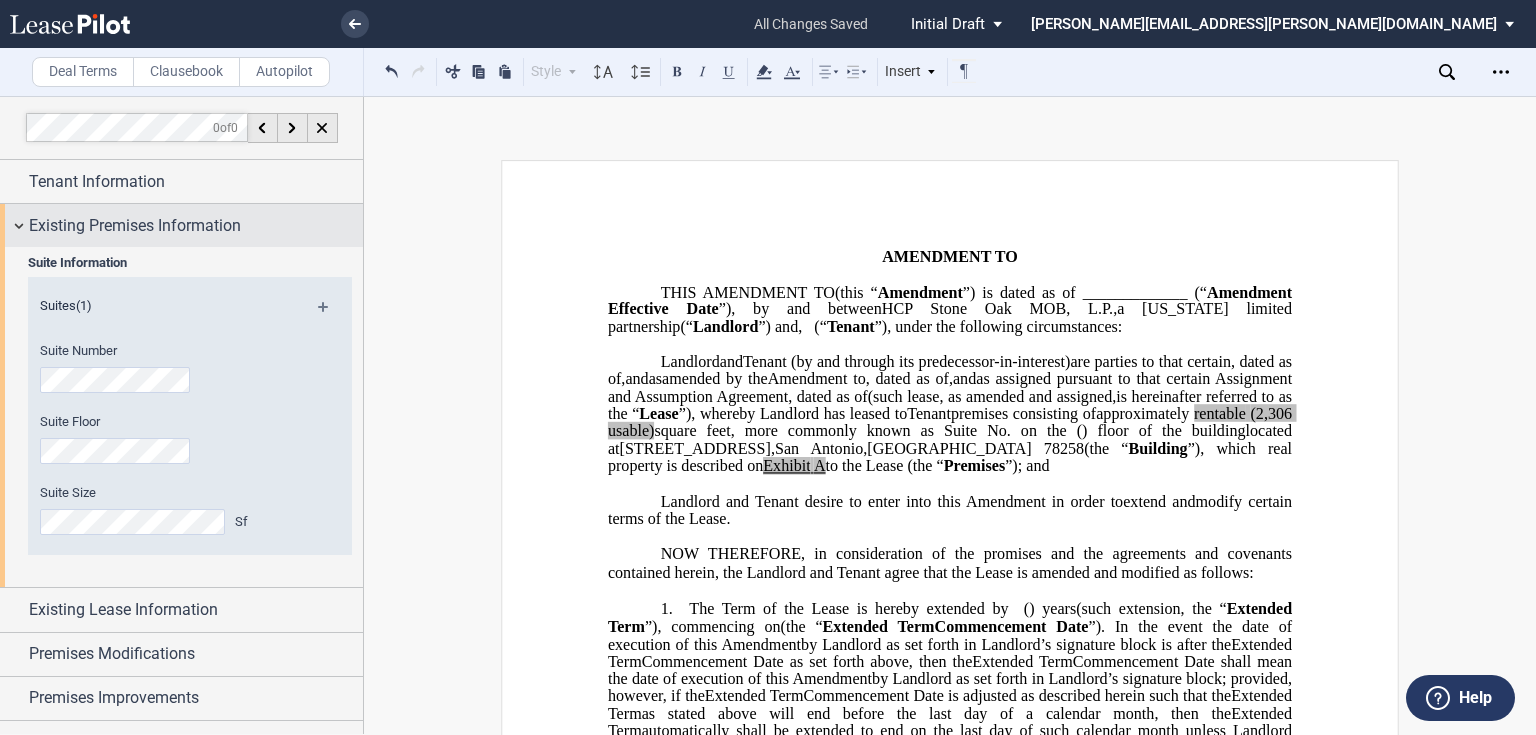 click on "Existing Premises Information" at bounding box center [135, 226] 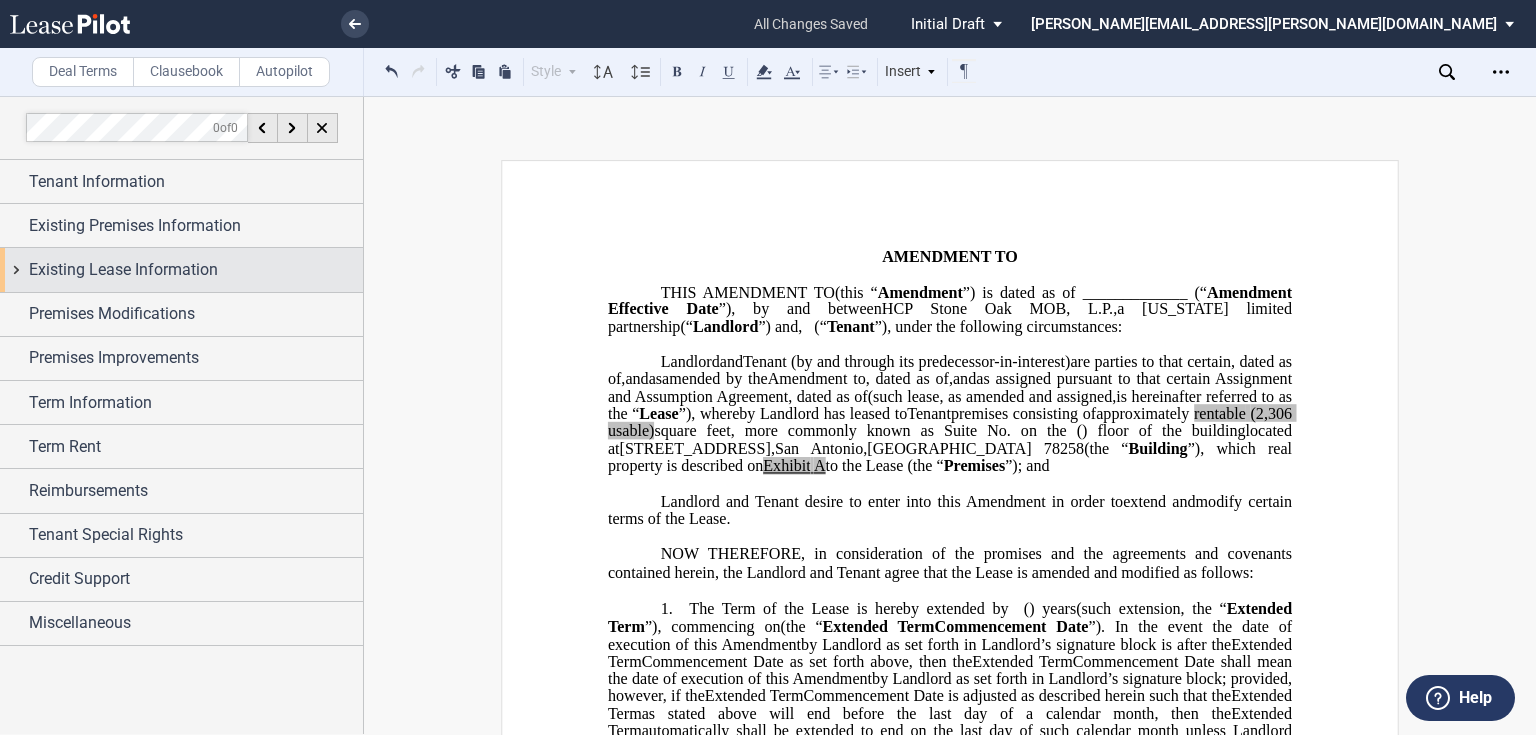 click on "Existing Lease Information" at bounding box center (123, 270) 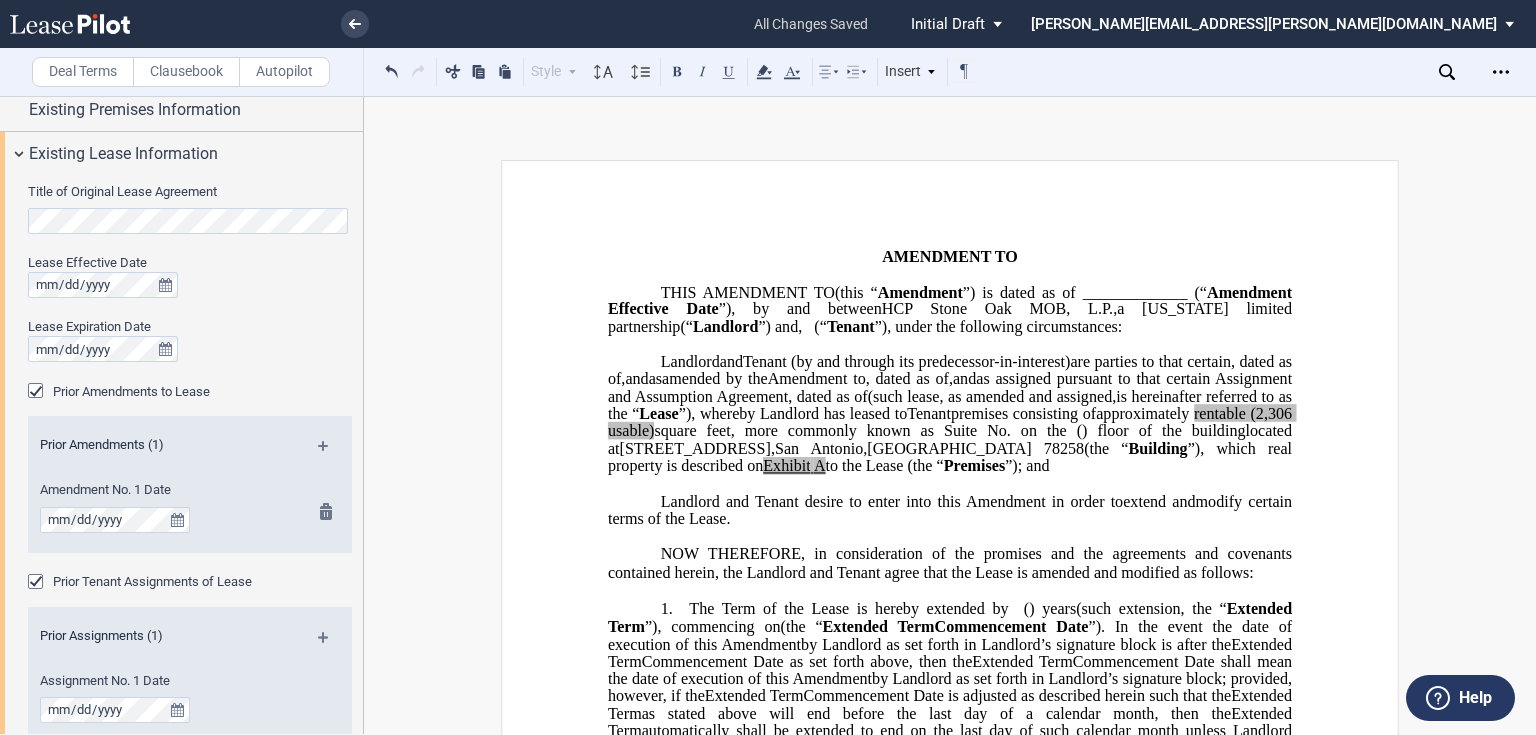 scroll, scrollTop: 0, scrollLeft: 0, axis: both 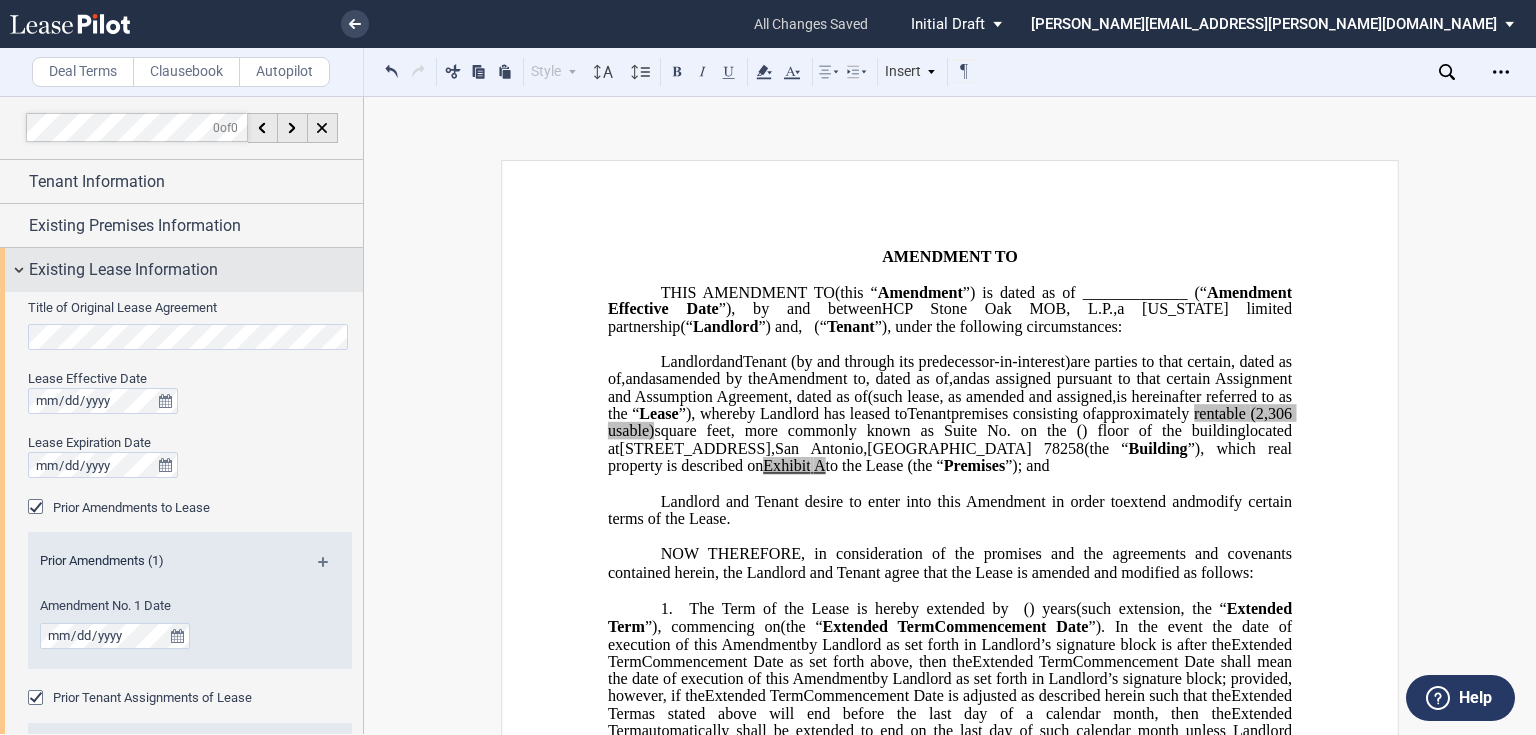 click on "Existing Lease Information" at bounding box center (123, 270) 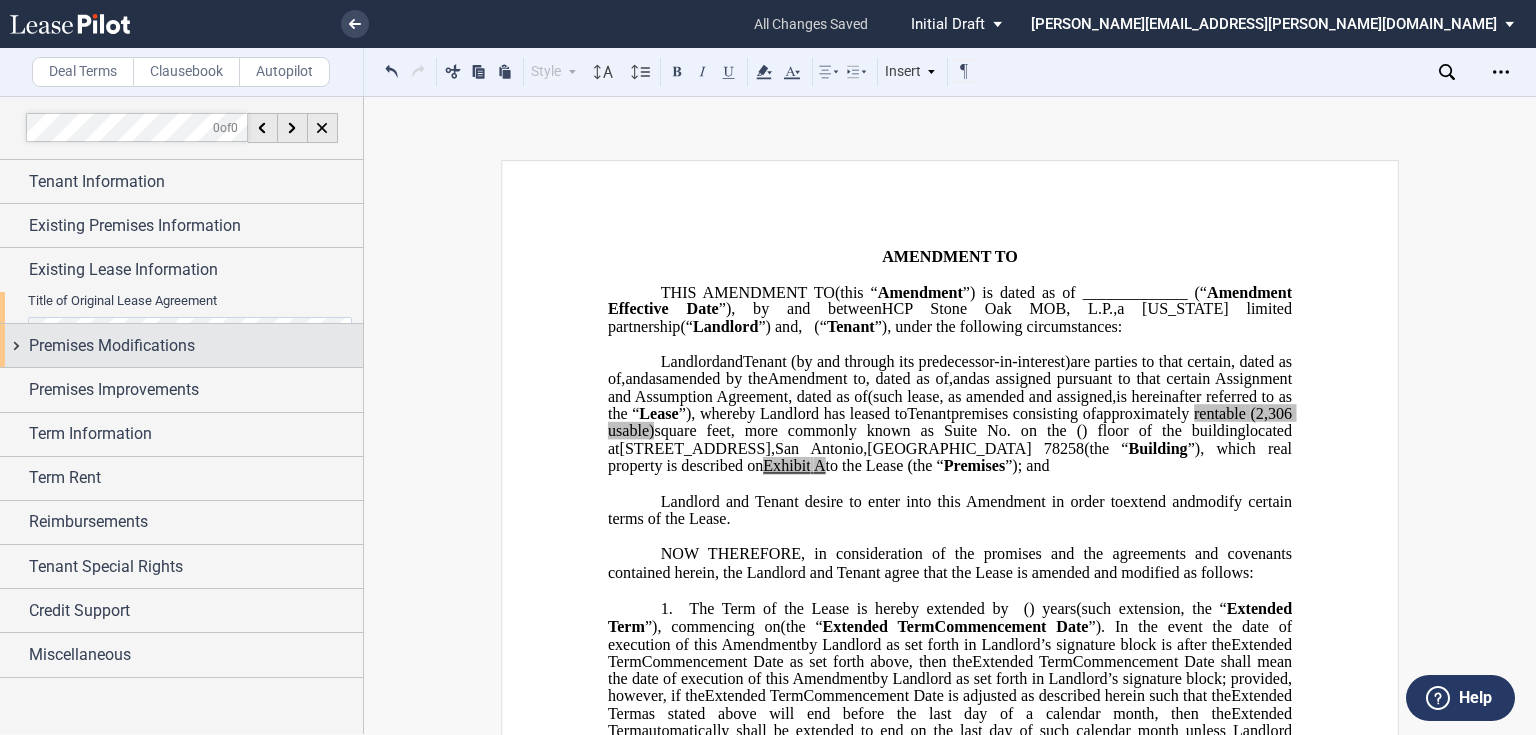 click on "Premises Modifications" at bounding box center [112, 346] 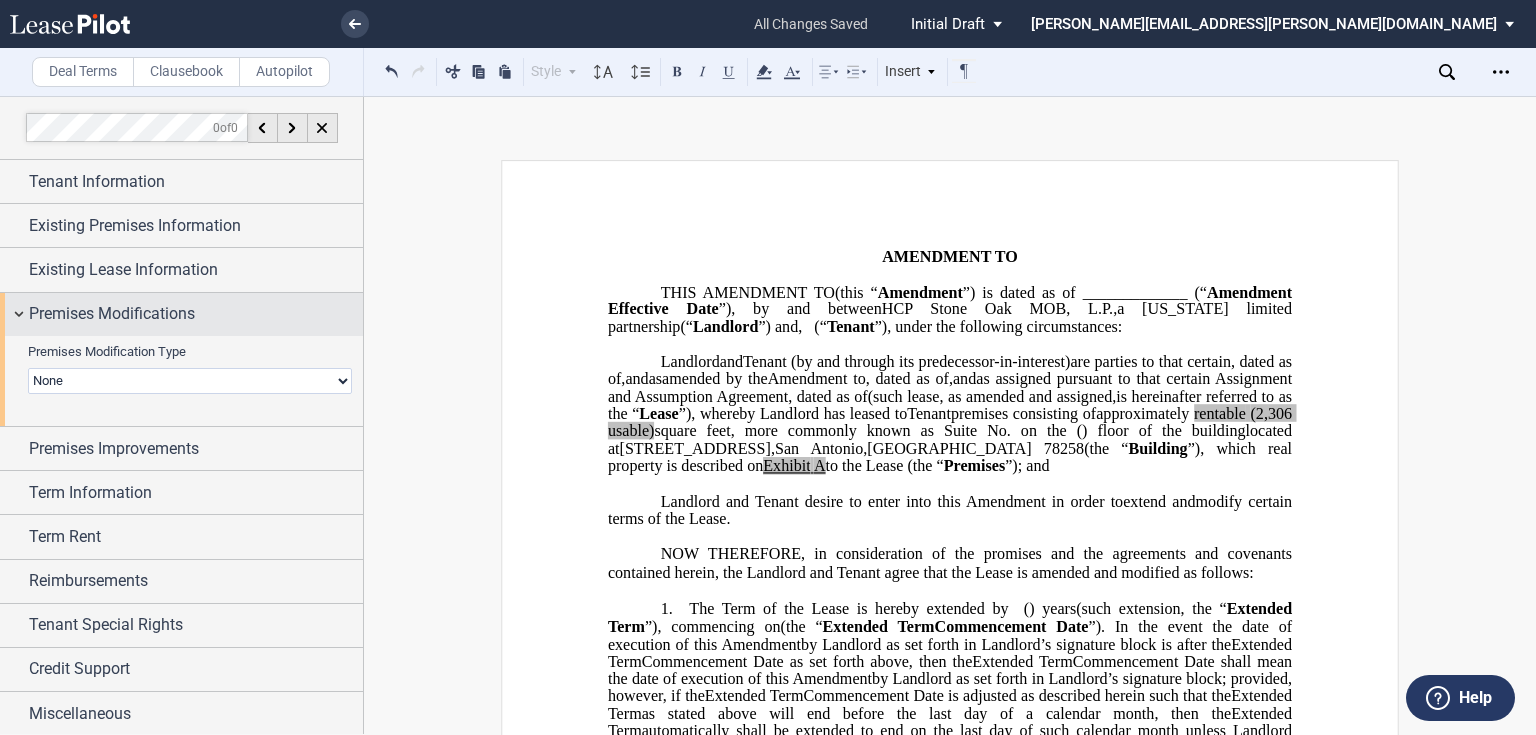 click on "Premises Modifications" at bounding box center [112, 314] 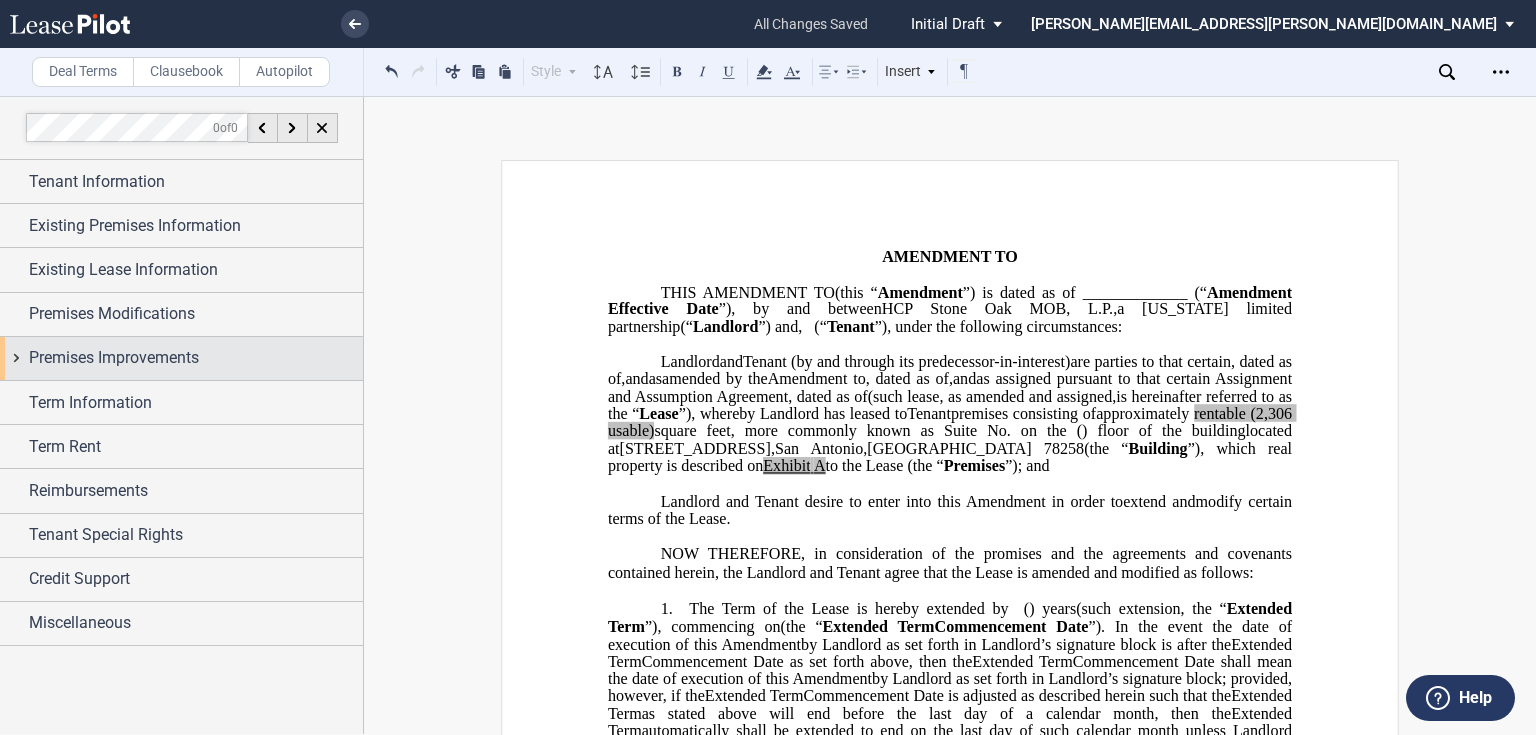 click on "Premises Improvements" at bounding box center (114, 358) 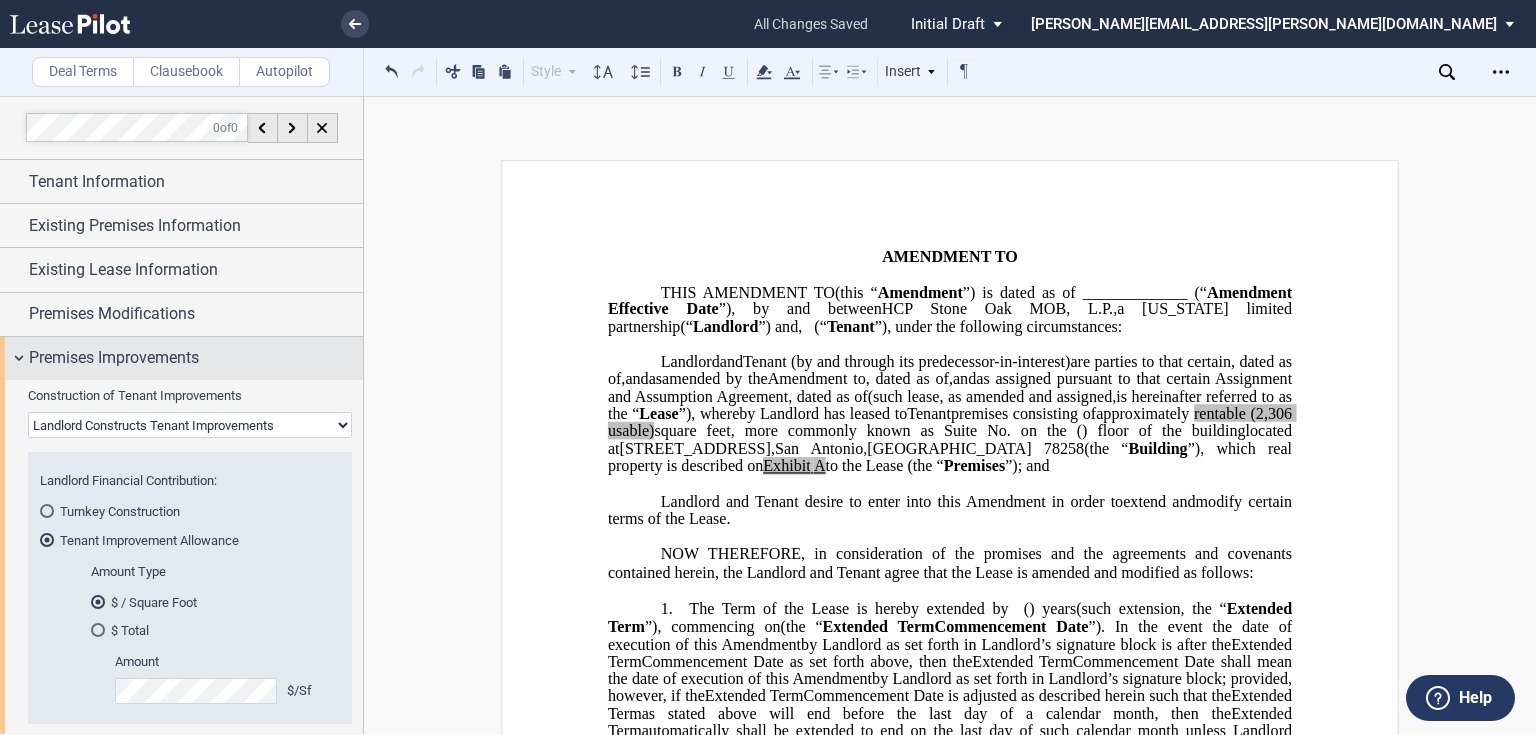 click on "Premises Improvements" at bounding box center [114, 358] 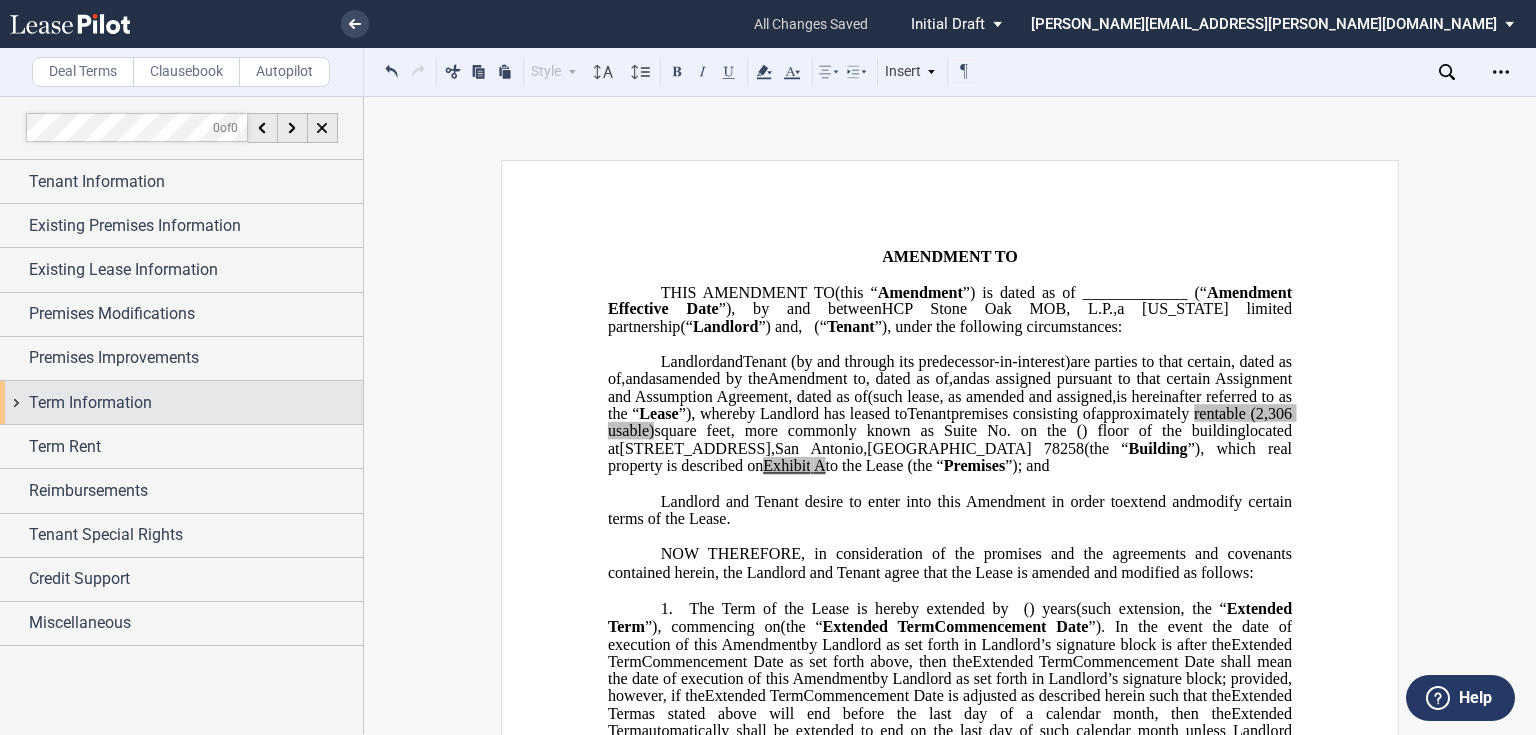 click on "Term Information" at bounding box center (90, 403) 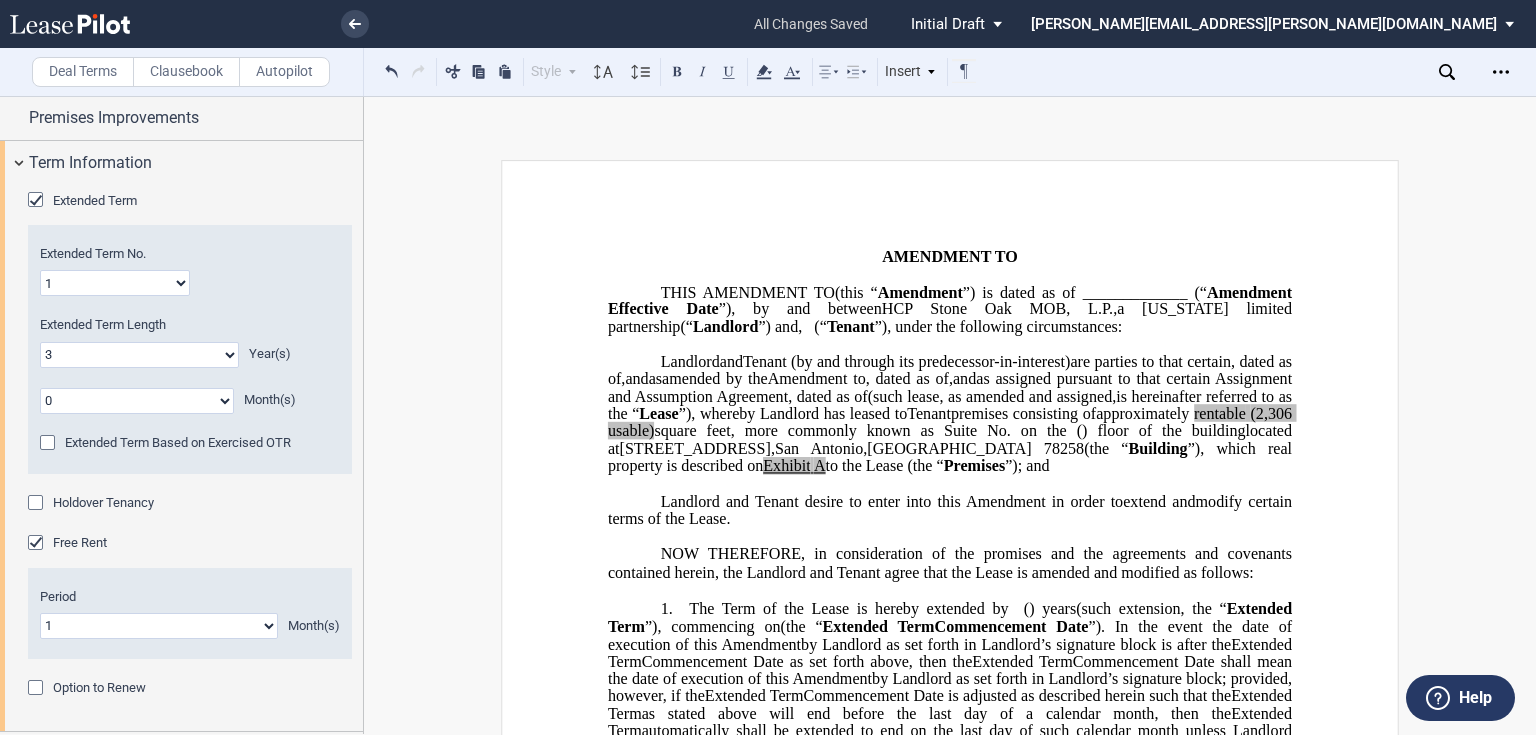 scroll, scrollTop: 320, scrollLeft: 0, axis: vertical 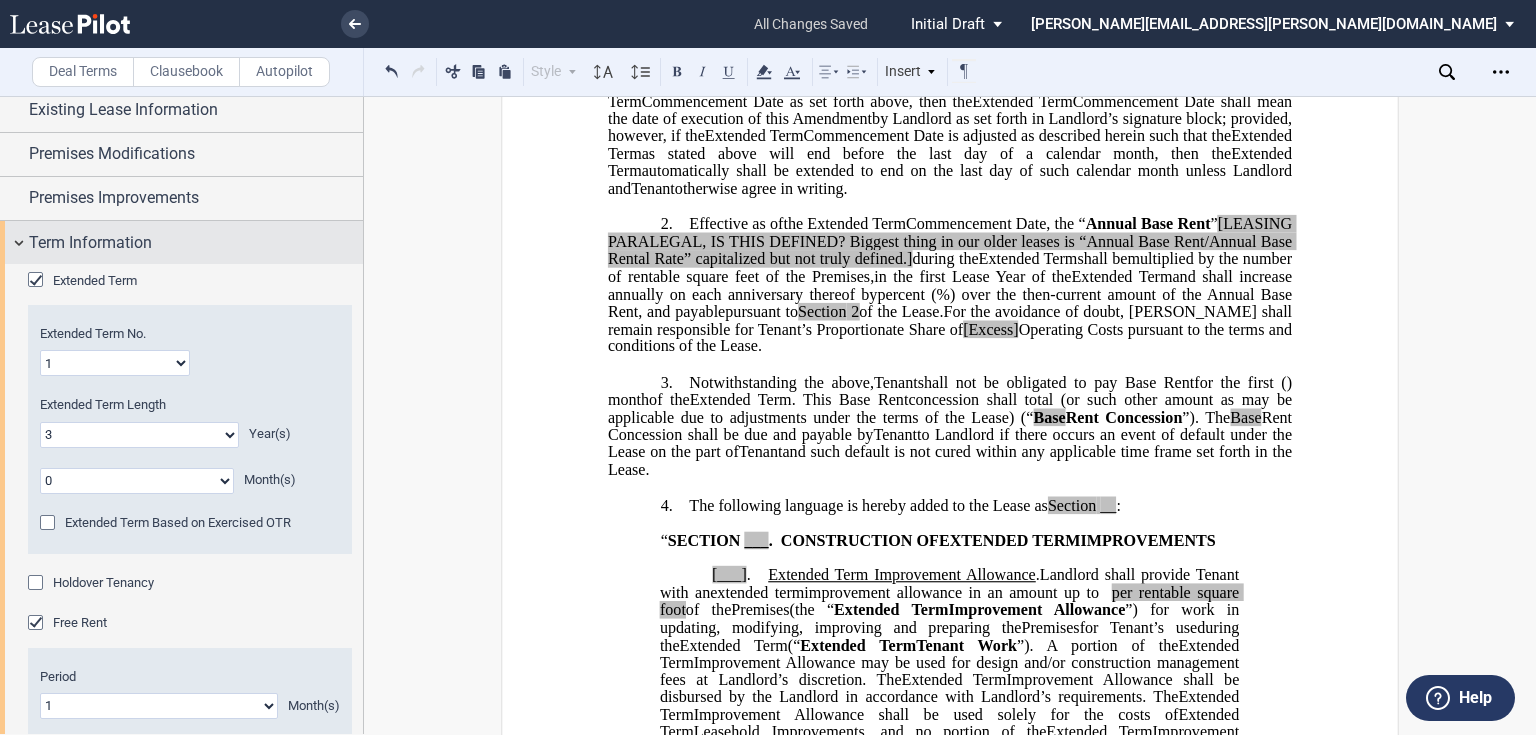 click on "Term Information" at bounding box center [90, 243] 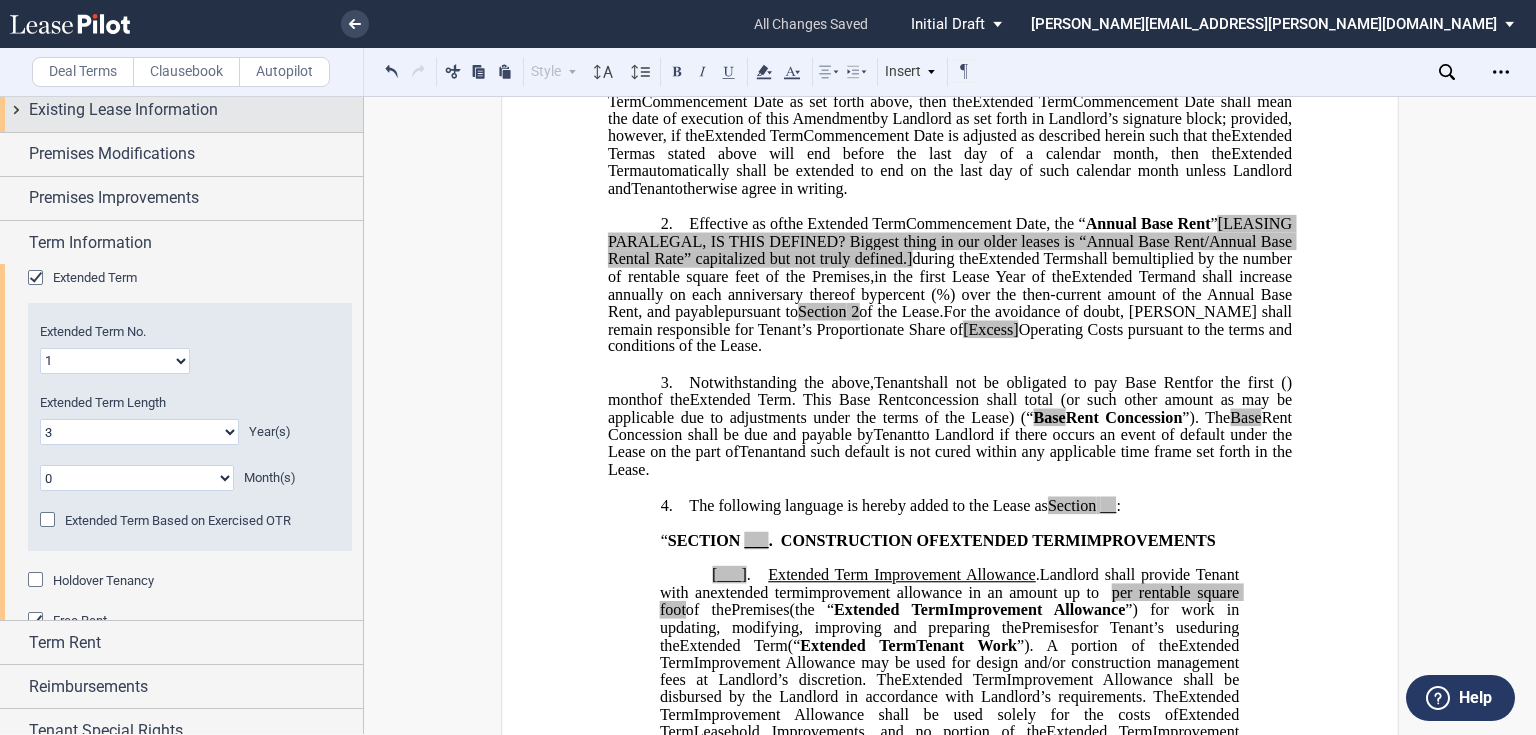 scroll, scrollTop: 0, scrollLeft: 0, axis: both 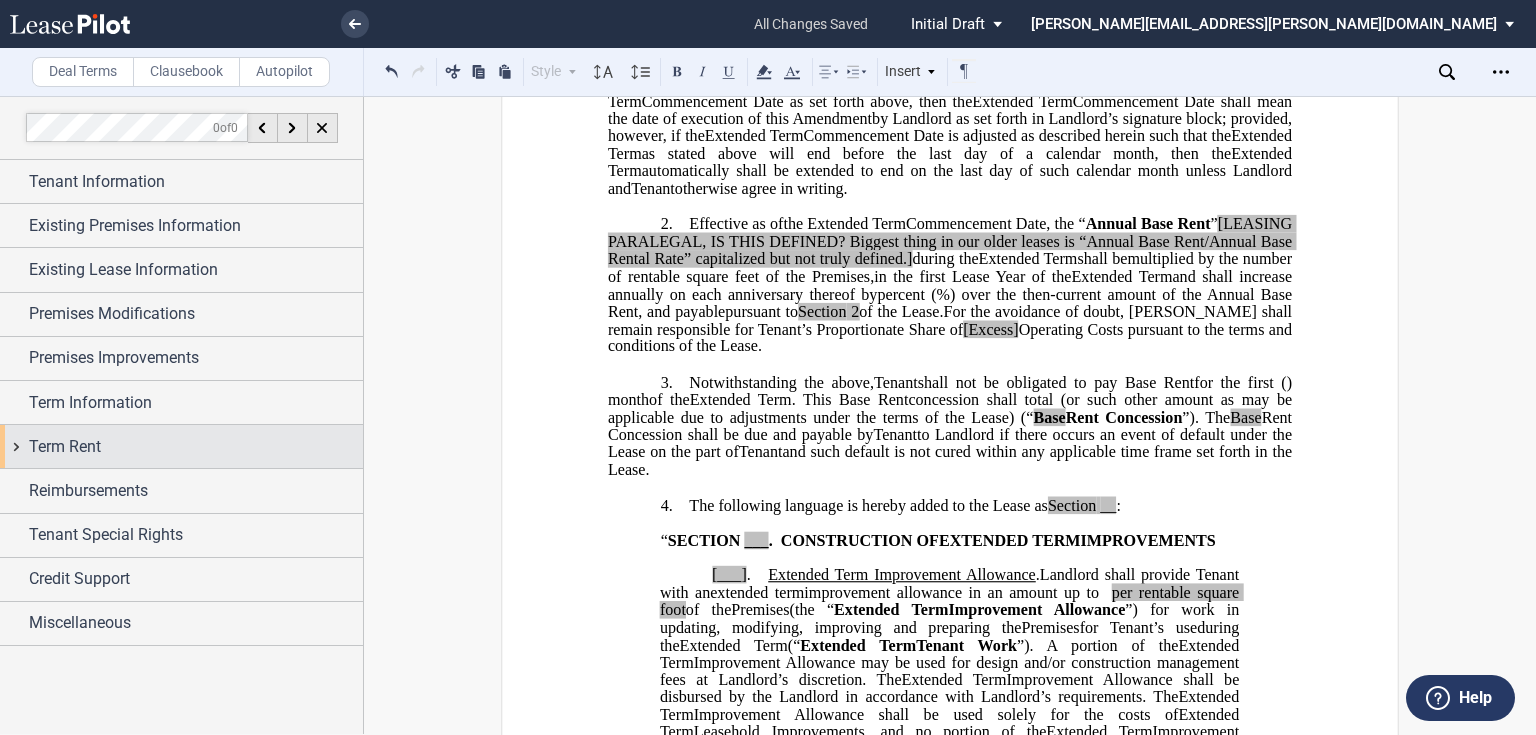 click on "Term Rent" at bounding box center [181, 446] 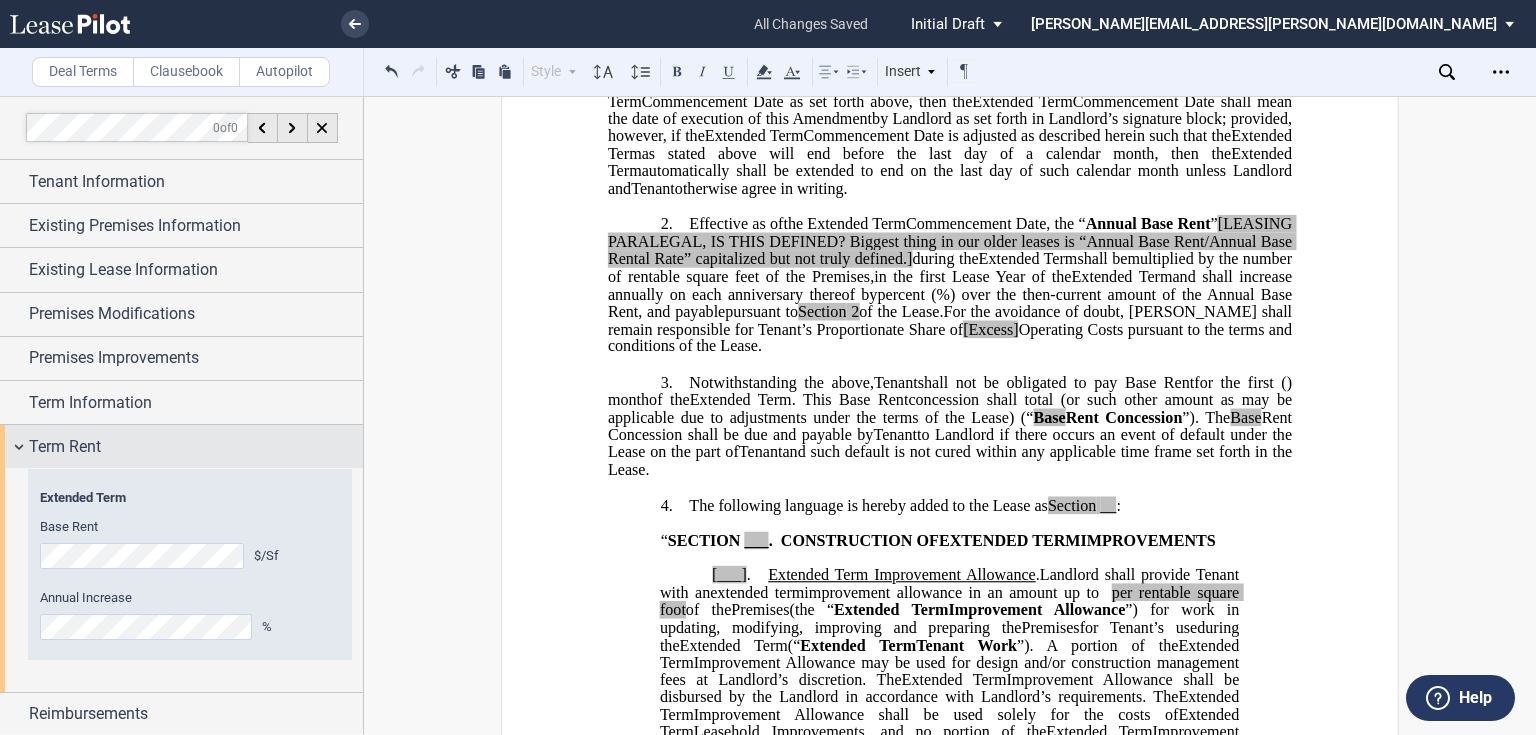click on "Term Rent" at bounding box center [181, 446] 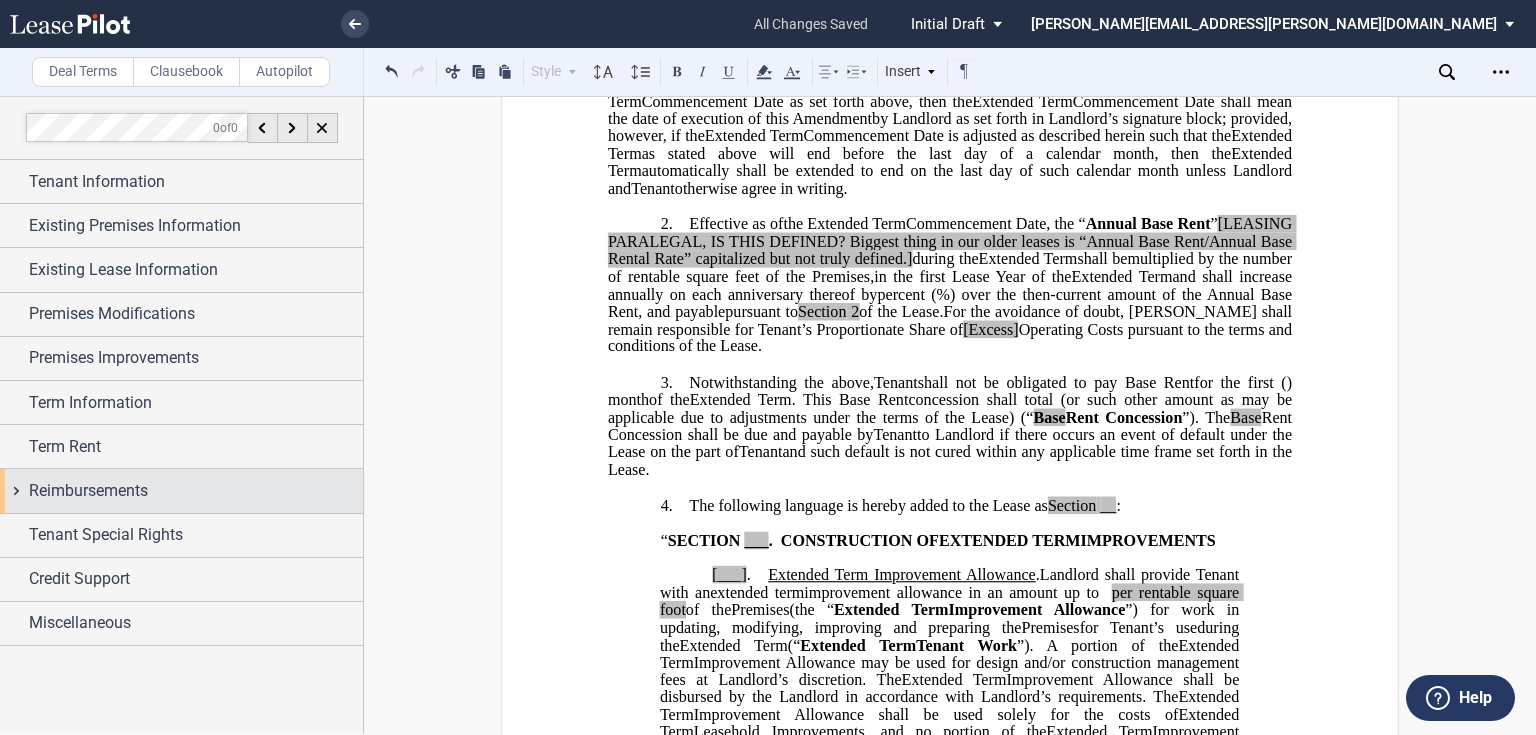 click on "Reimbursements" at bounding box center [196, 491] 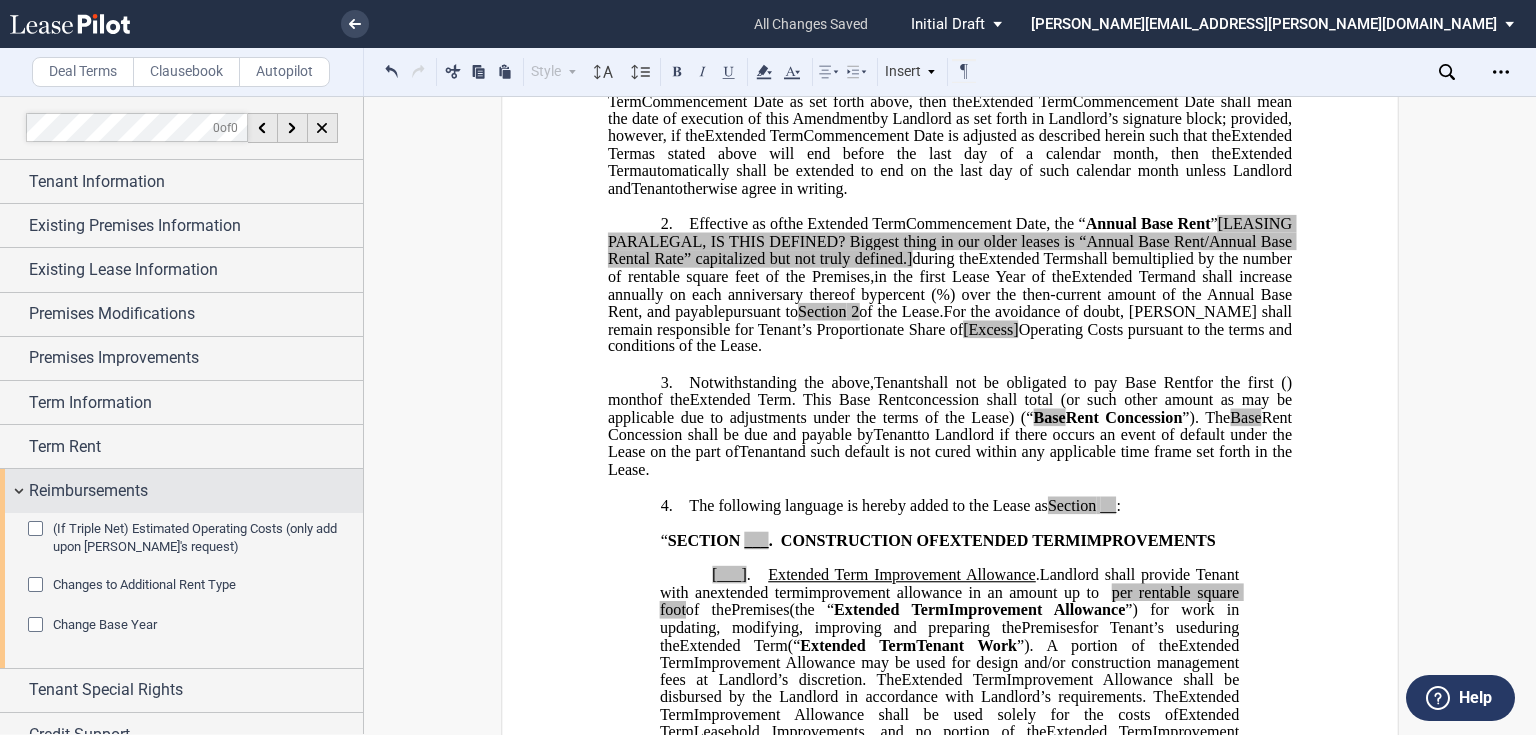 scroll, scrollTop: 64, scrollLeft: 0, axis: vertical 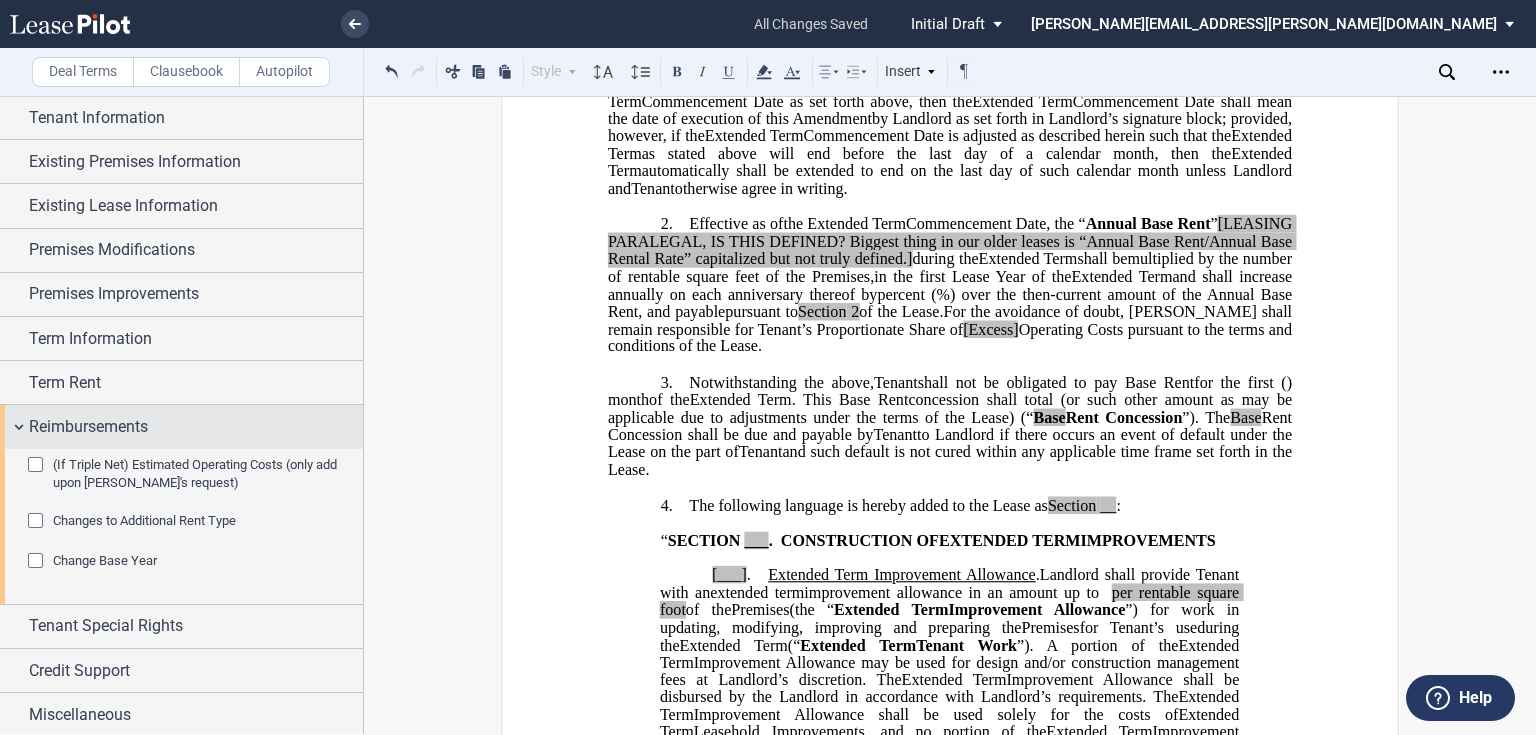 click on "Reimbursements" at bounding box center (196, 427) 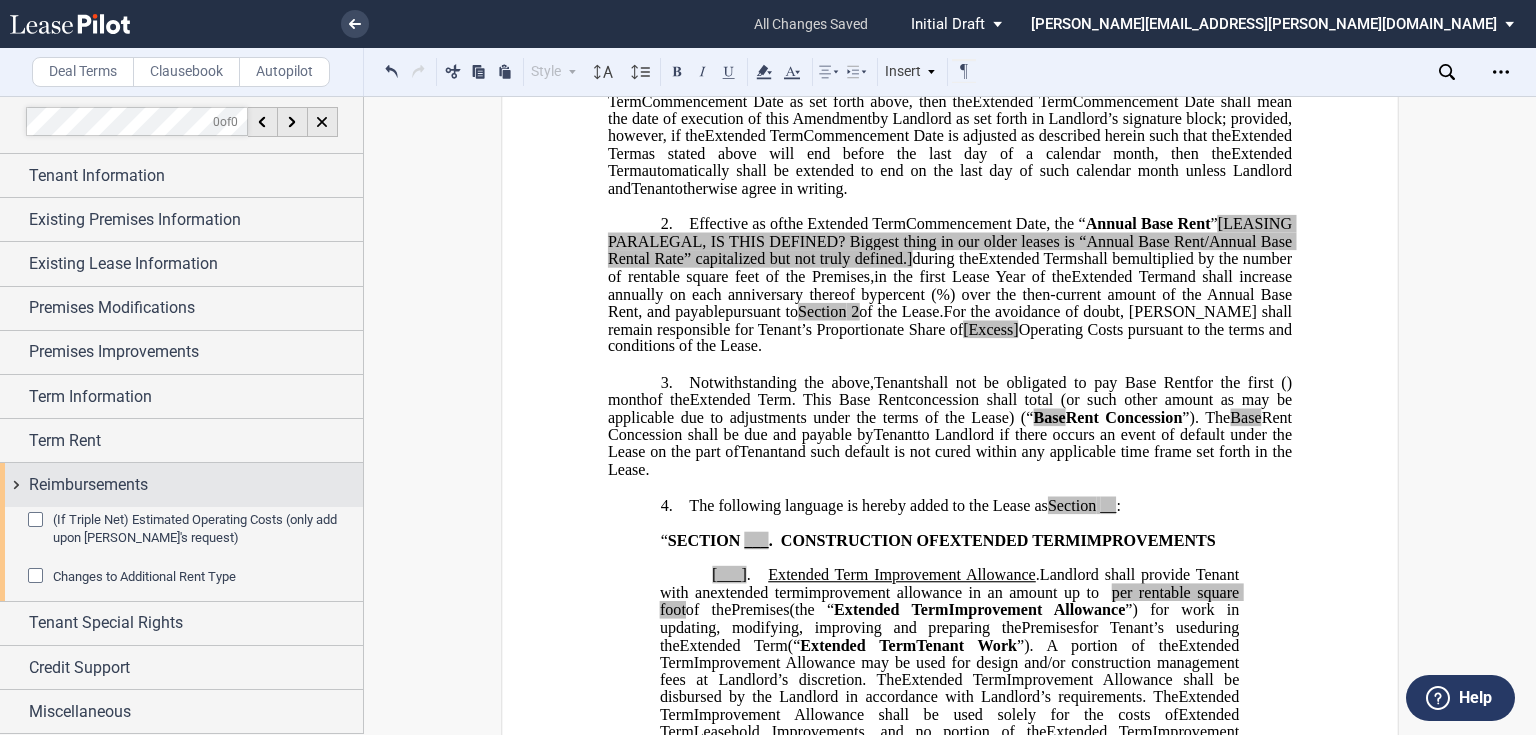 scroll, scrollTop: 0, scrollLeft: 0, axis: both 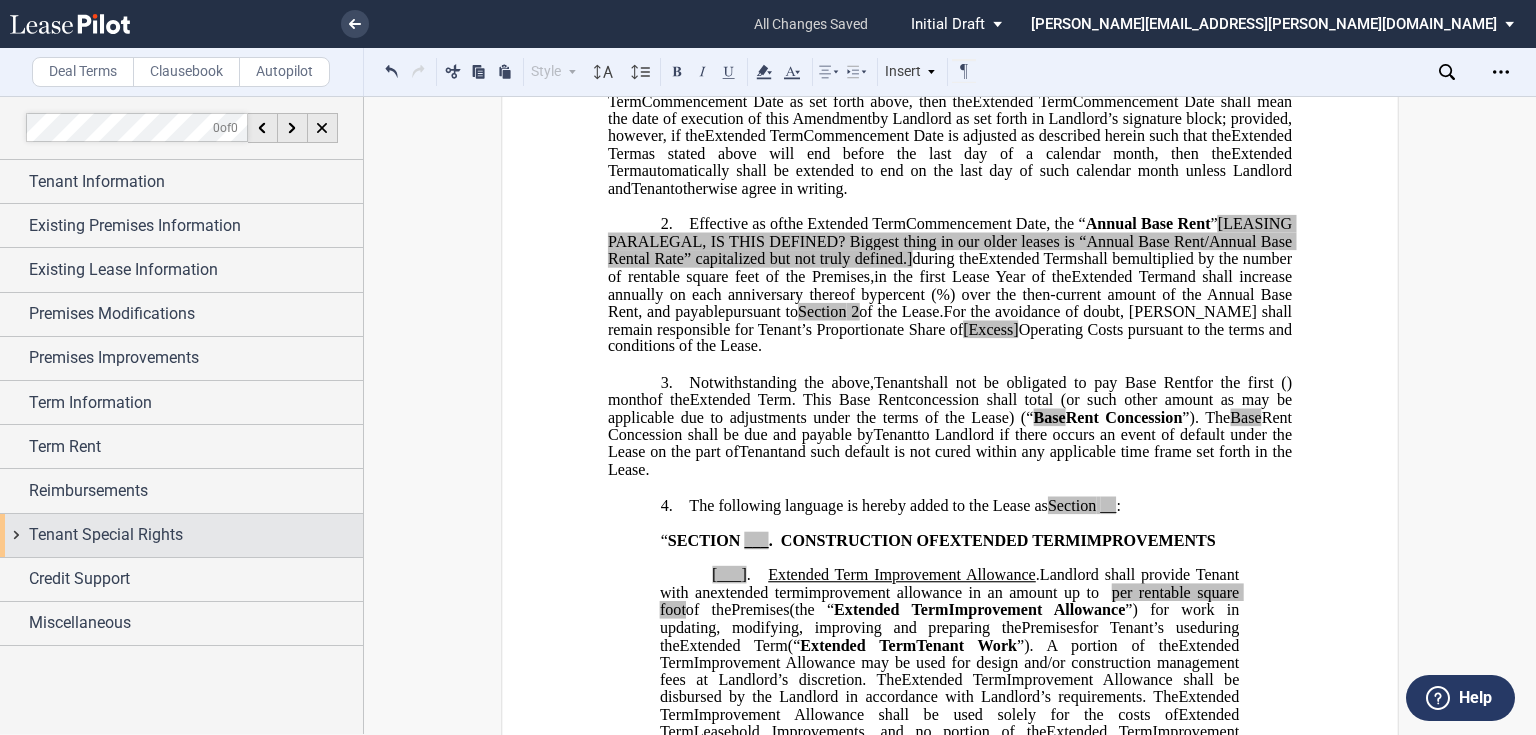 click on "Tenant Special Rights" at bounding box center [196, 535] 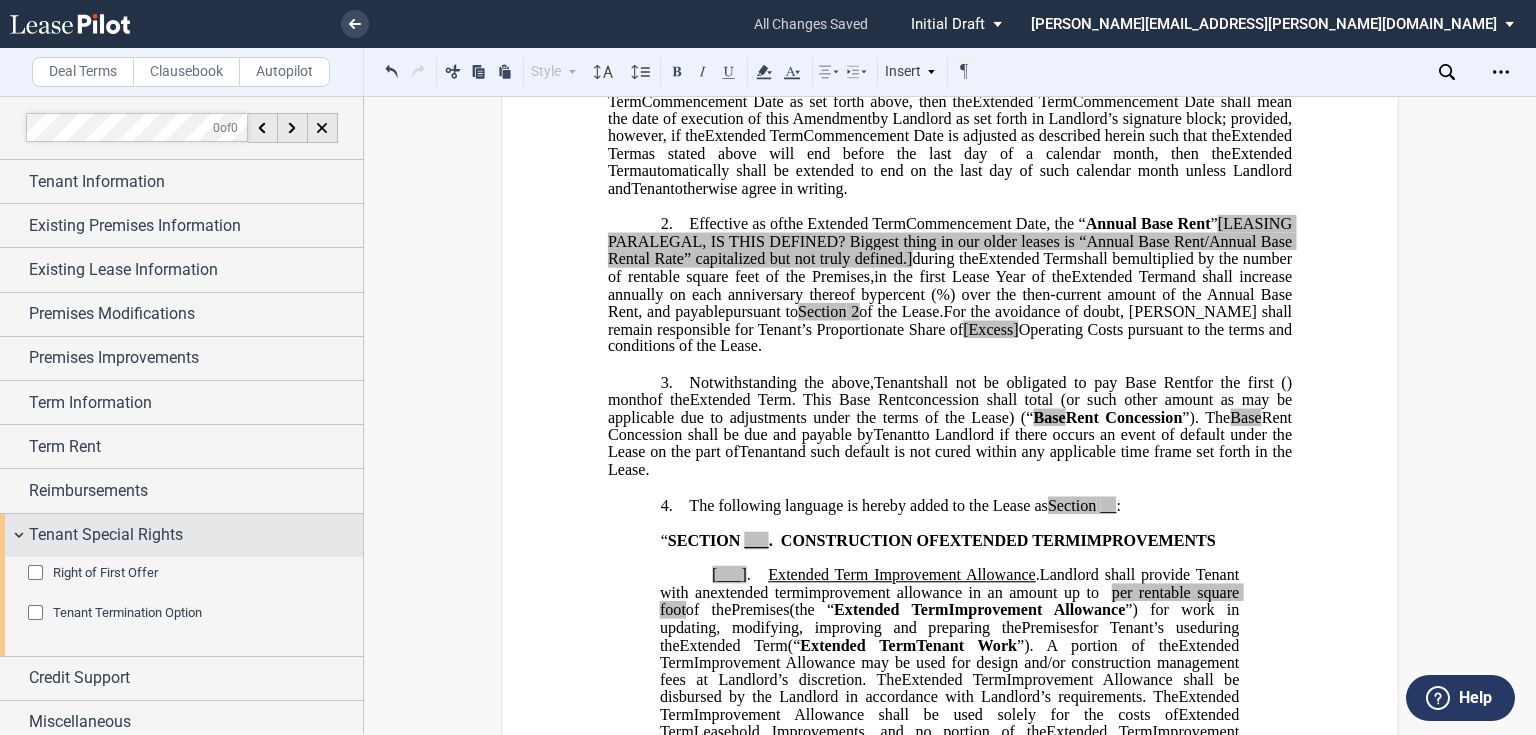 scroll, scrollTop: 8, scrollLeft: 0, axis: vertical 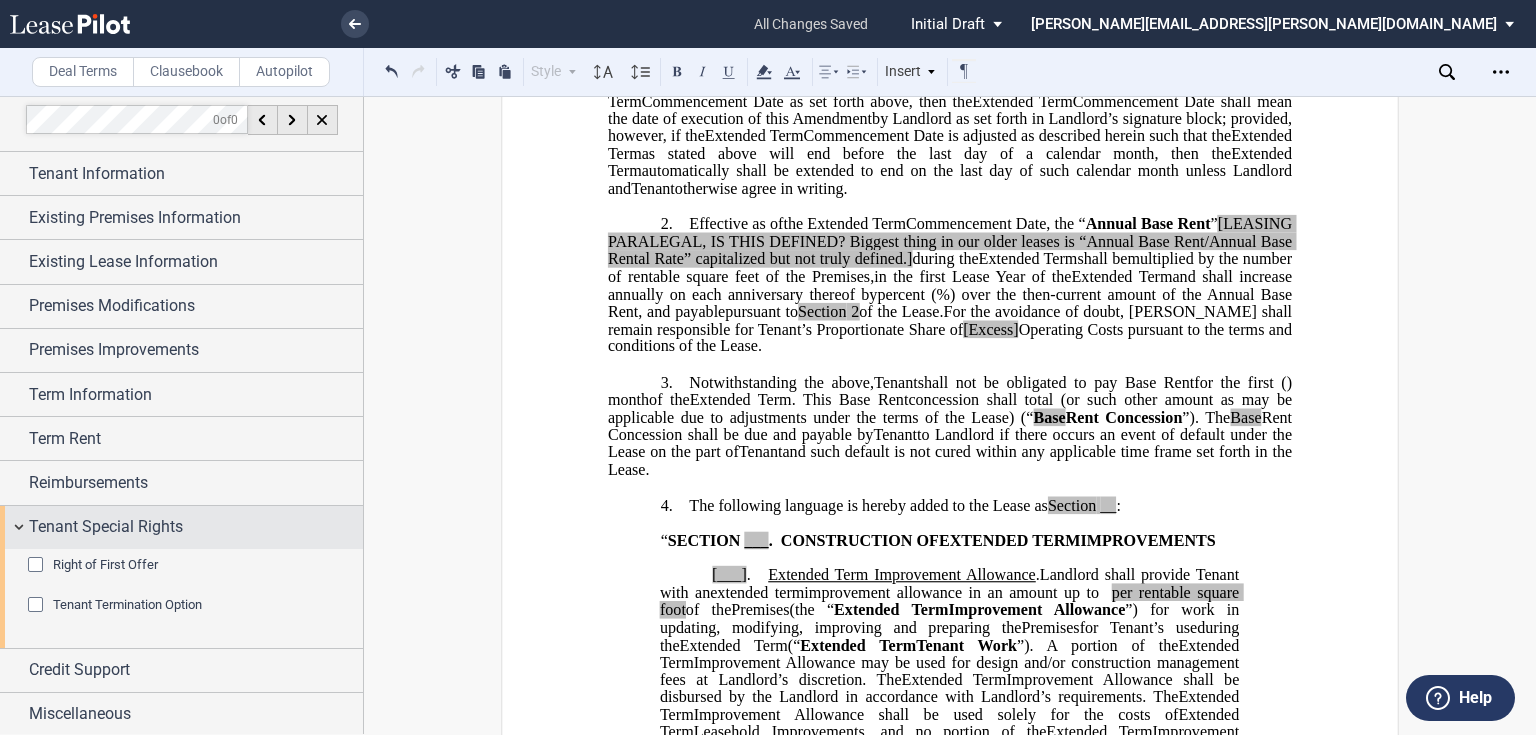 click on "Tenant Special Rights" at bounding box center [106, 527] 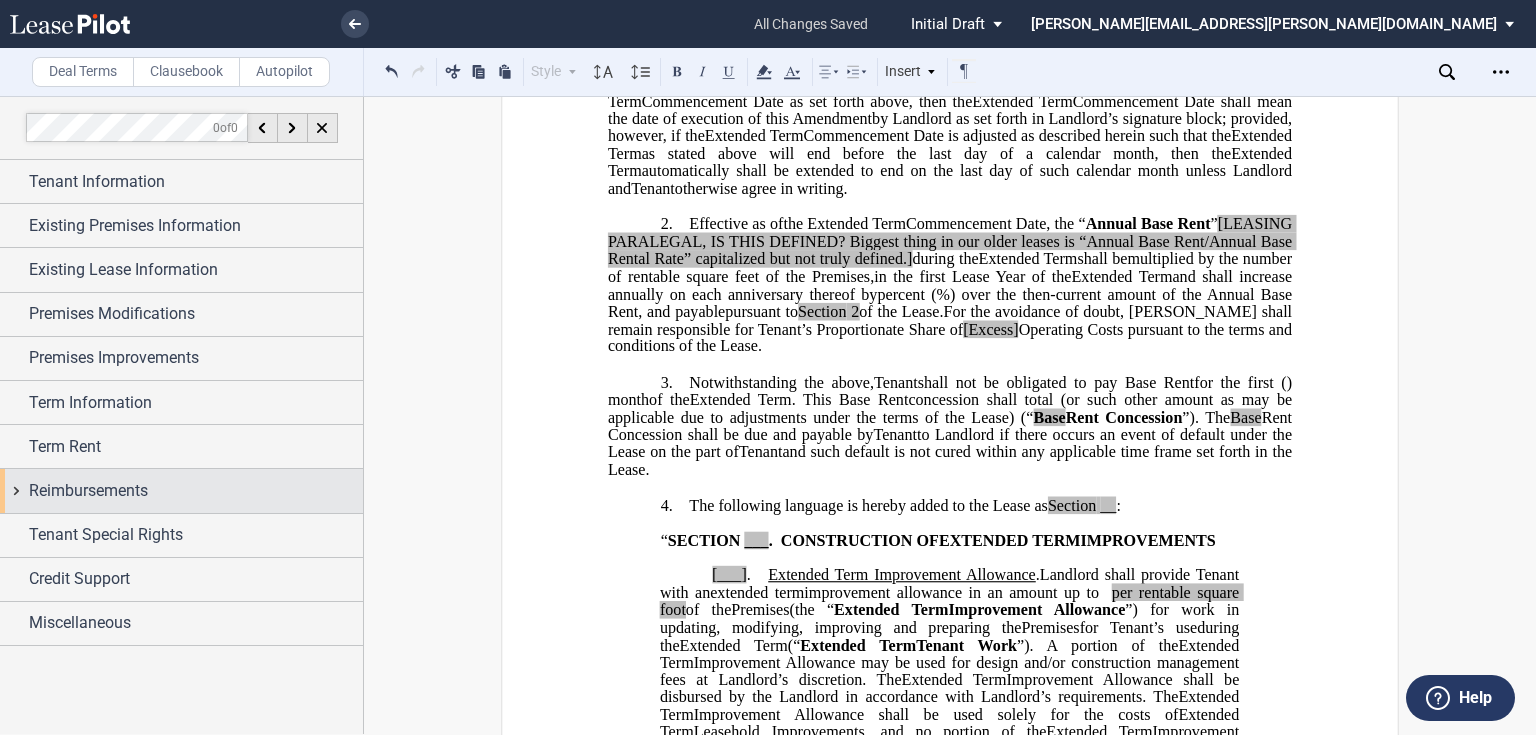 click on "Reimbursements" at bounding box center [196, 491] 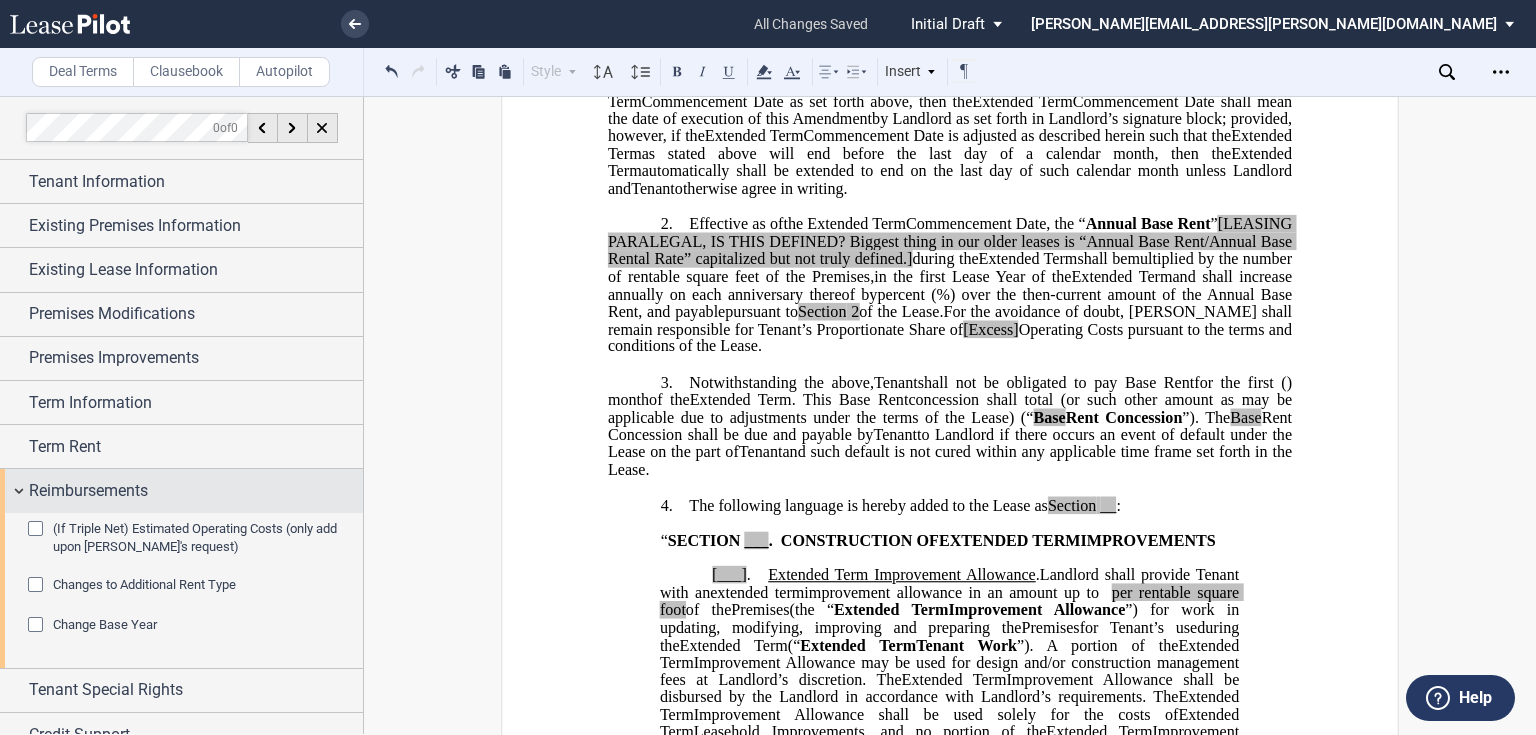 click on "Reimbursements" at bounding box center (196, 491) 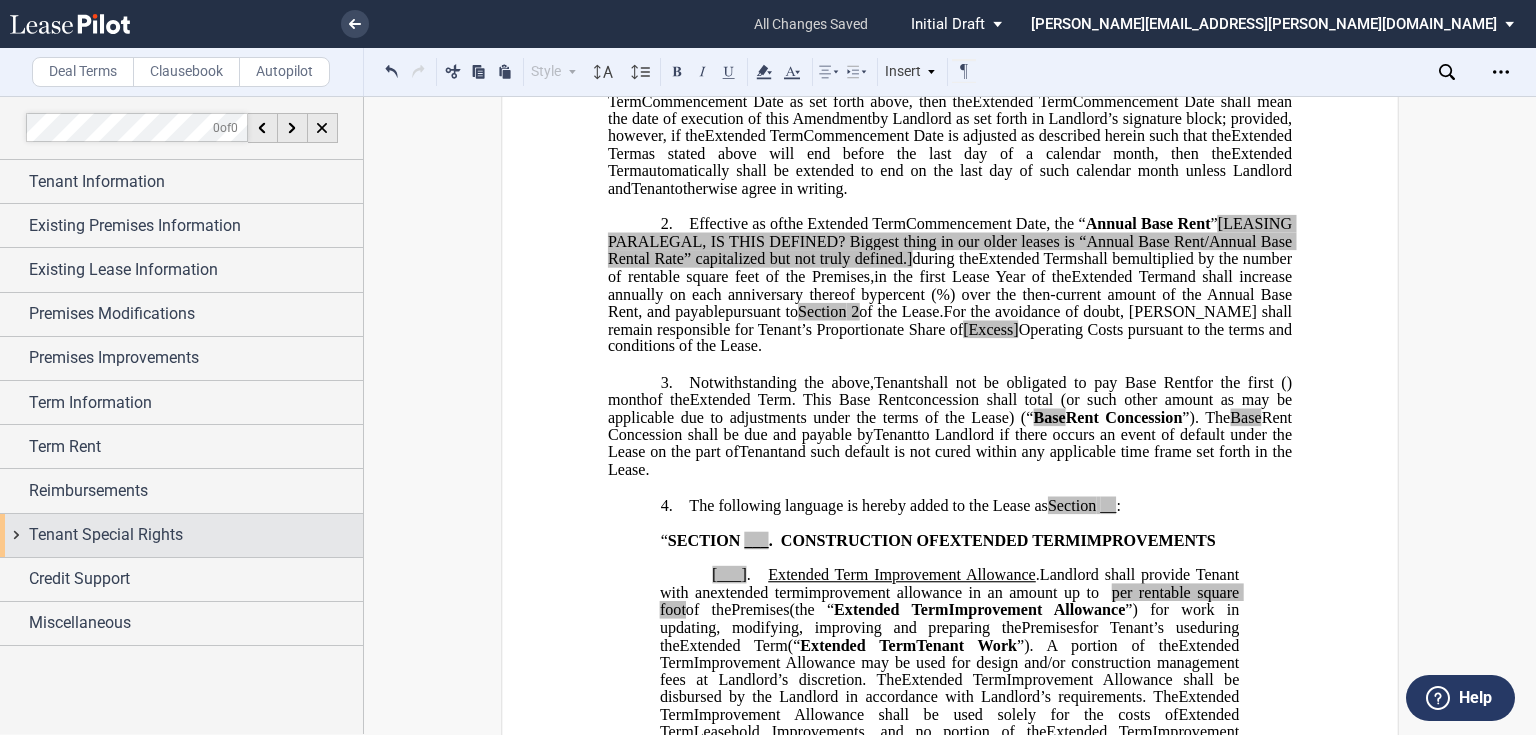 click on "Tenant Special Rights" at bounding box center (106, 535) 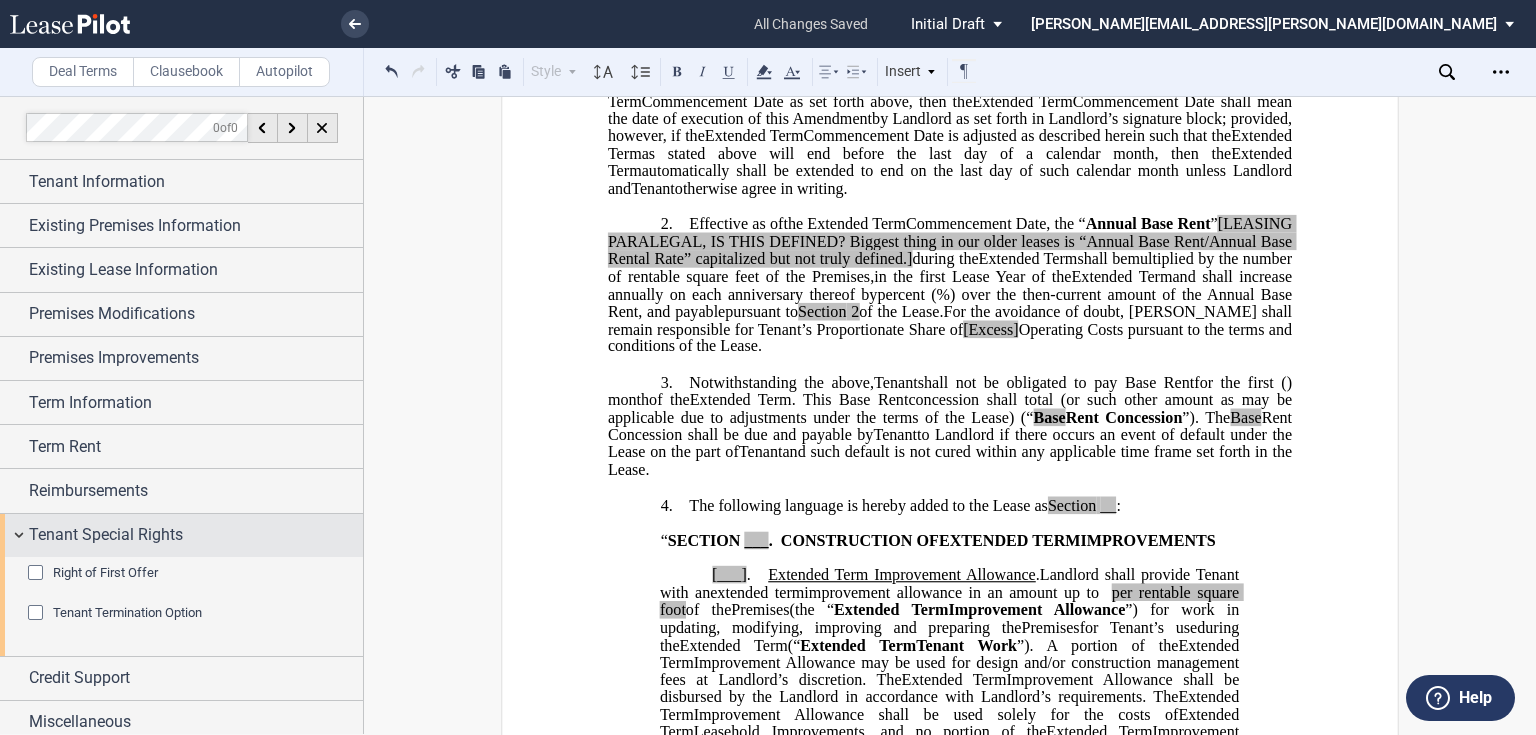 click on "Tenant Special Rights" at bounding box center [106, 535] 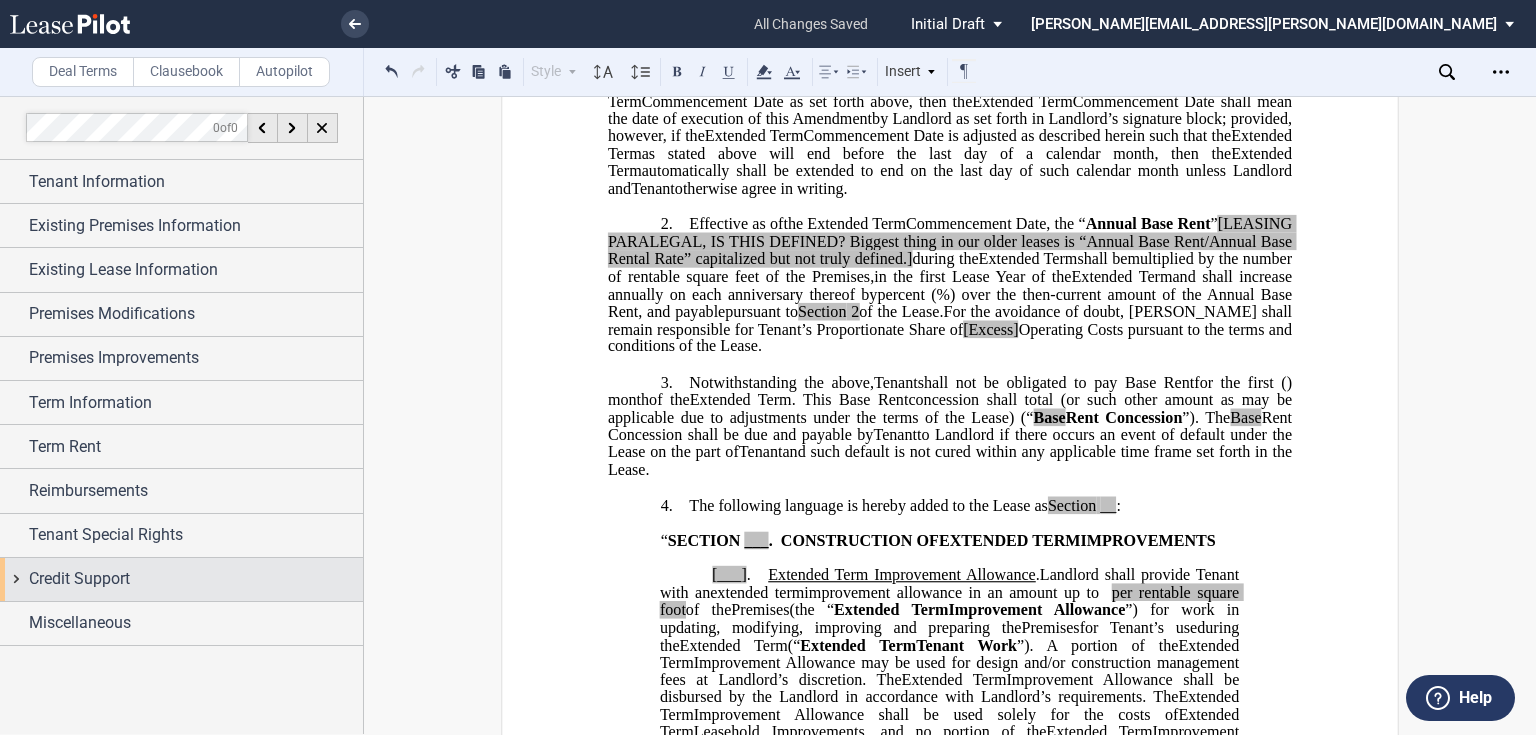 click on "Credit Support" at bounding box center (79, 579) 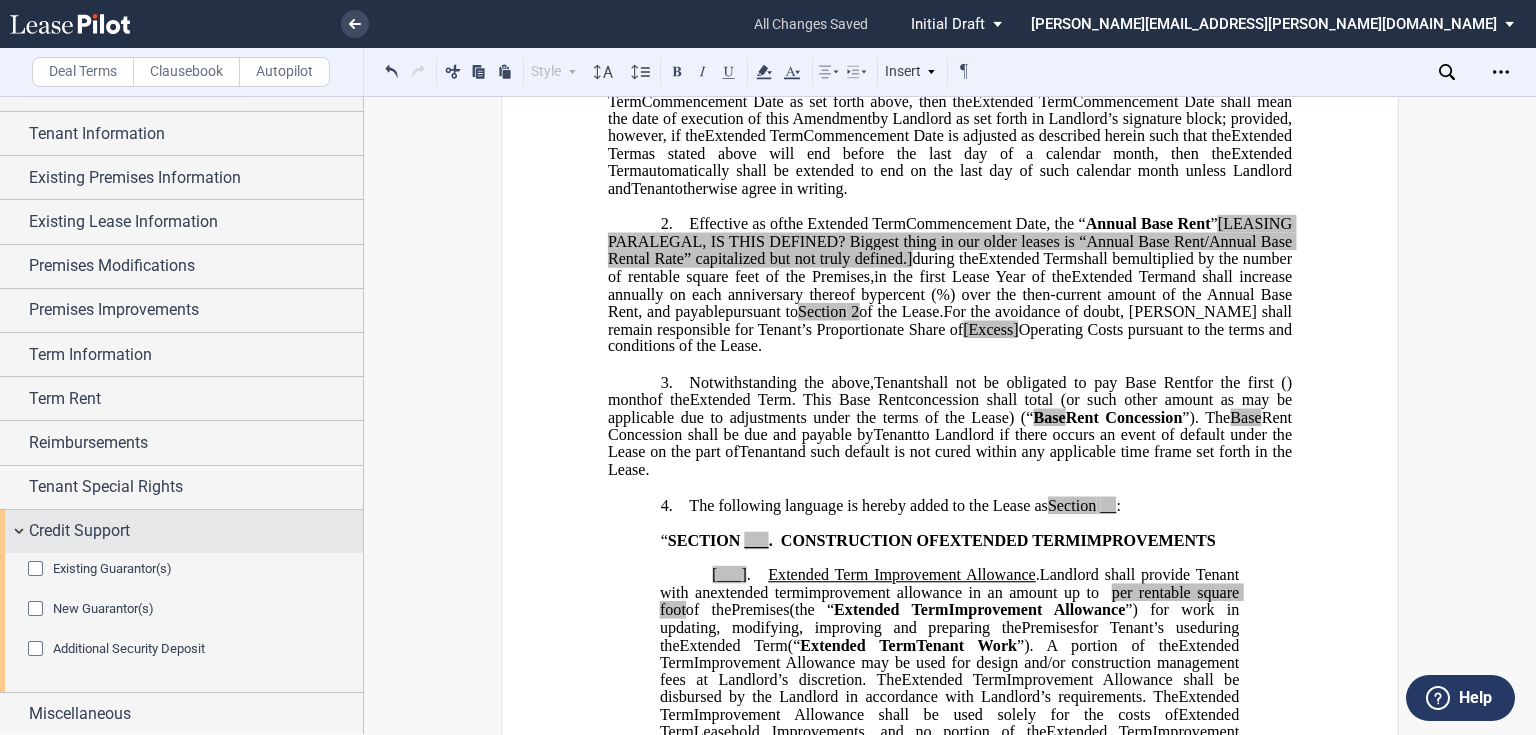 click on "Credit Support" at bounding box center (181, 531) 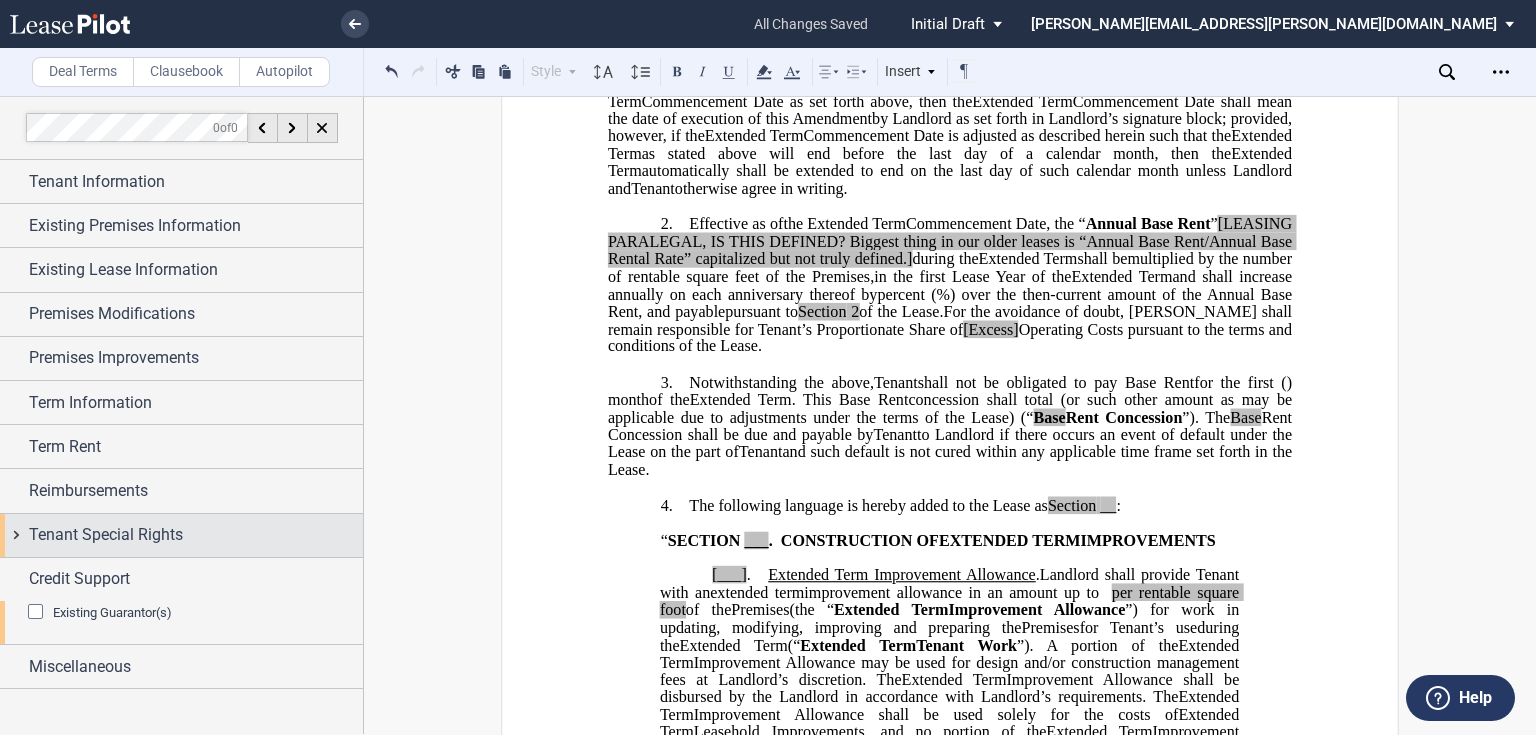 scroll, scrollTop: 0, scrollLeft: 0, axis: both 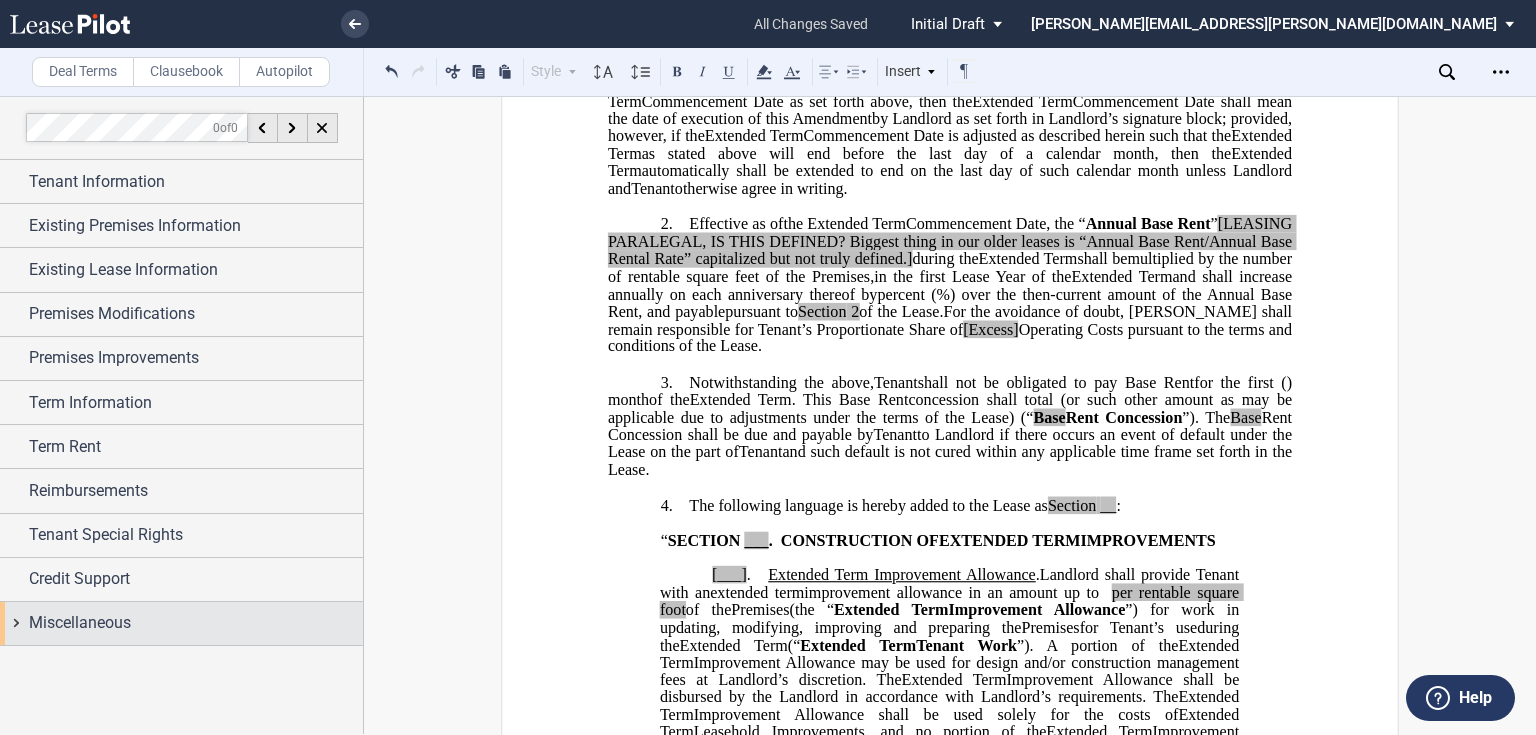 click on "Miscellaneous" at bounding box center (80, 623) 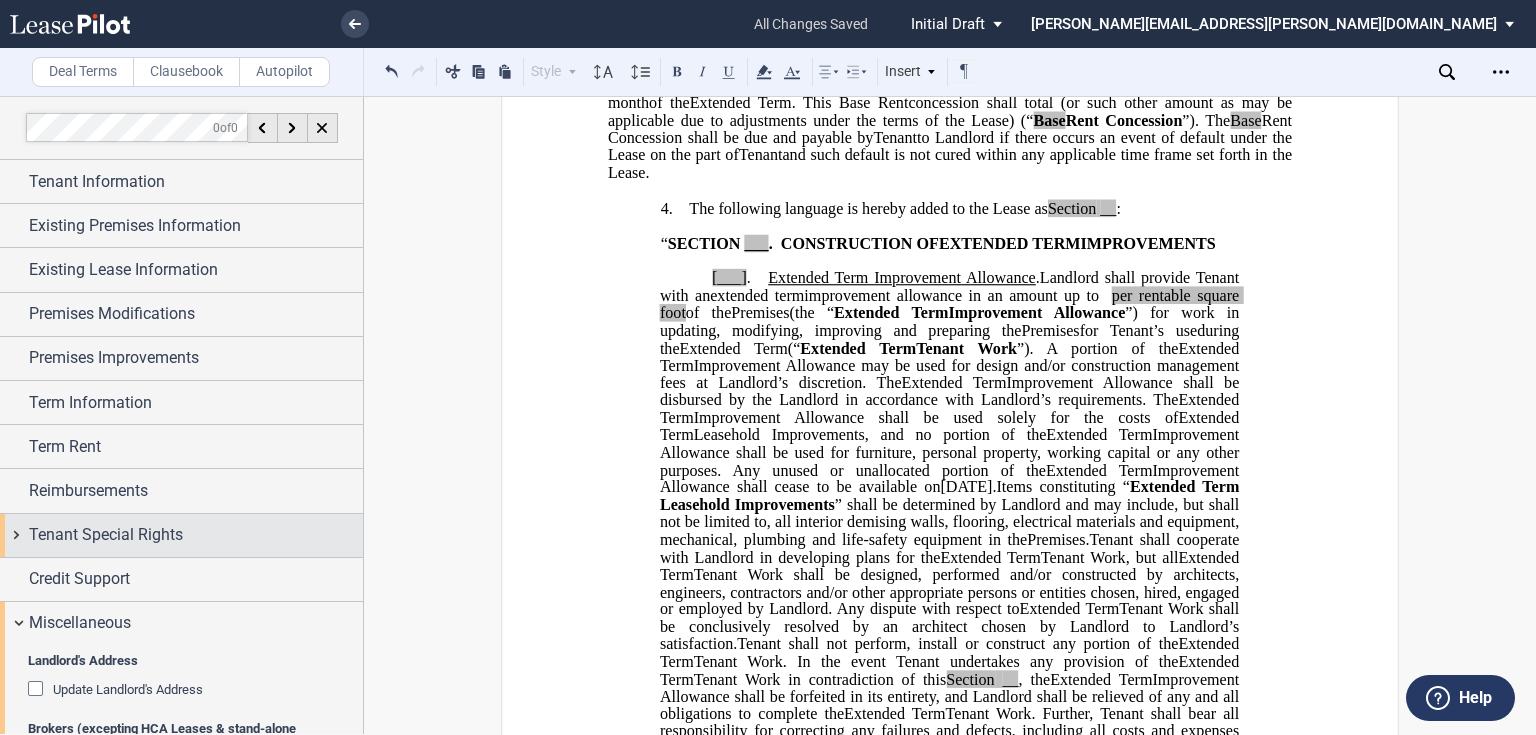 scroll, scrollTop: 880, scrollLeft: 0, axis: vertical 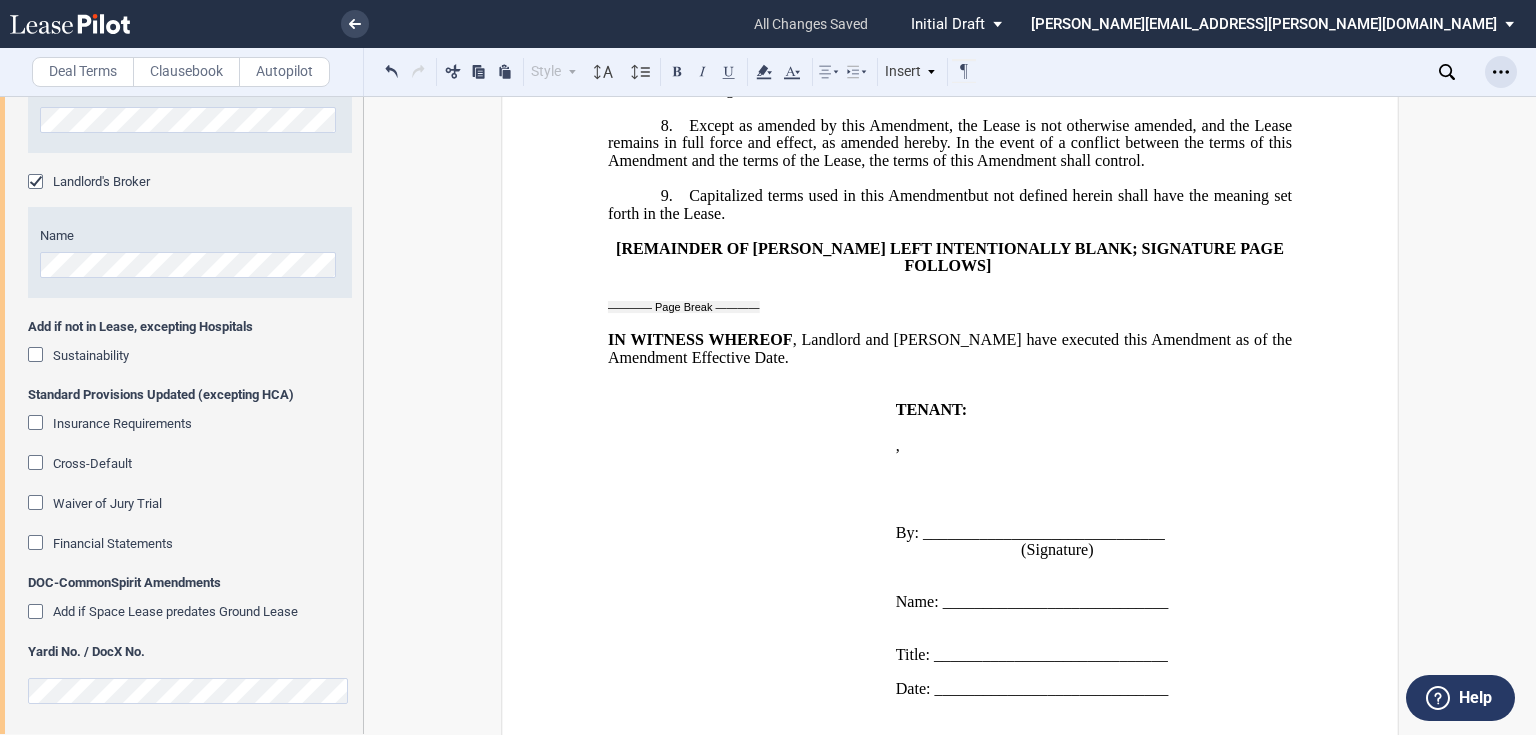click 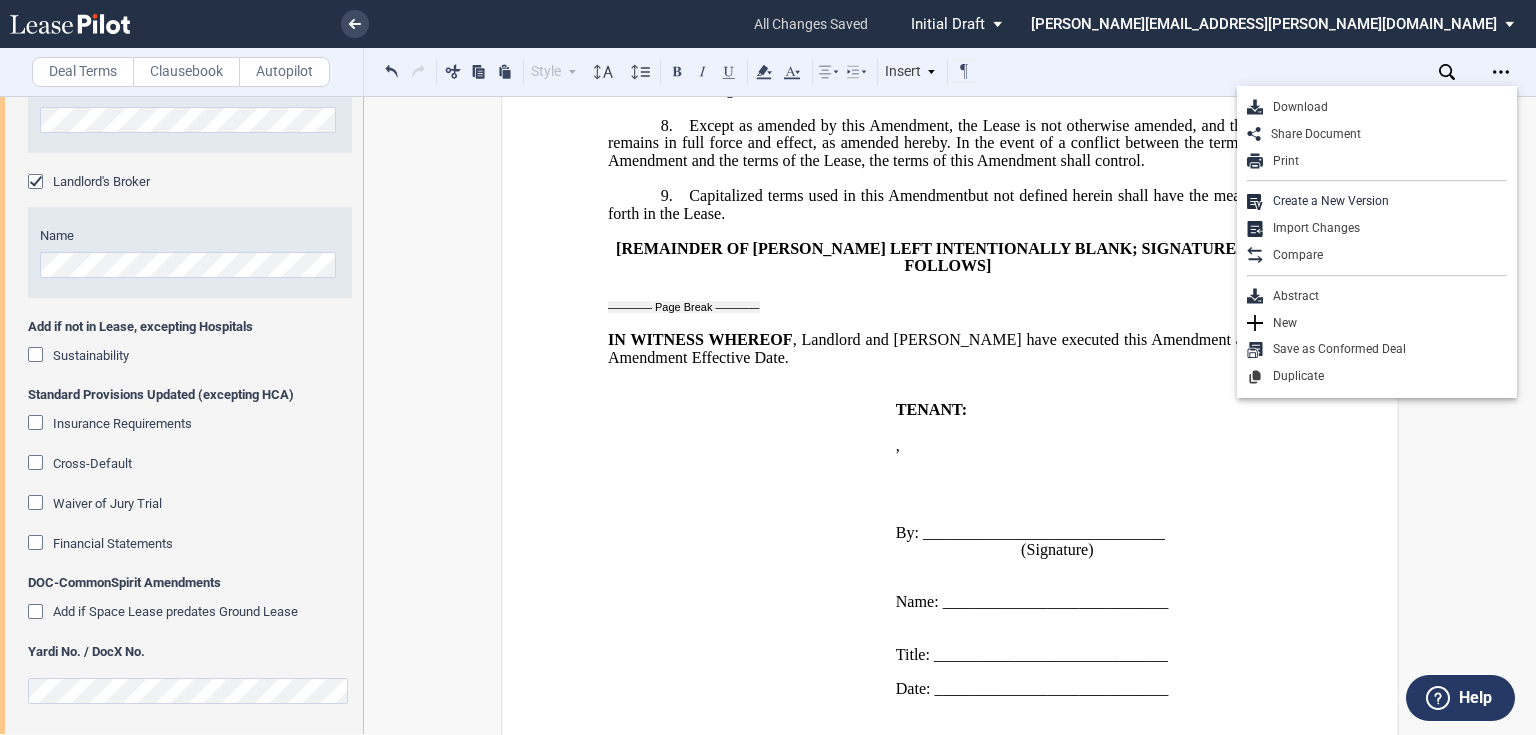 click on "Download" at bounding box center (1385, 107) 